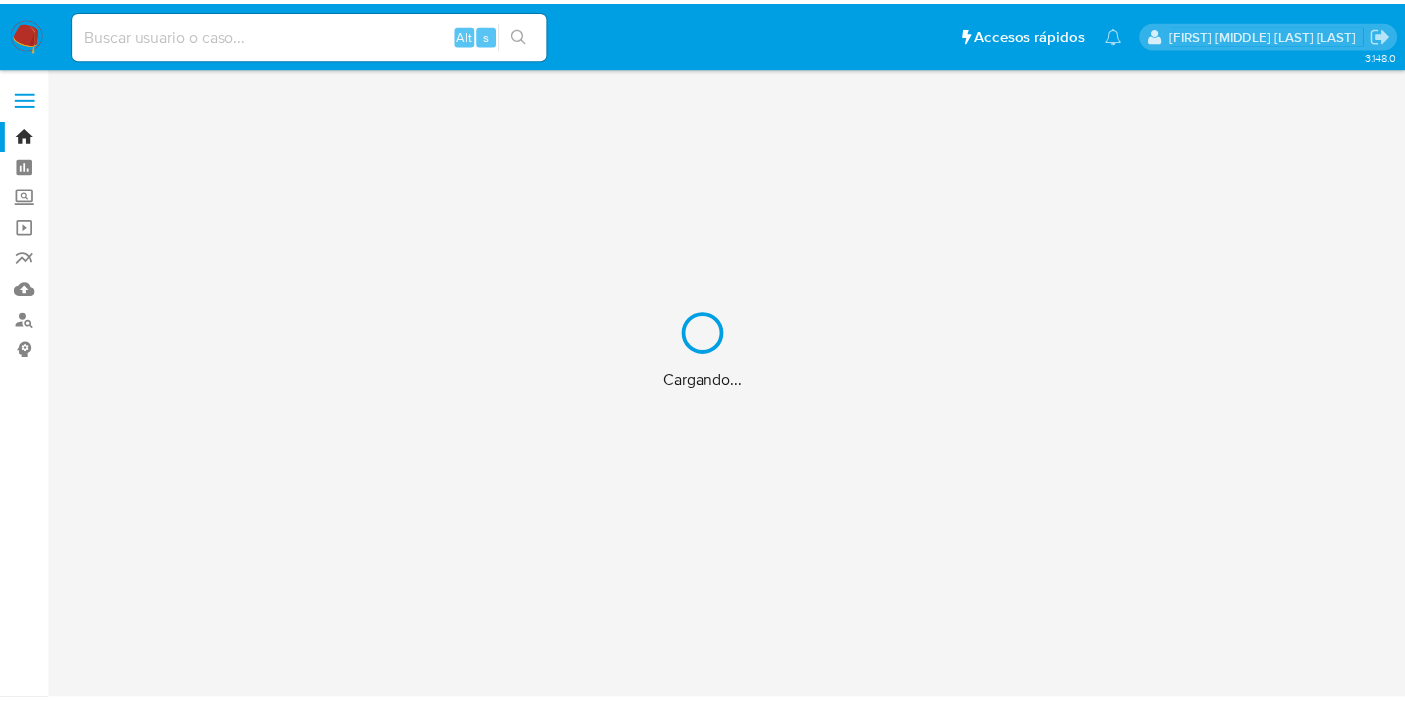 scroll, scrollTop: 0, scrollLeft: 0, axis: both 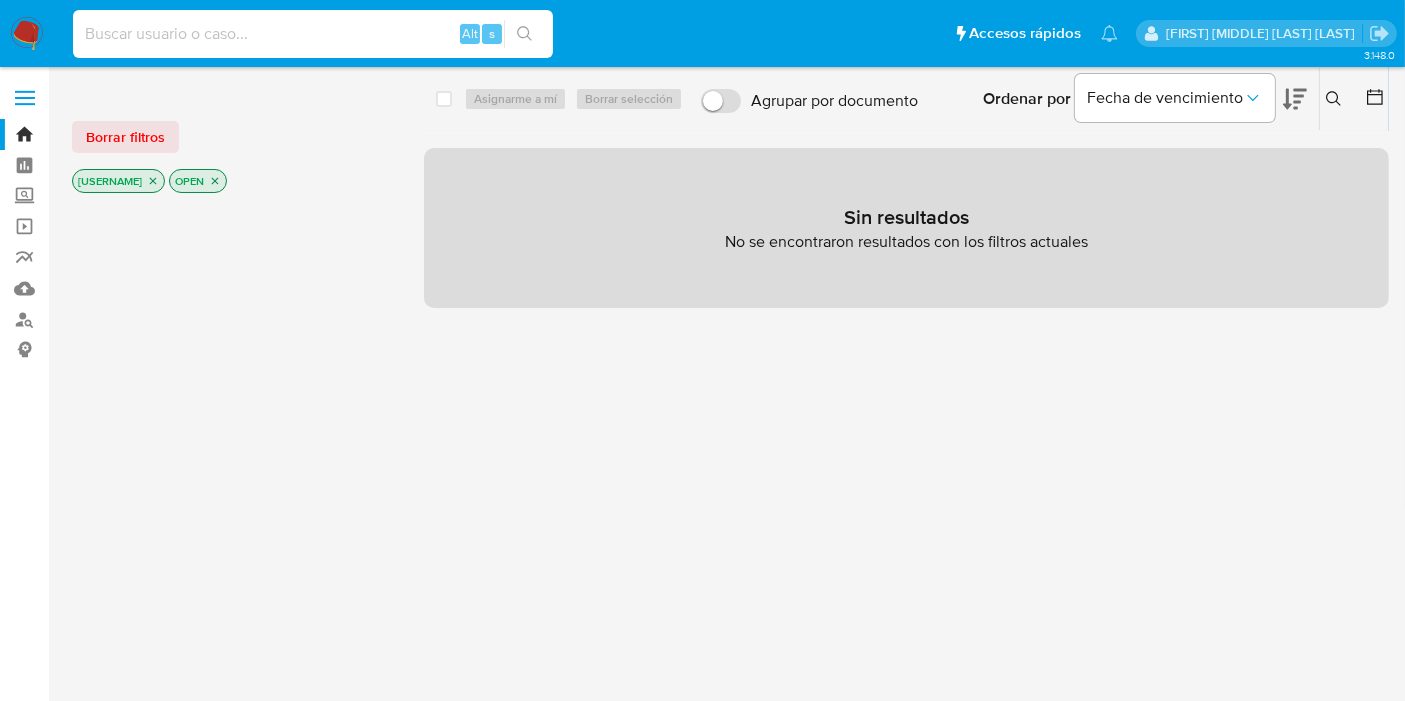 click at bounding box center [313, 34] 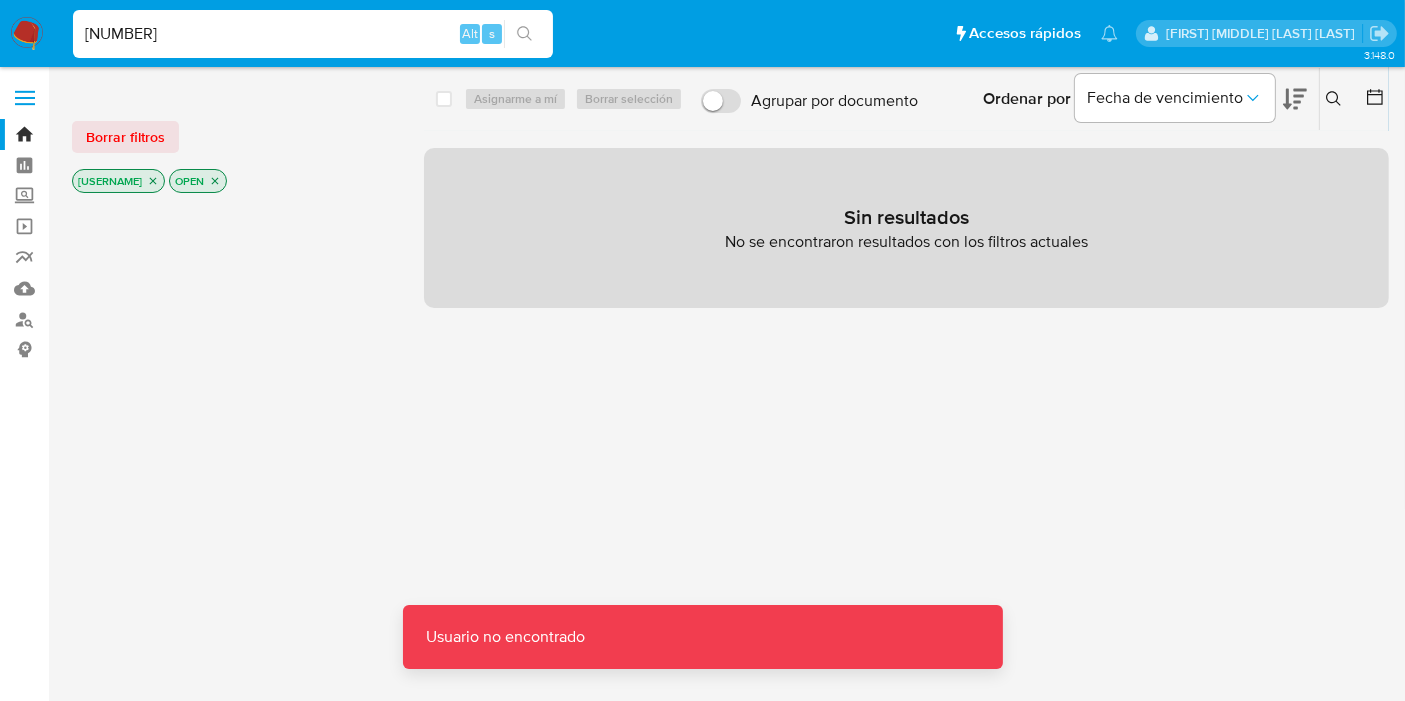 click on "[NUMBER]" at bounding box center [313, 34] 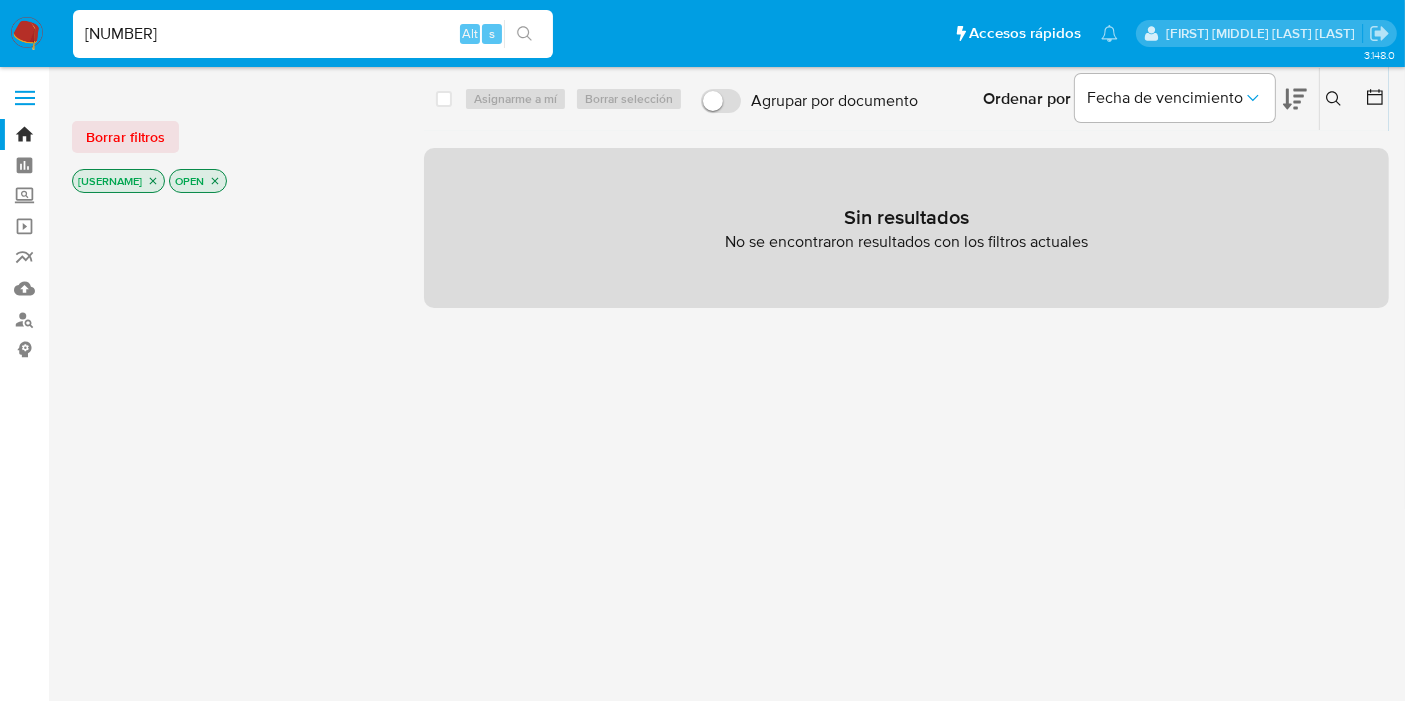 type on "[NUMBER]" 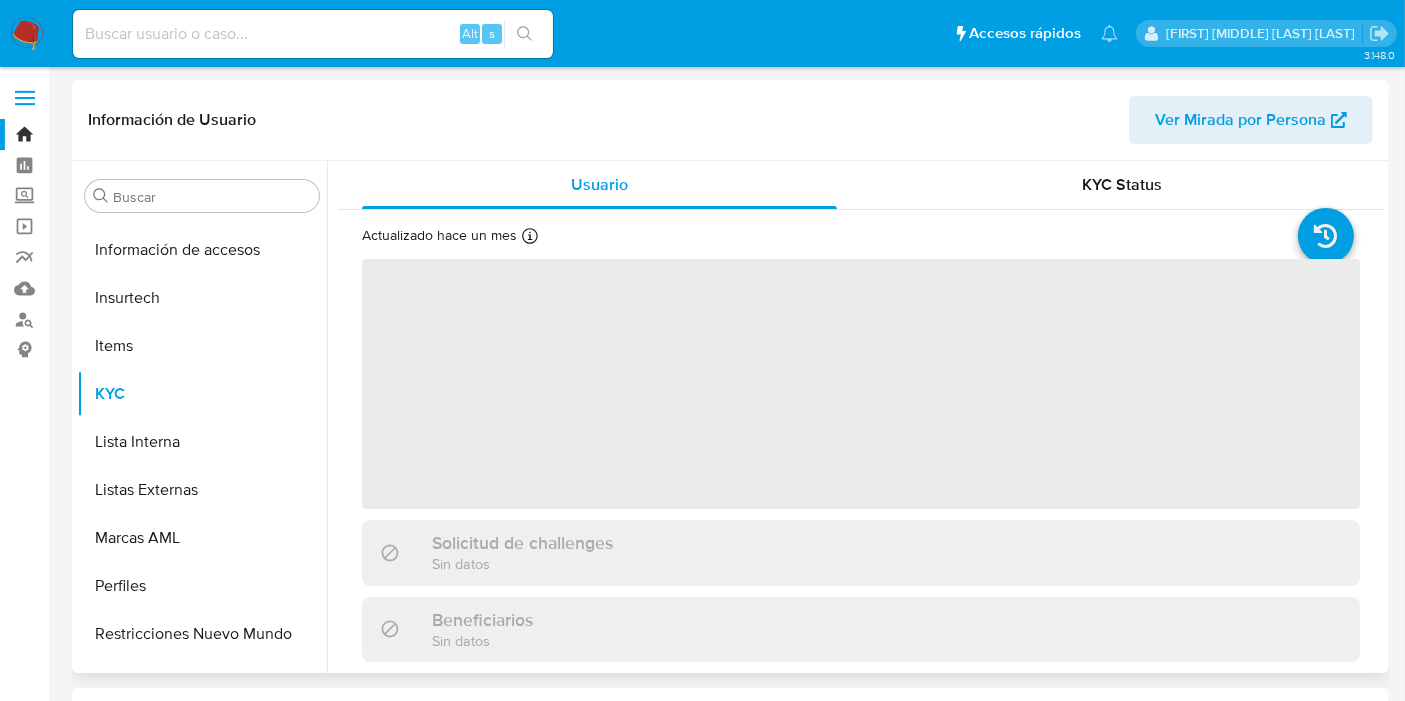 scroll, scrollTop: 796, scrollLeft: 0, axis: vertical 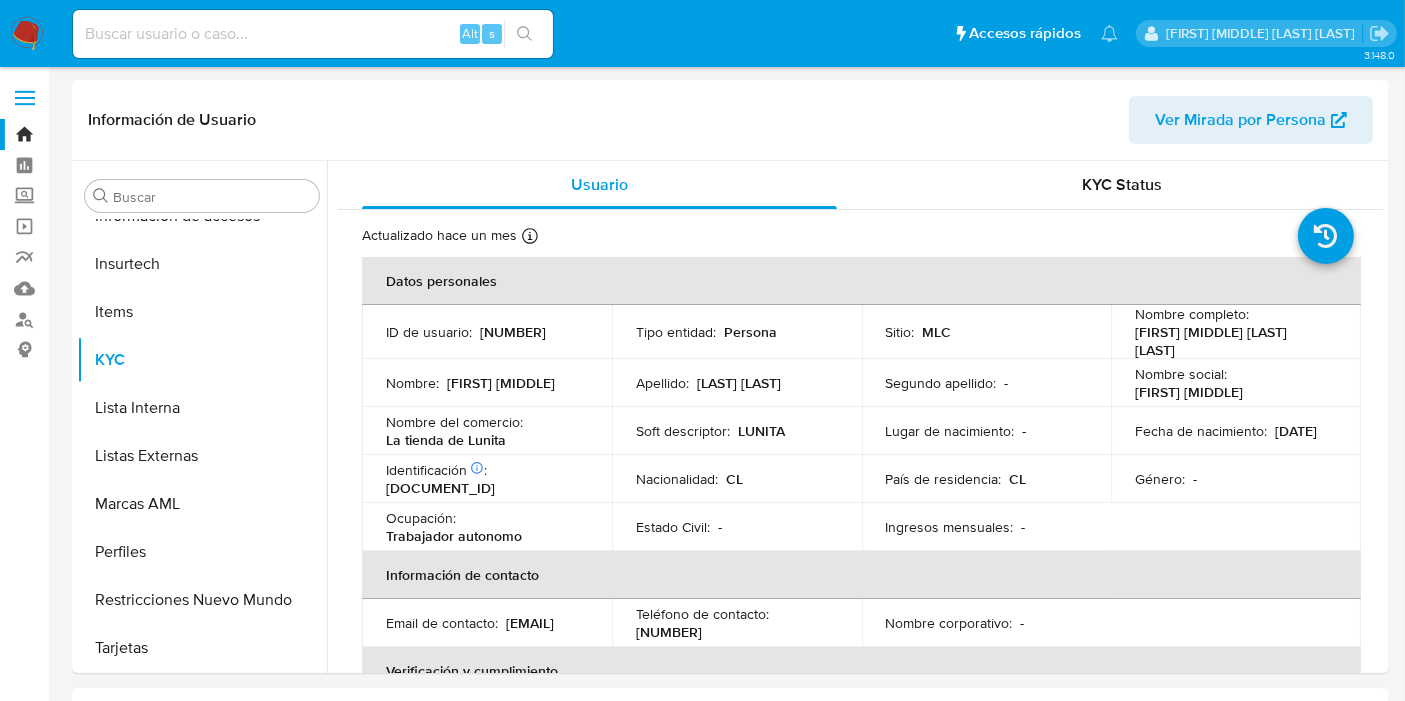 select on "10" 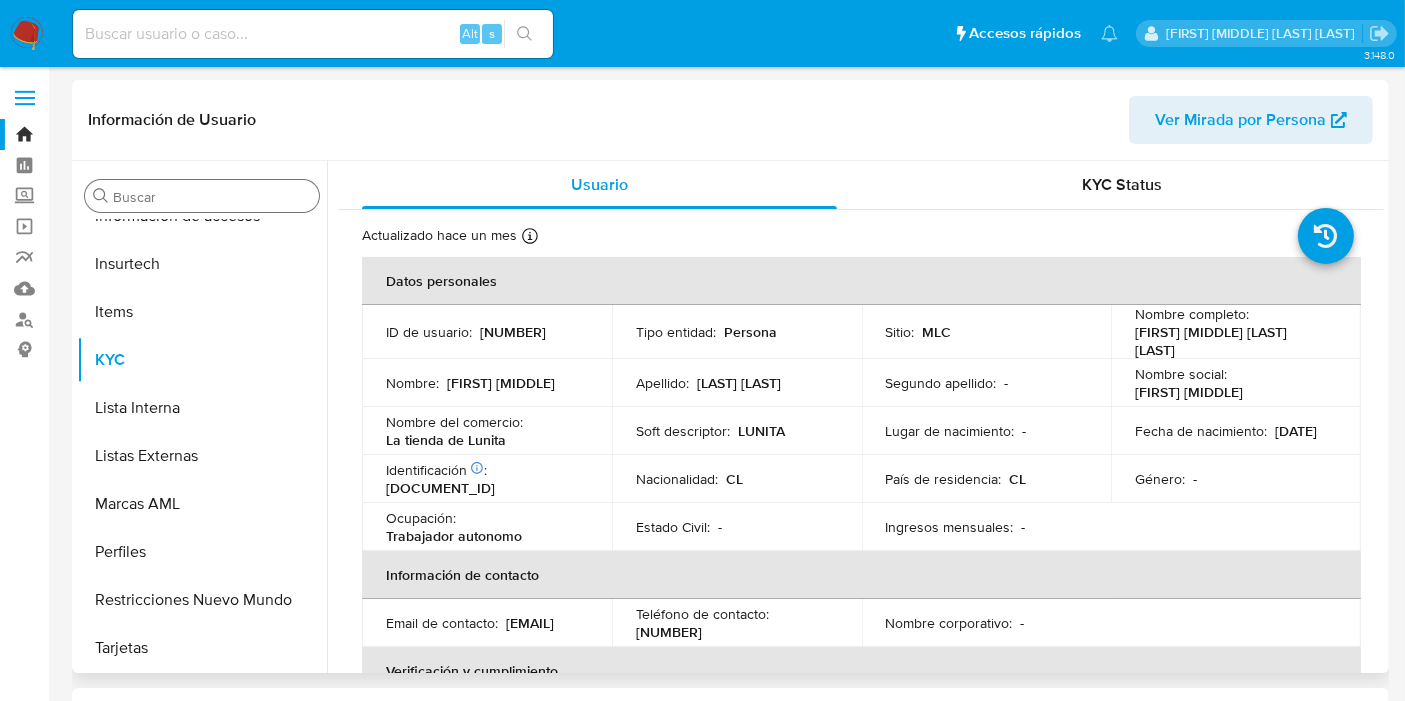click on "Buscar" at bounding box center (202, 196) 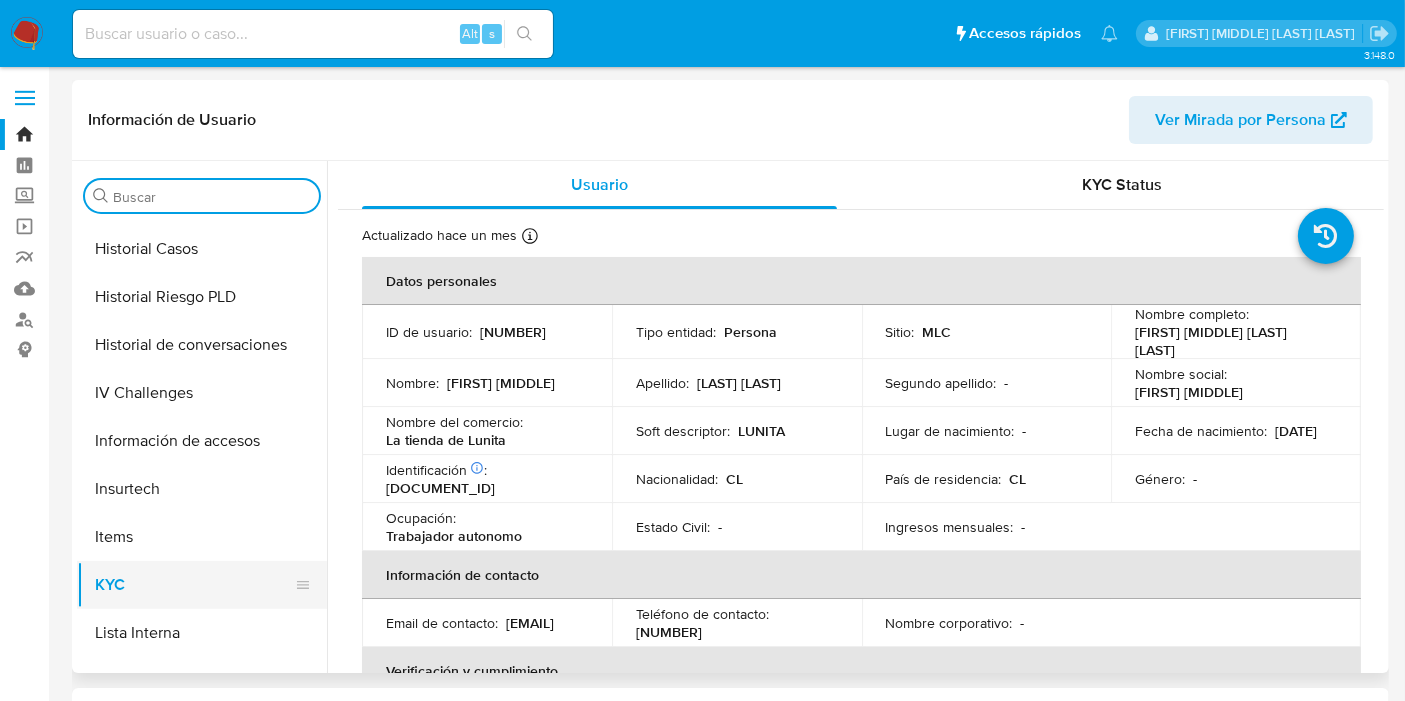 scroll, scrollTop: 463, scrollLeft: 0, axis: vertical 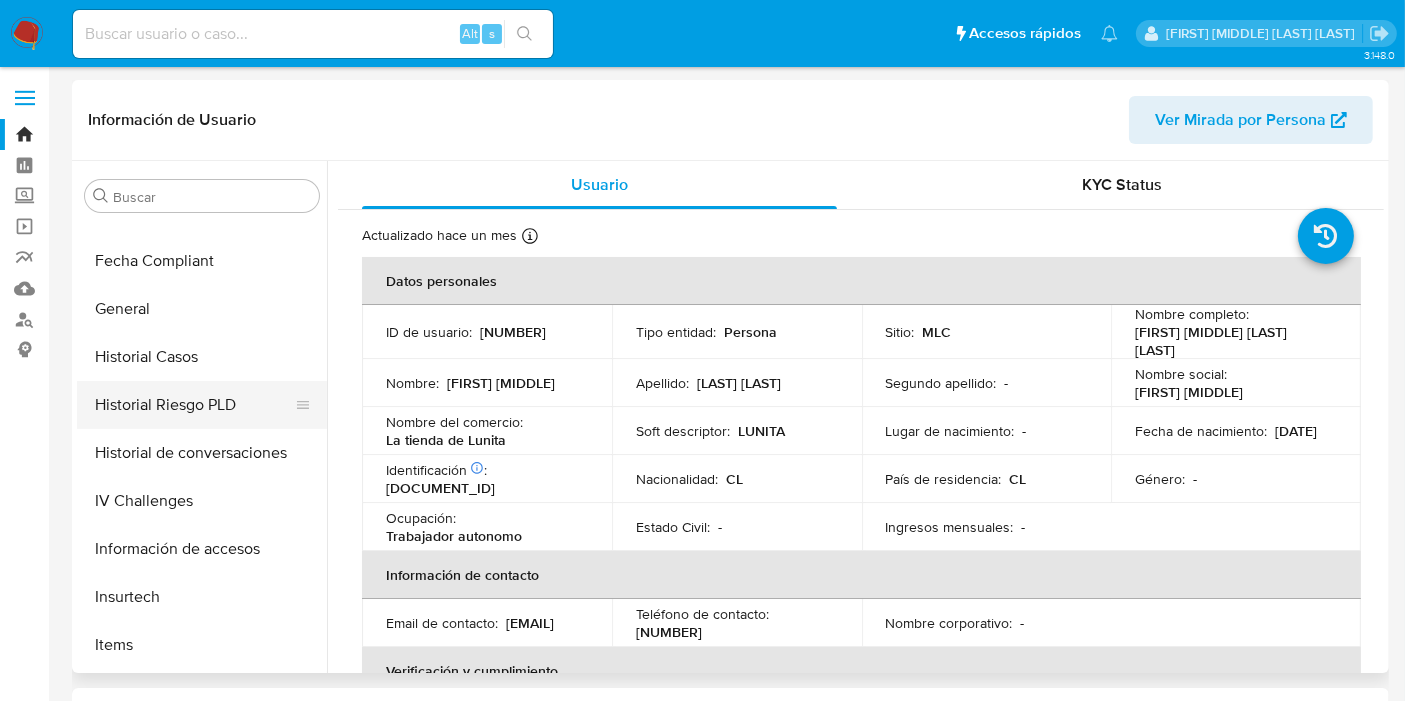 click on "Historial Riesgo PLD" at bounding box center [194, 405] 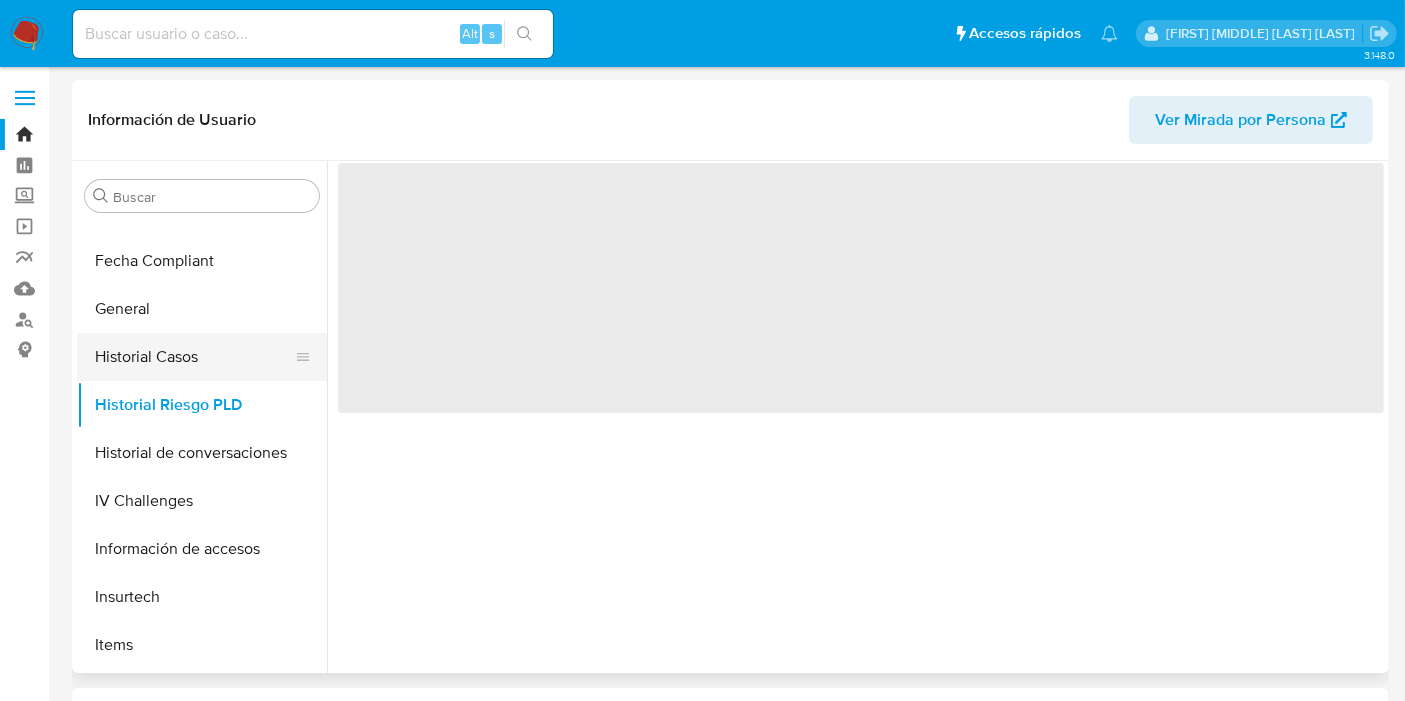 click on "Historial Casos" at bounding box center [194, 357] 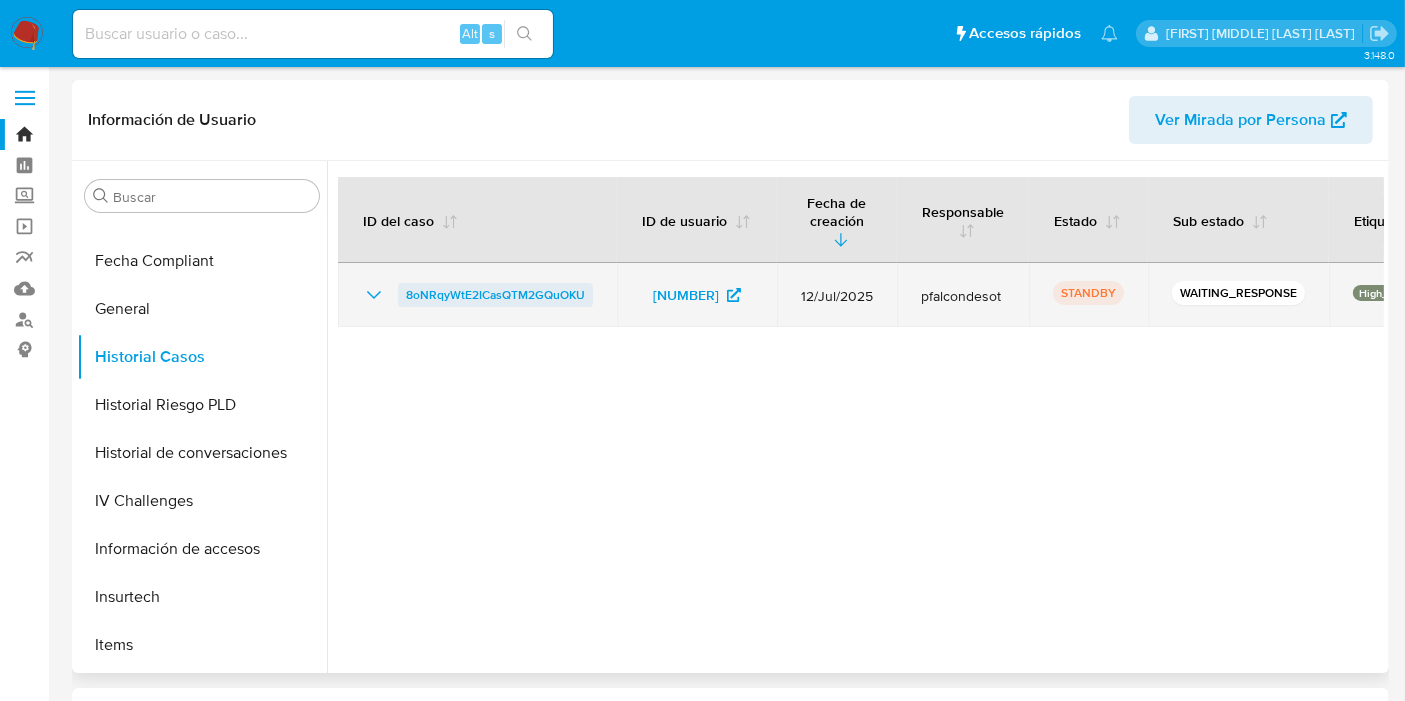 click on "8oNRqyWtE2ICasQTM2GQuOKU" at bounding box center (495, 295) 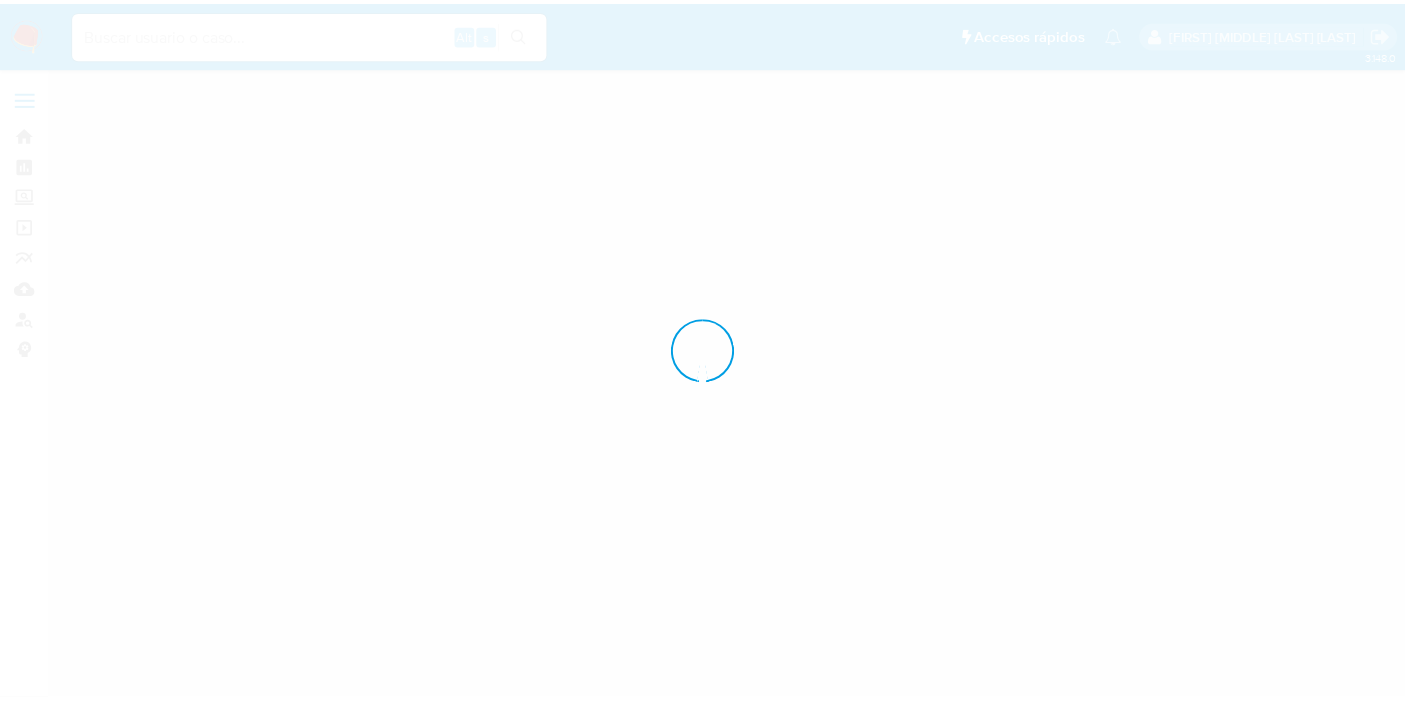 scroll, scrollTop: 0, scrollLeft: 0, axis: both 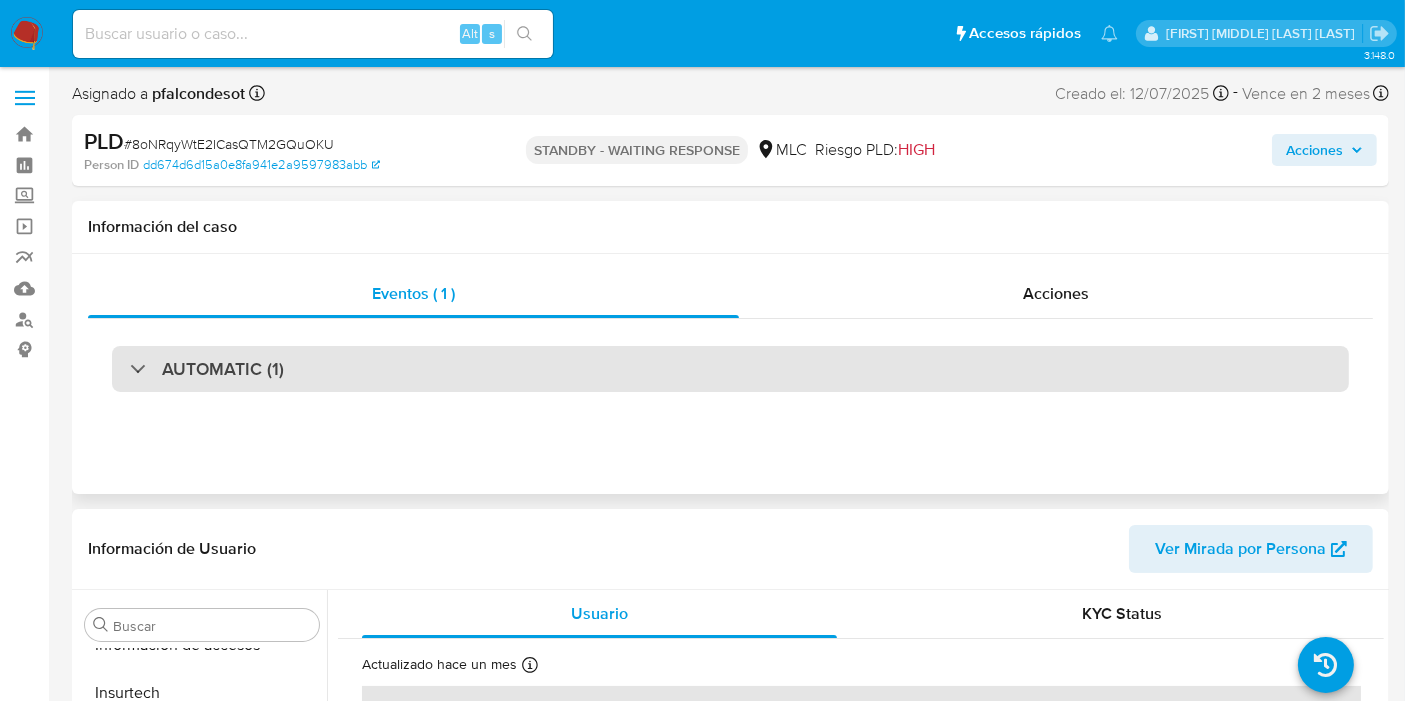click on "AUTOMATIC (1)" at bounding box center (730, 369) 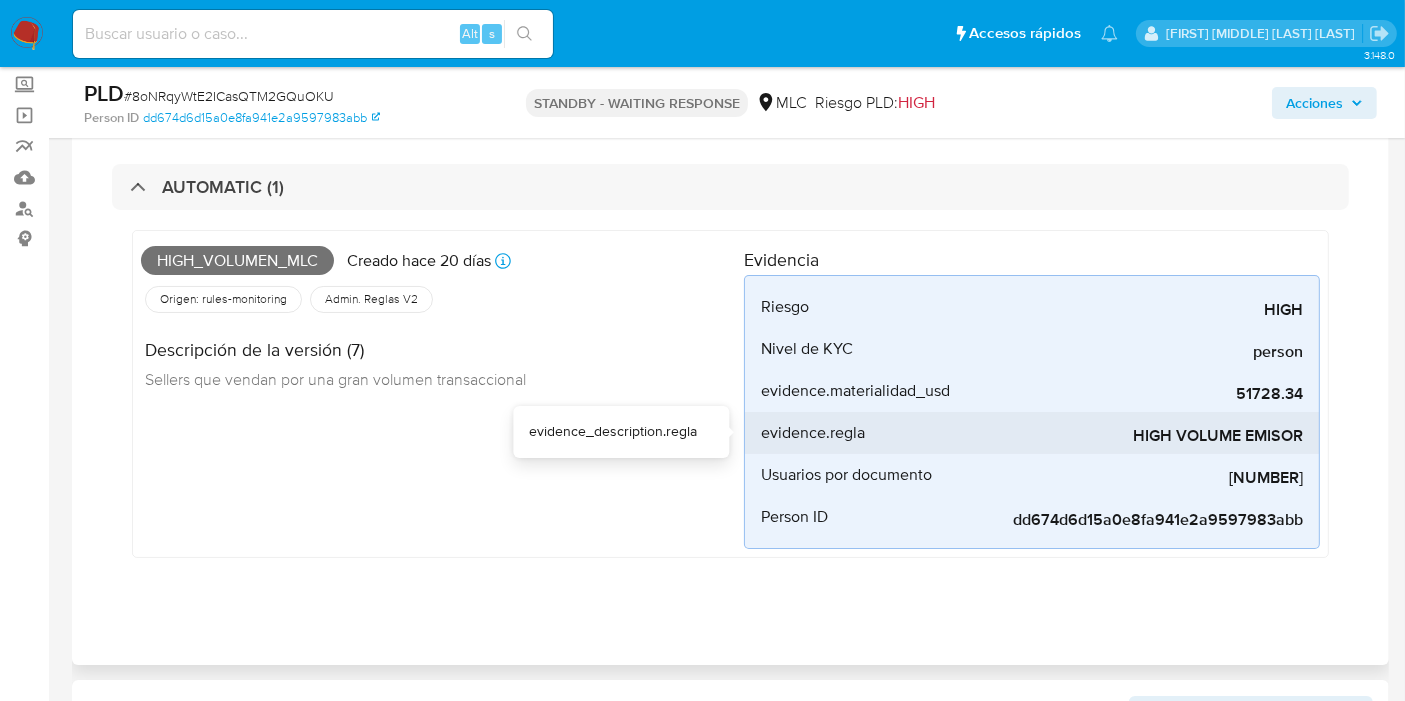 scroll, scrollTop: 555, scrollLeft: 0, axis: vertical 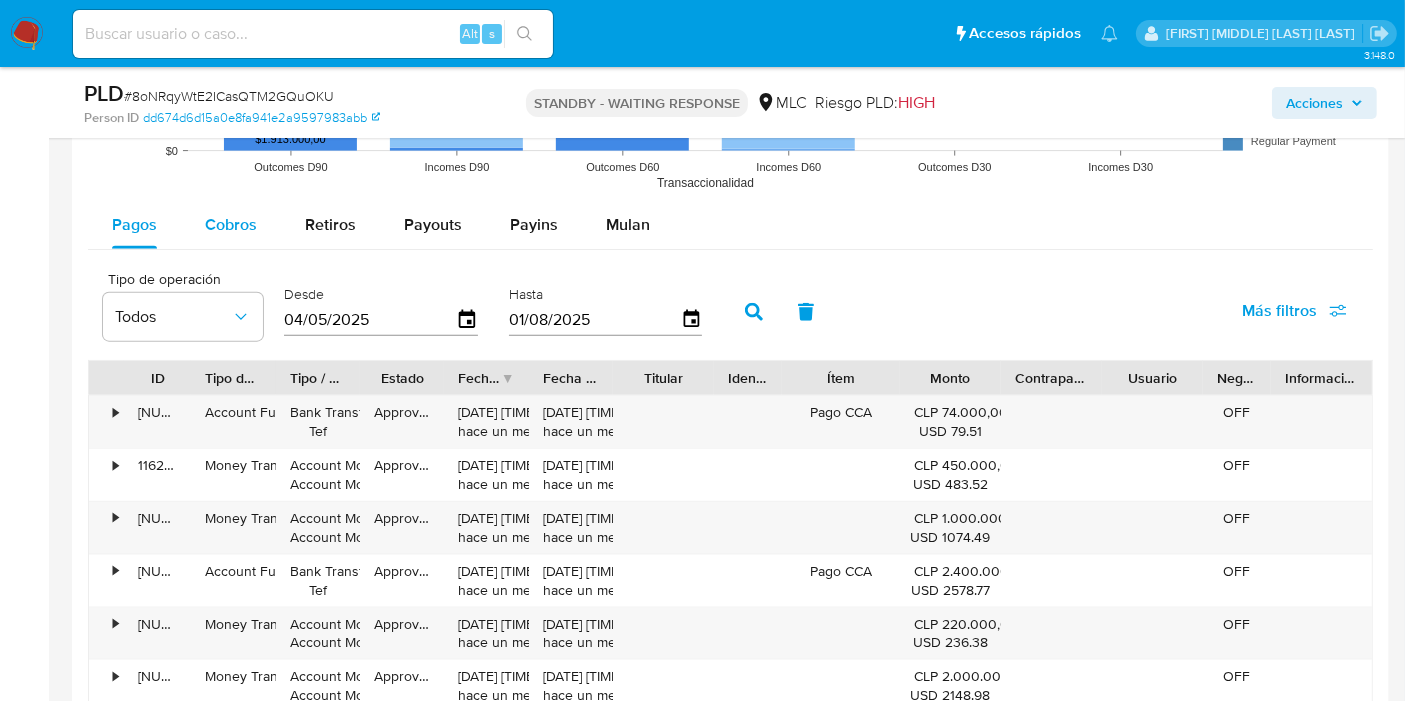 click on "Cobros" at bounding box center [231, 224] 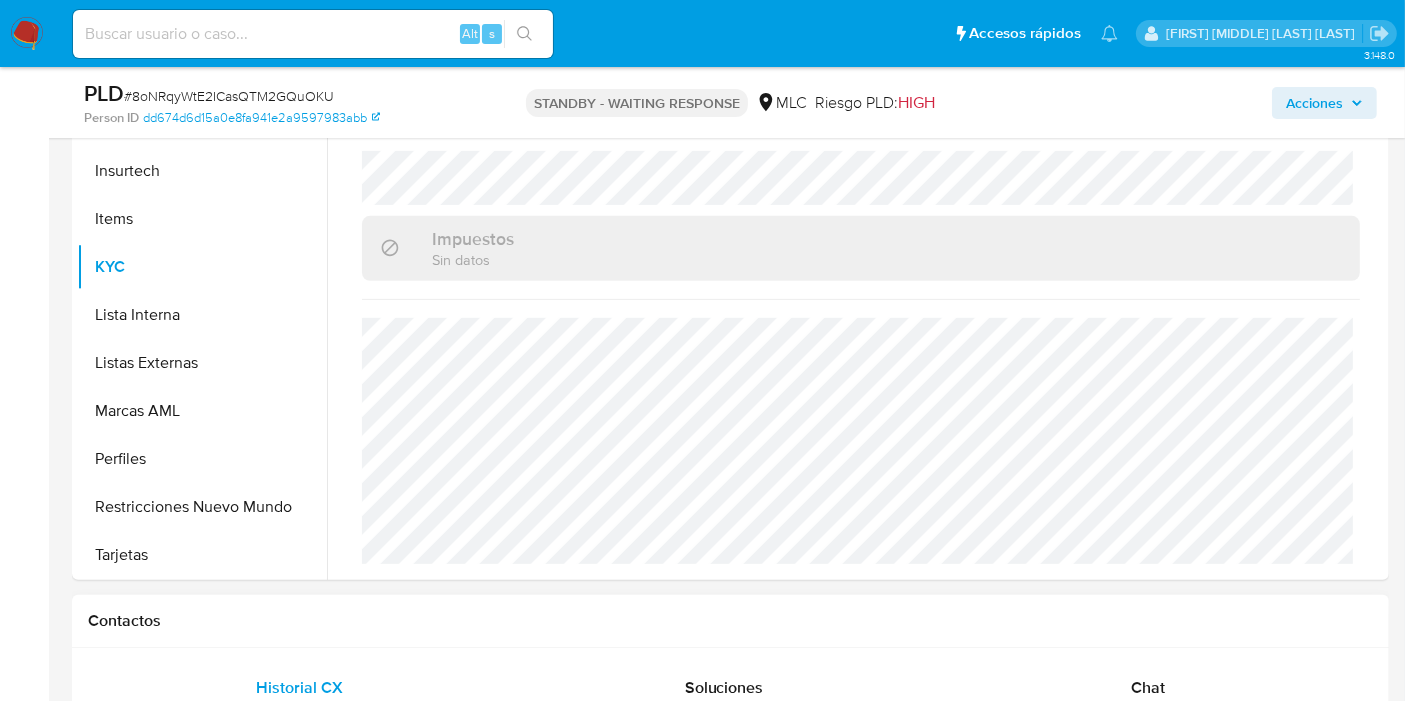 scroll, scrollTop: 638, scrollLeft: 0, axis: vertical 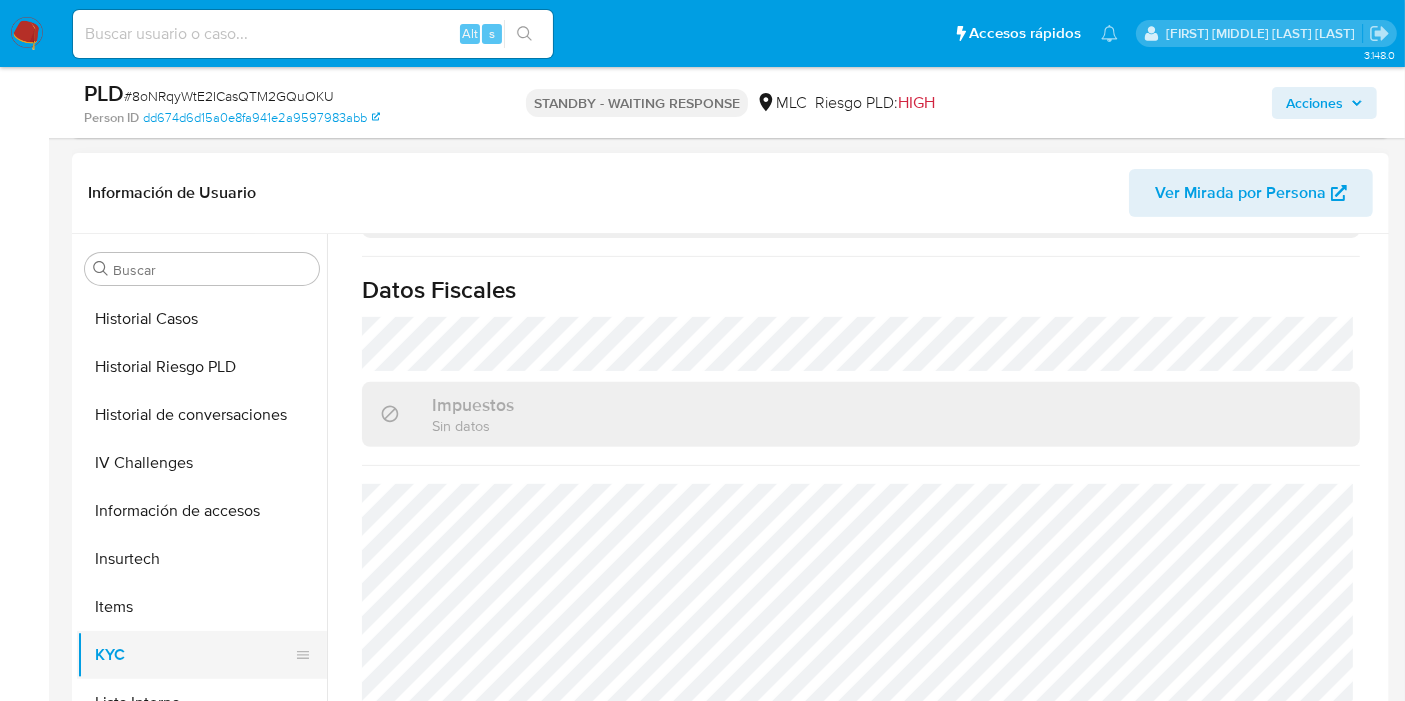 click on "KYC" at bounding box center [194, 655] 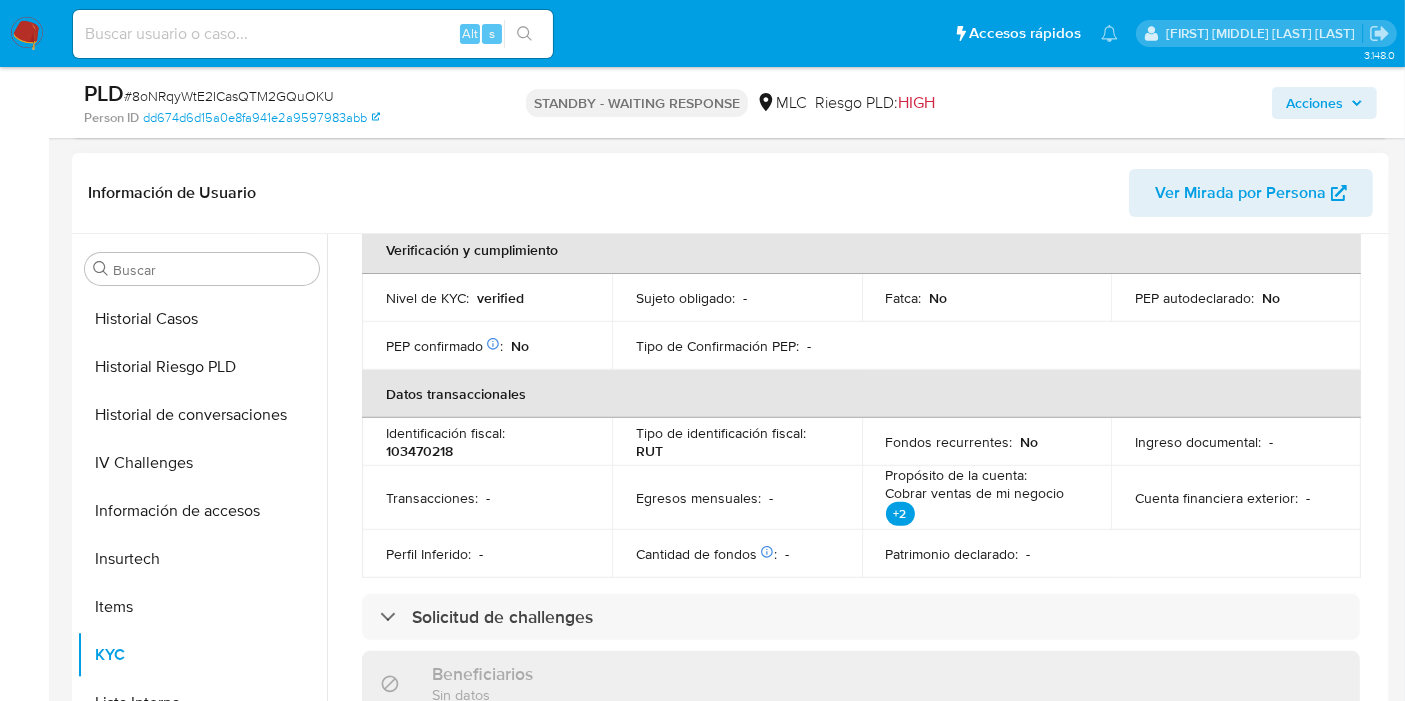 scroll, scrollTop: 453, scrollLeft: 0, axis: vertical 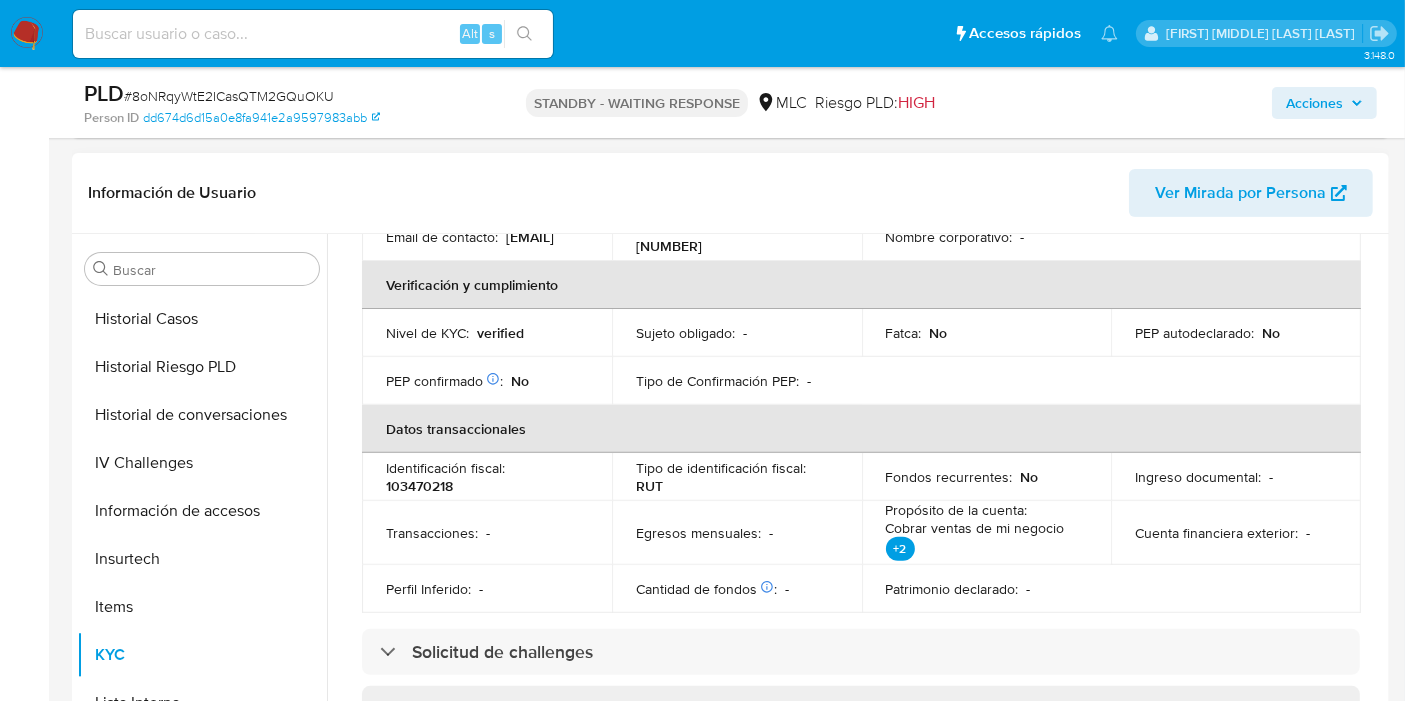 click on "Ver Mirada por Persona" at bounding box center [1240, 193] 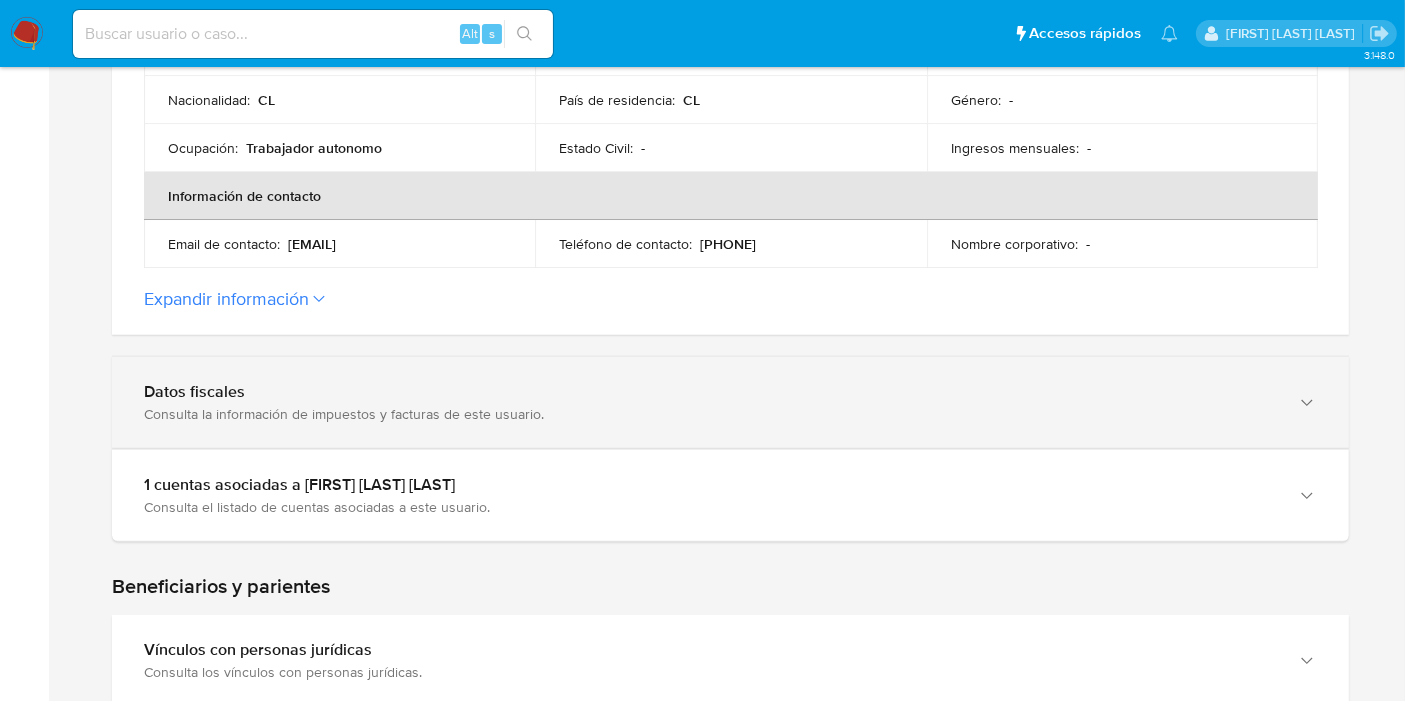 scroll, scrollTop: 698, scrollLeft: 0, axis: vertical 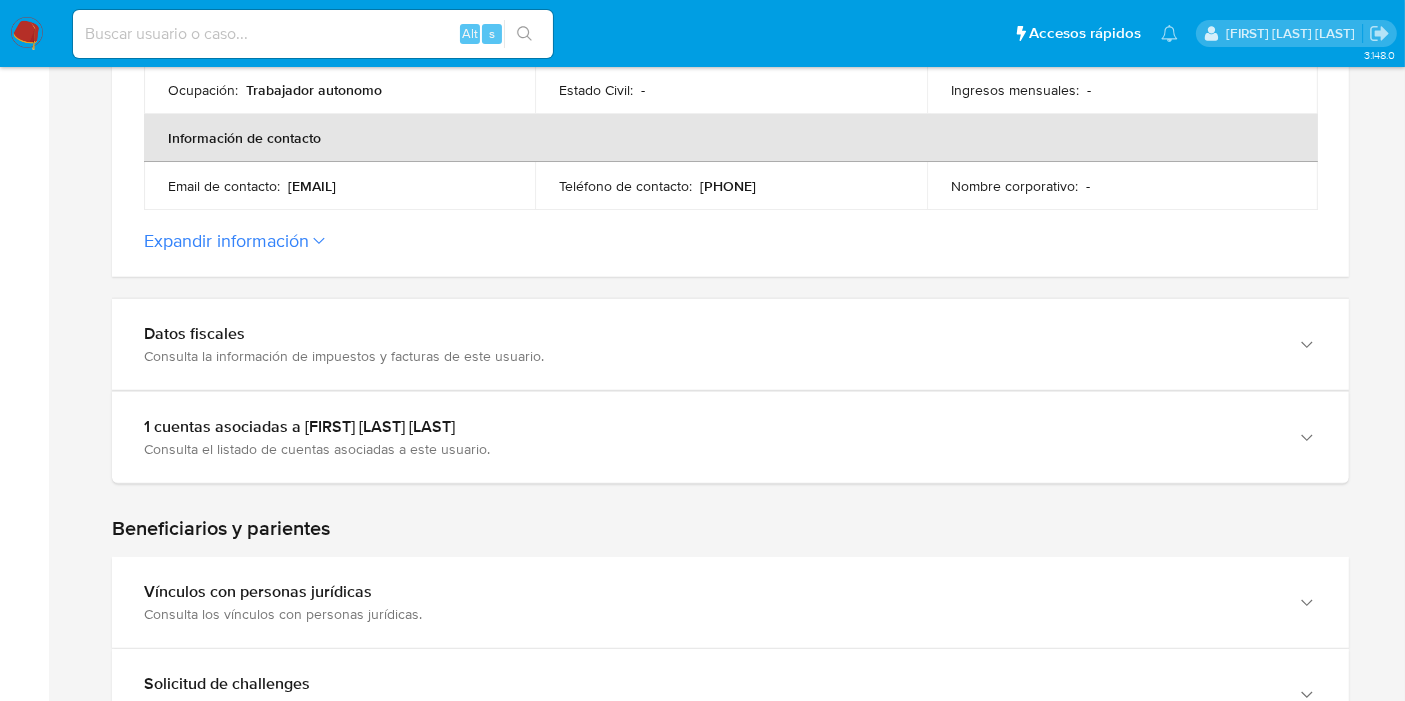 click on "Expandir información" at bounding box center (226, 241) 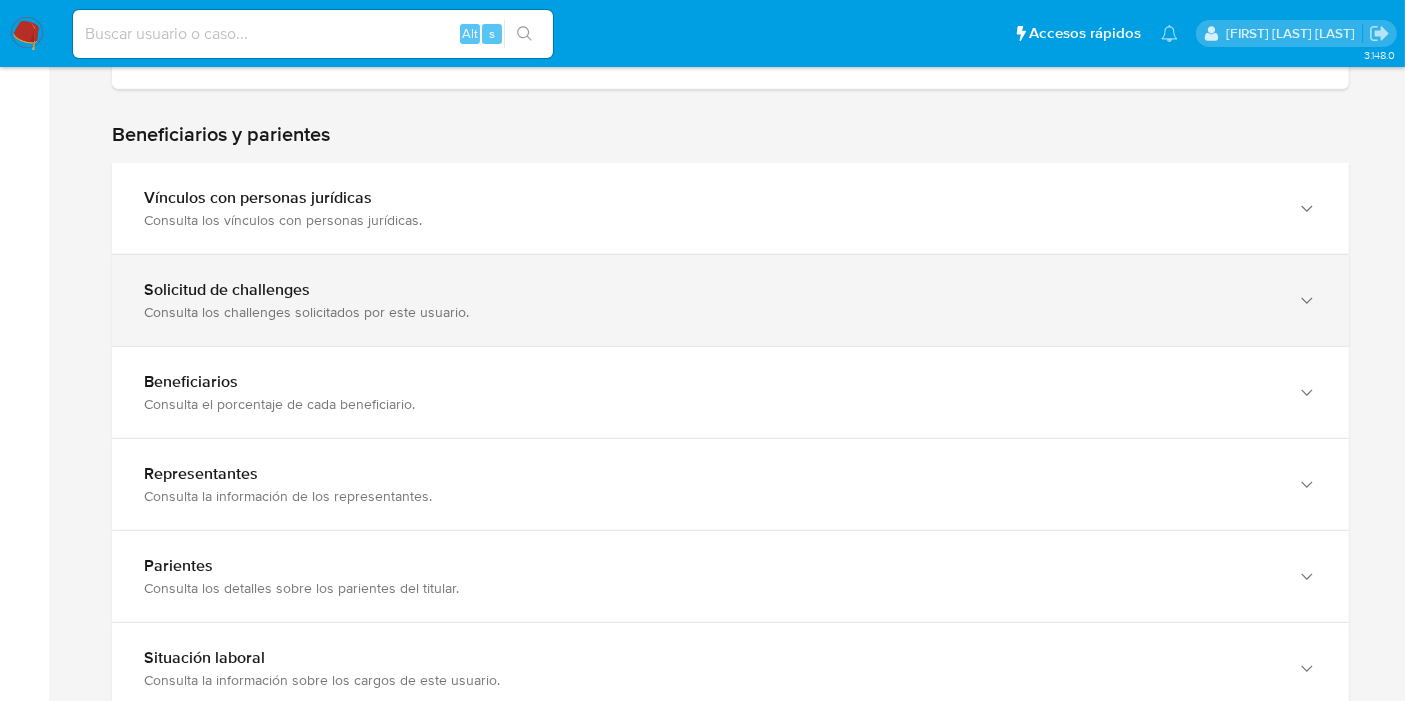 scroll, scrollTop: 1254, scrollLeft: 0, axis: vertical 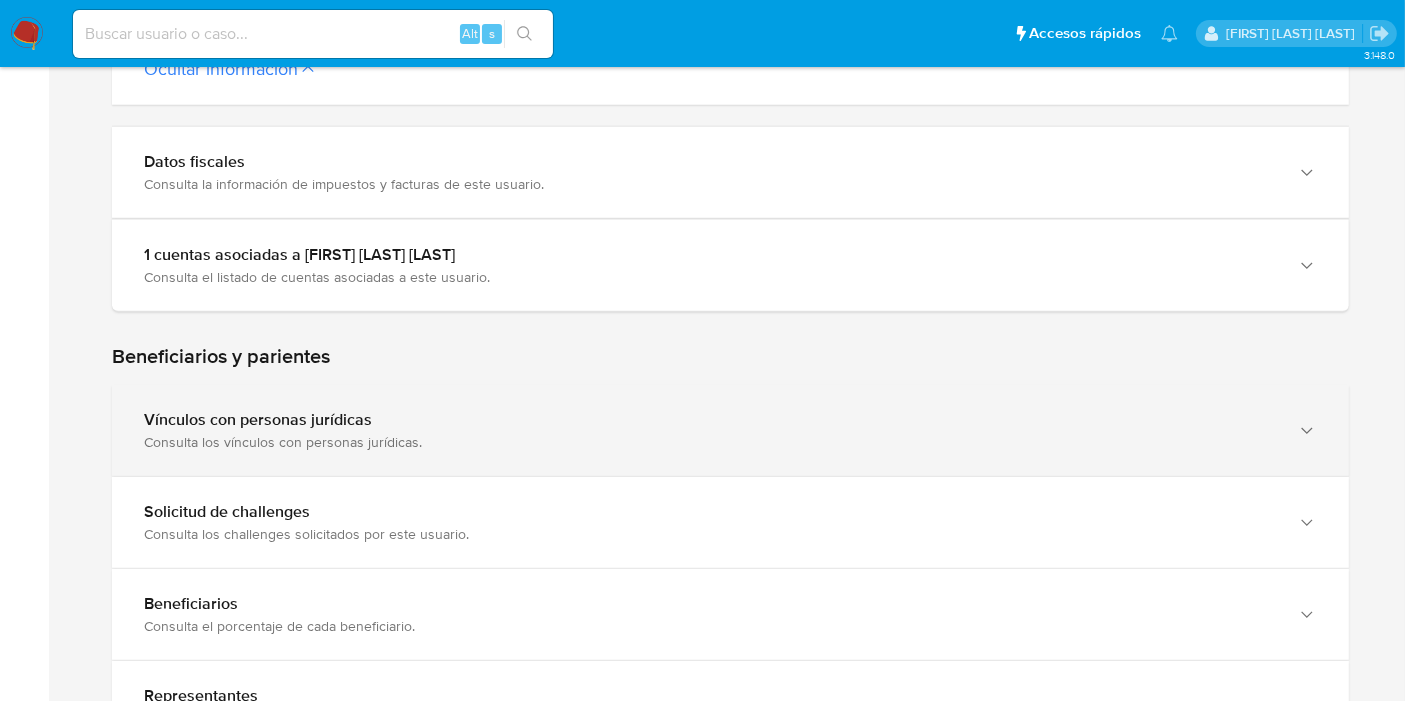 click 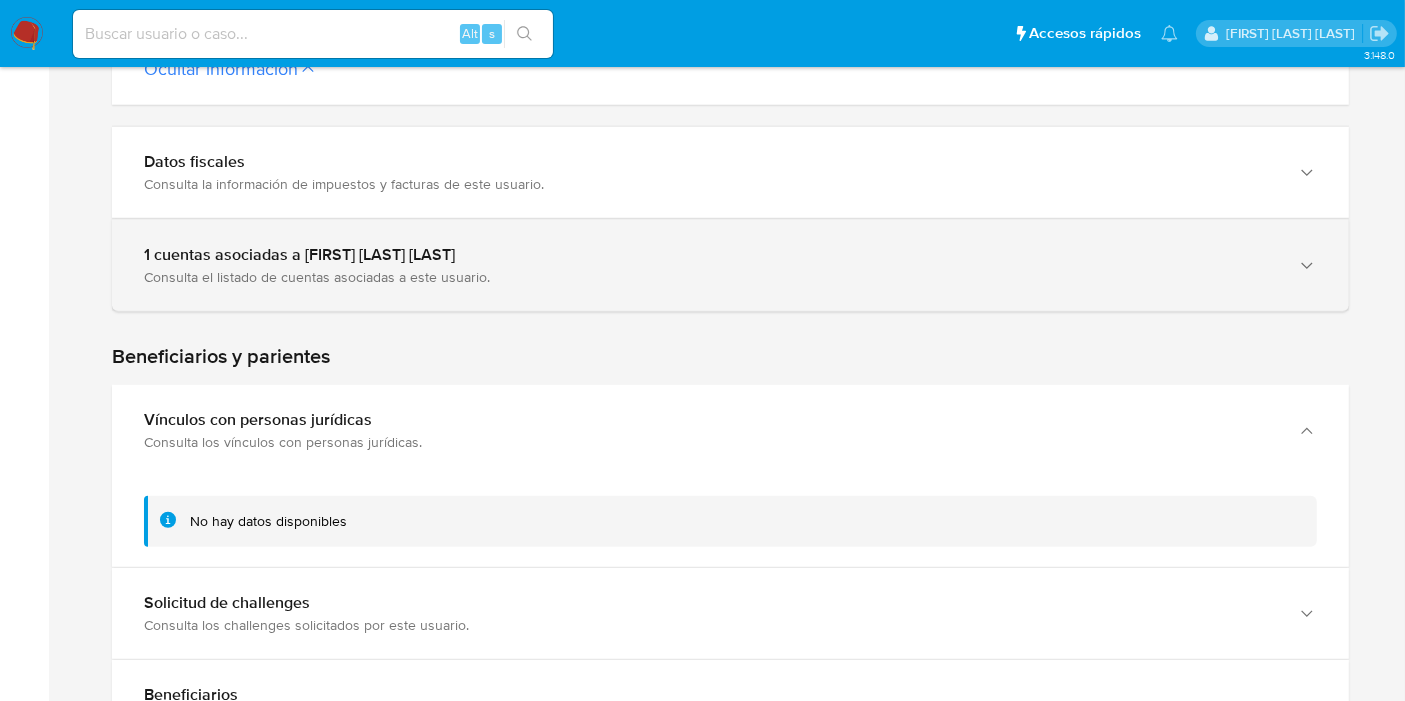 click at bounding box center (1305, 265) 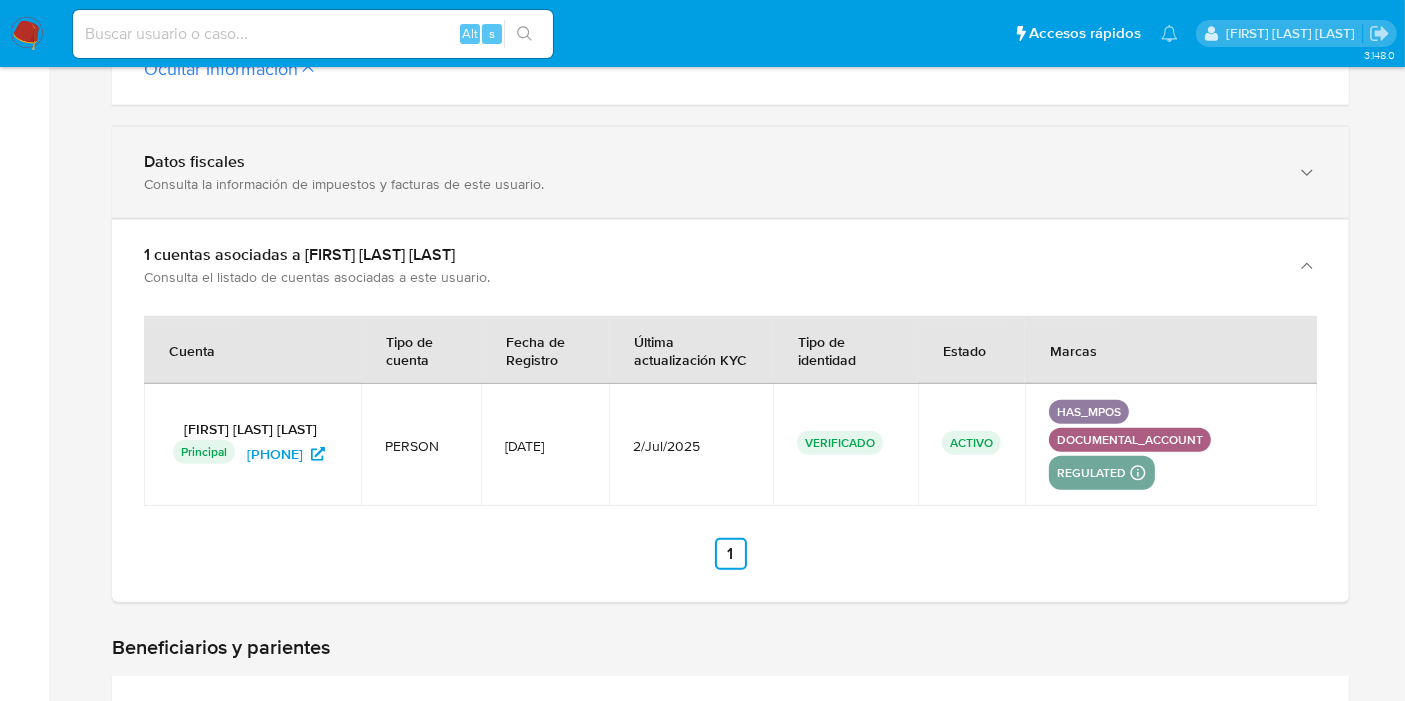 click 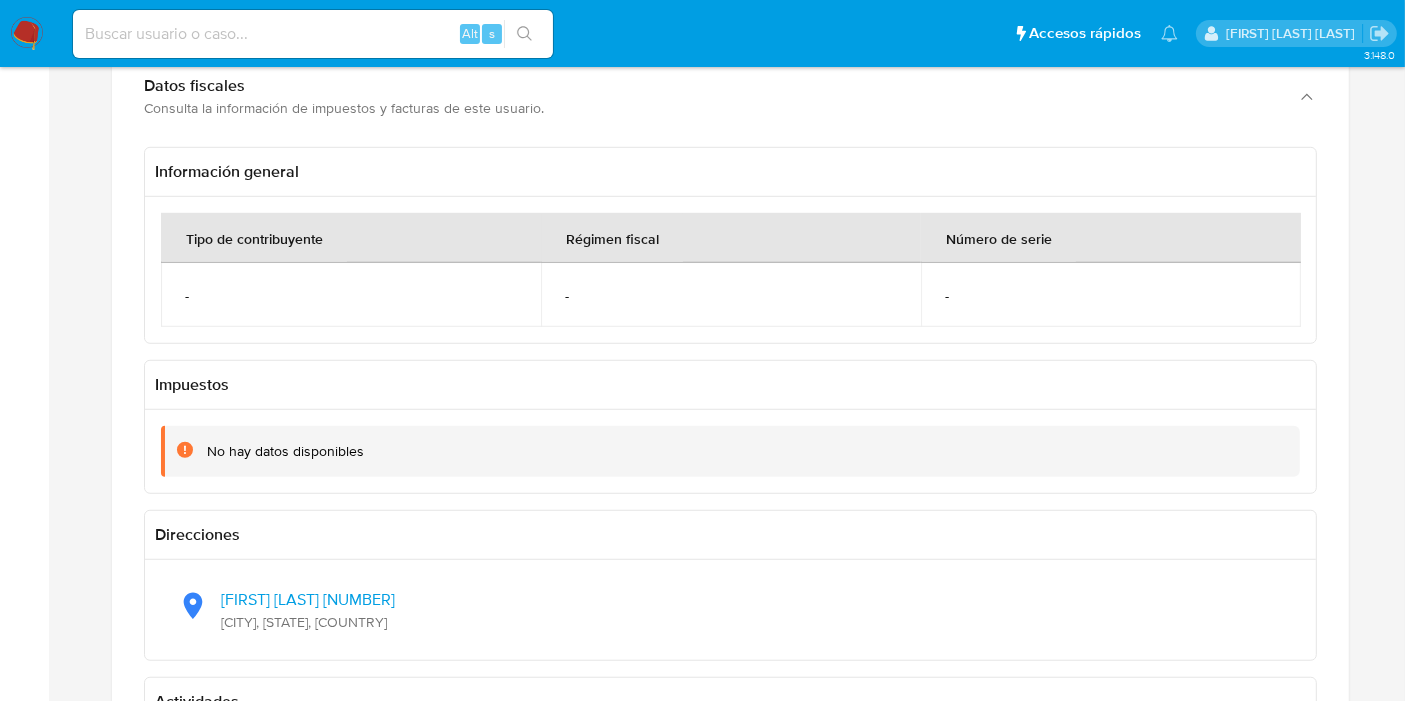 scroll, scrollTop: 1365, scrollLeft: 0, axis: vertical 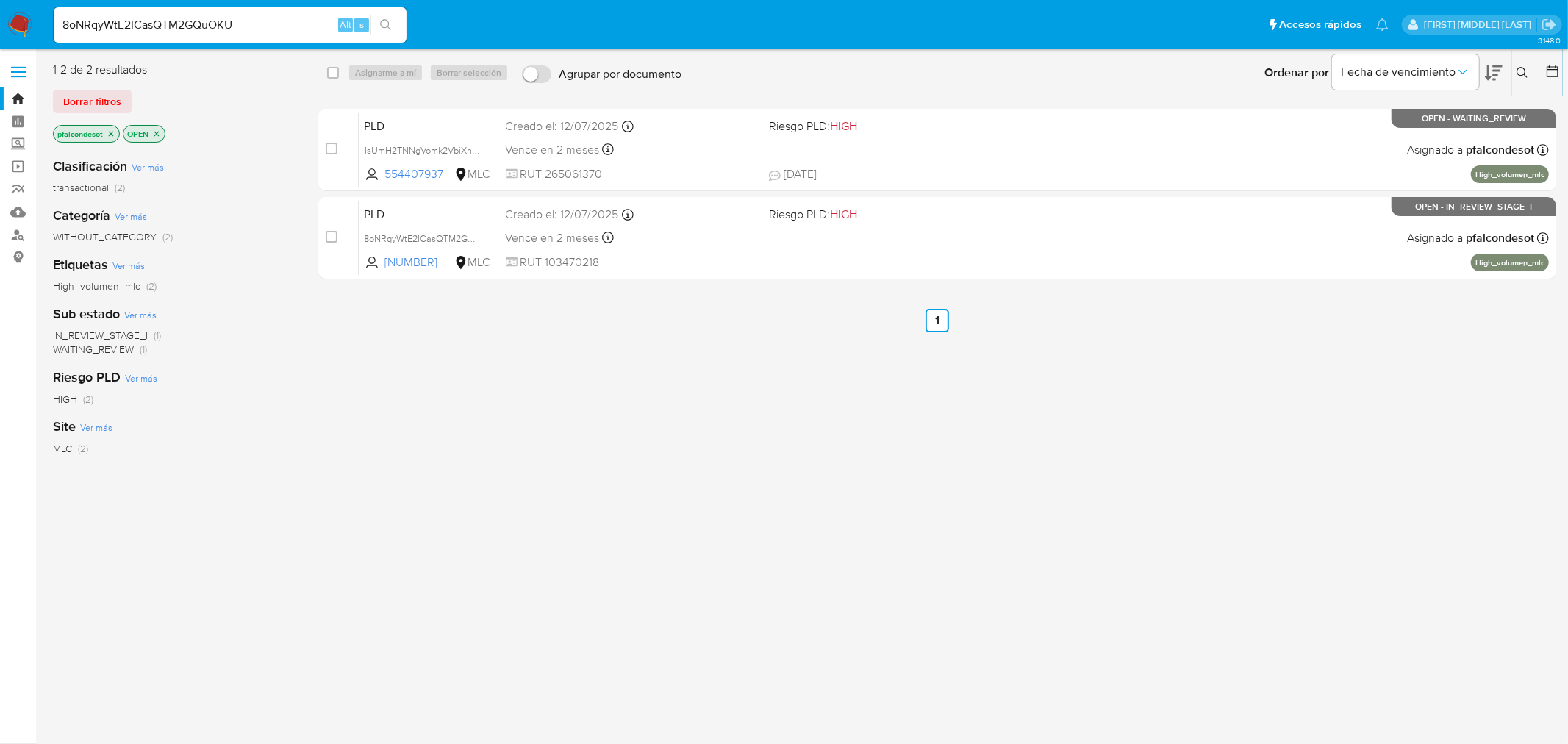 click on "select-all-cases-checkbox Asignarme a mí Borrar selección Agrupar por documento Ordenar por Fecha de vencimiento   No es posible ordenar los resultados mientras se encuentren agrupados. Ingrese ID de usuario o caso Buscar Borrar filtros case-item-checkbox   No es posible asignar el caso PLD 1sUmH2TNNgVomk2VbiXnPV4m 554407937 MLC Riesgo PLD:  HIGH Creado el: 12/07/2025   Creado el: 12/07/2025 15:08:36 Vence en 2 meses   Vence el 10/10/2025 16:08:37 RUT   265061370 25/07/2025   25/07/2025 17:36 Asignado a   pfalcondesot   Asignado el: 17/07/2025 17:30:20 High_volumen_mlc OPEN - WAITING_REVIEW  case-item-checkbox   No es posible asignar el caso PLD 8oNRqyWtE2ICasQTM2GQuOKU 1921431876 MLC Riesgo PLD:  HIGH Creado el: 12/07/2025   Creado el: 12/07/2025 15:06:18 Vence en 2 meses   Vence el 10/10/2025 16:06:19 RUT   103470218 Asignado a   pfalcondesot   Asignado el: 17/07/2025 17:30:21 High_volumen_mlc OPEN - IN_REVIEW_STAGE_I  Anterior 1 Siguiente" at bounding box center (937, 389) 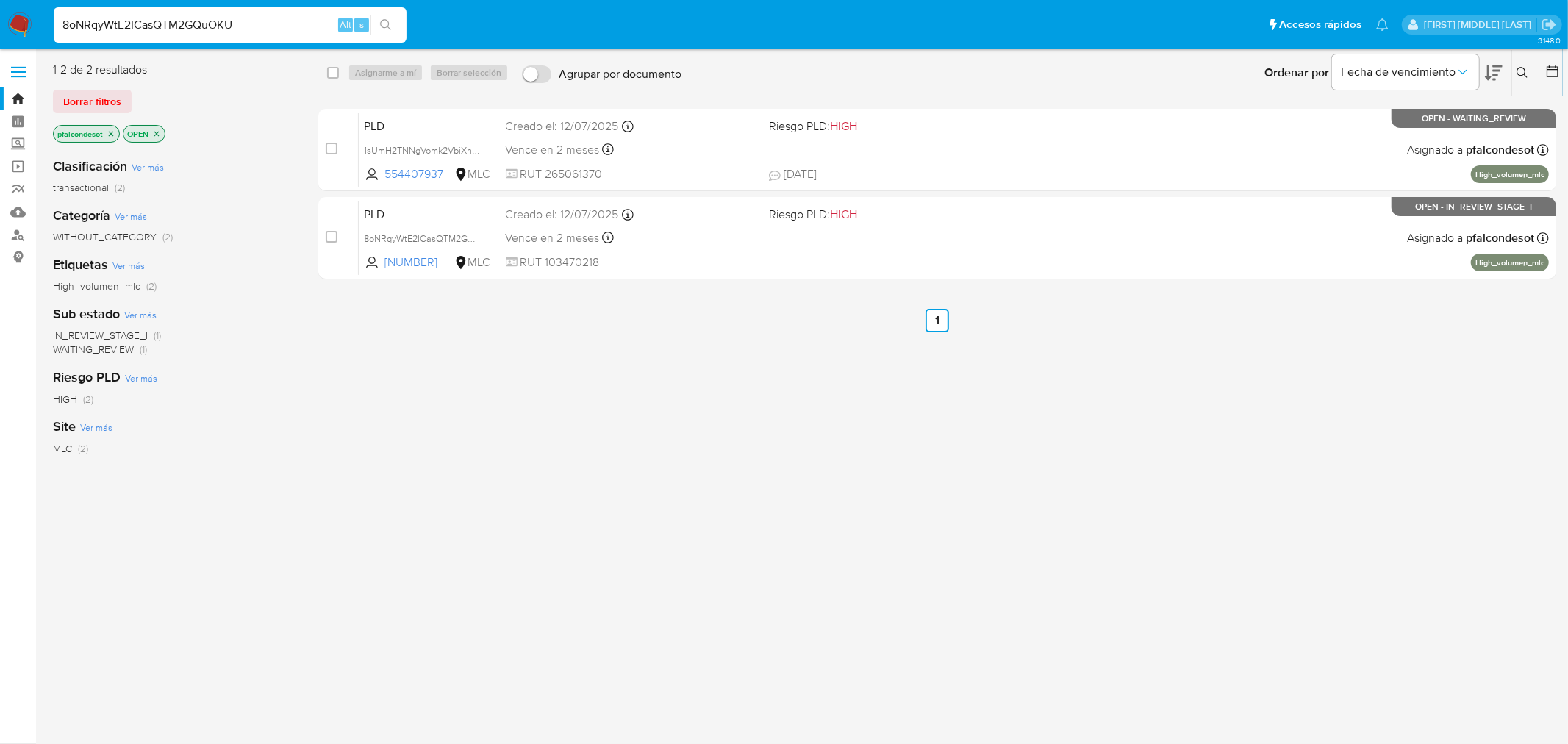 drag, startPoint x: 238, startPoint y: 21, endPoint x: -196, endPoint y: 9, distance: 434.16587 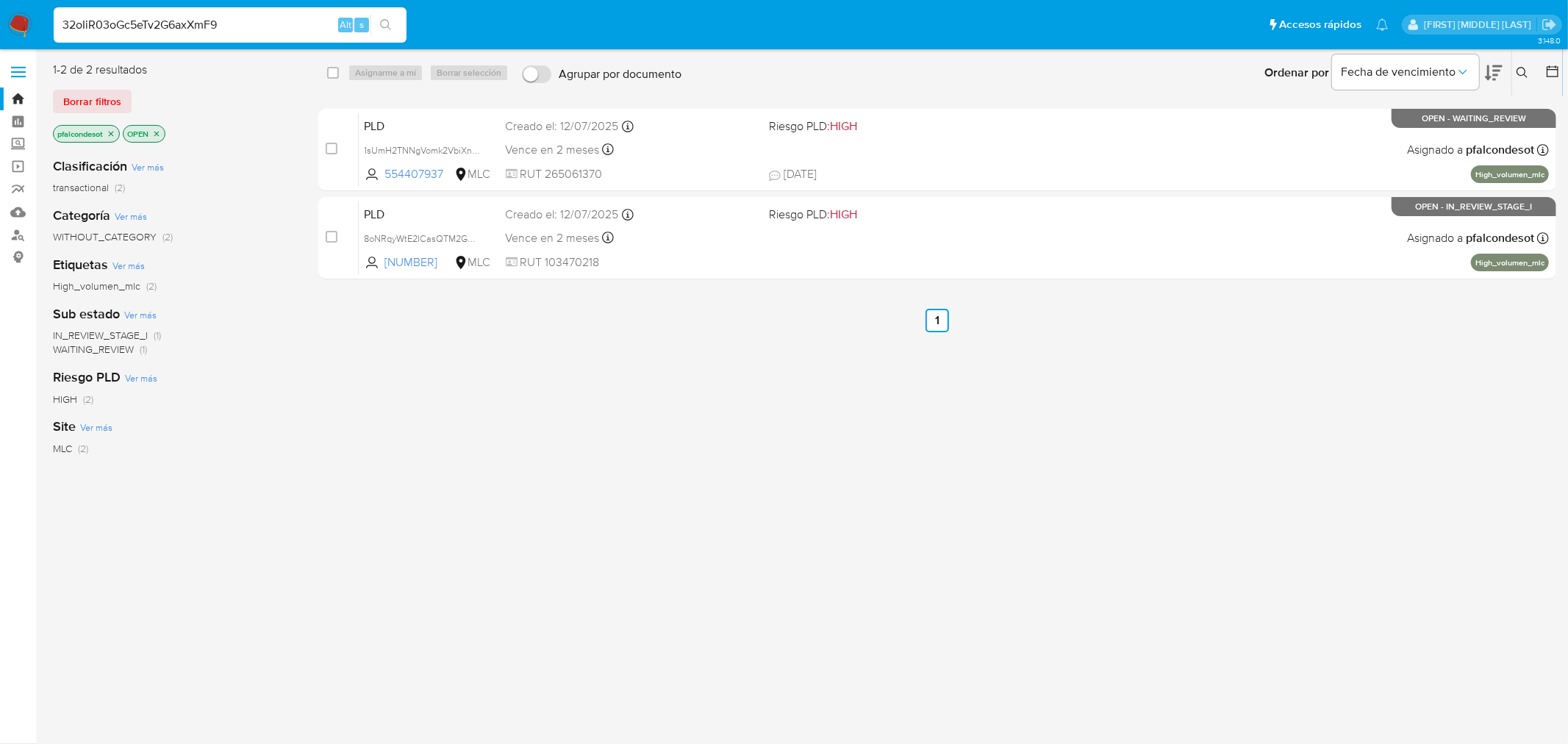 type on "32oIiR03oGc5eTv2G6axXmF9" 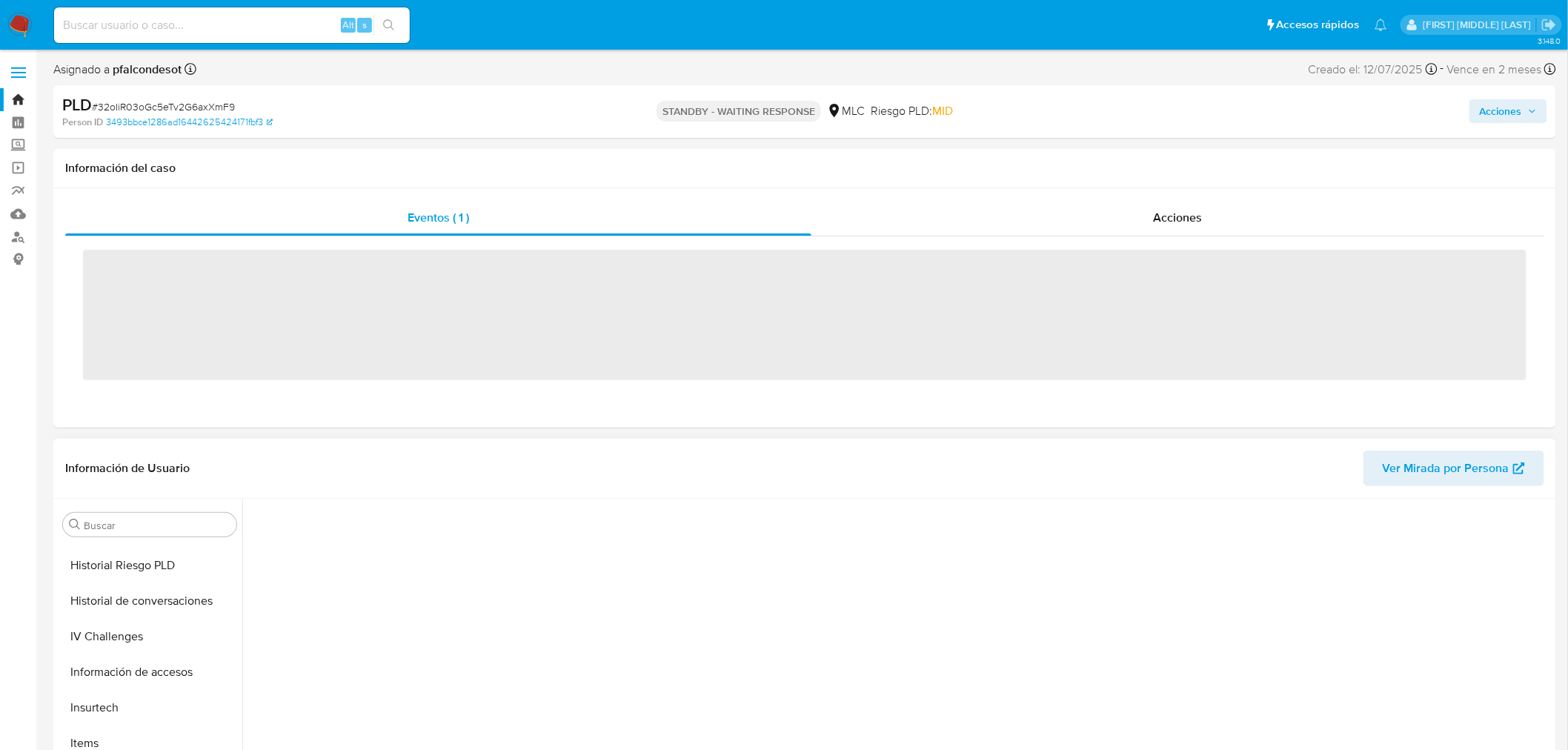 scroll, scrollTop: 590, scrollLeft: 0, axis: vertical 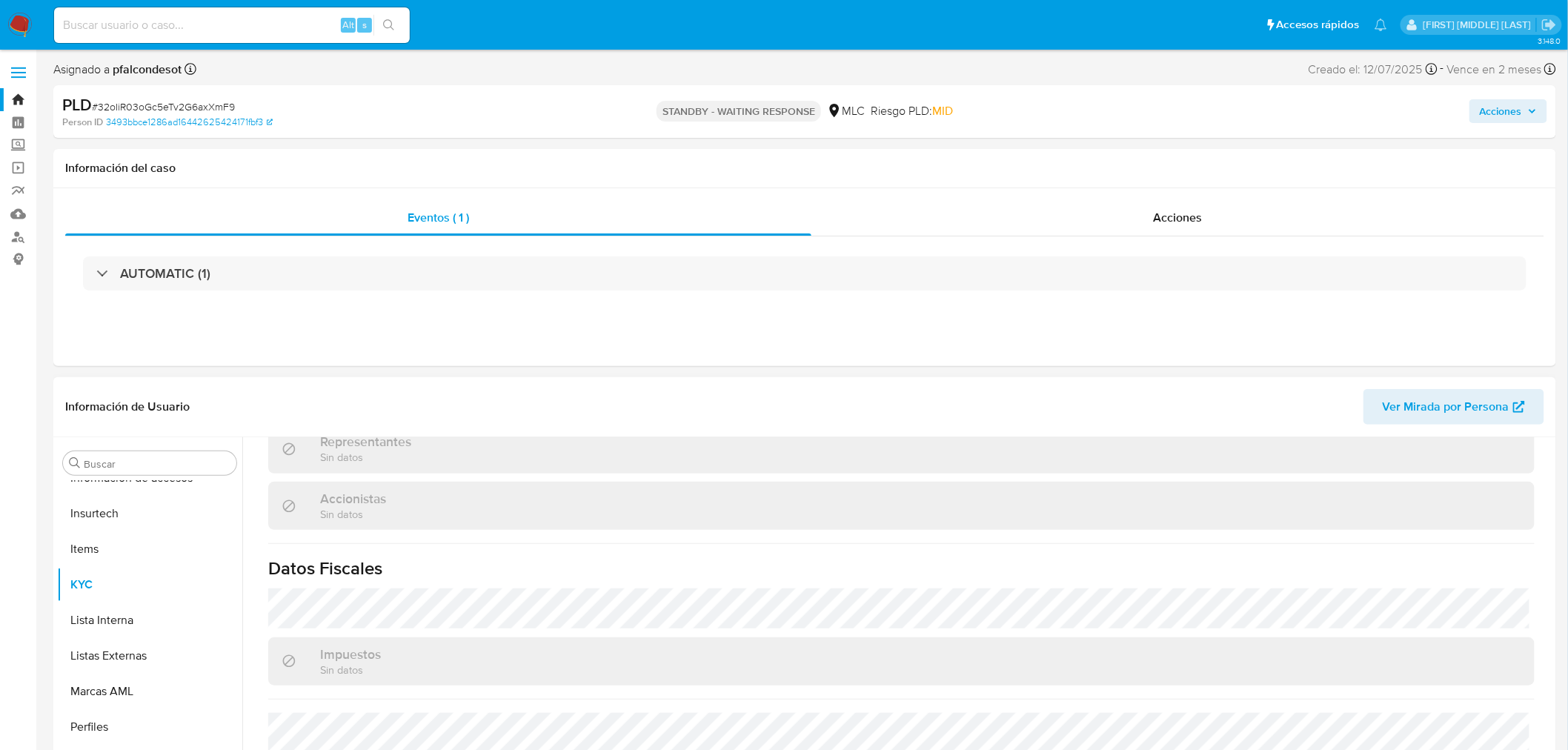 select on "10" 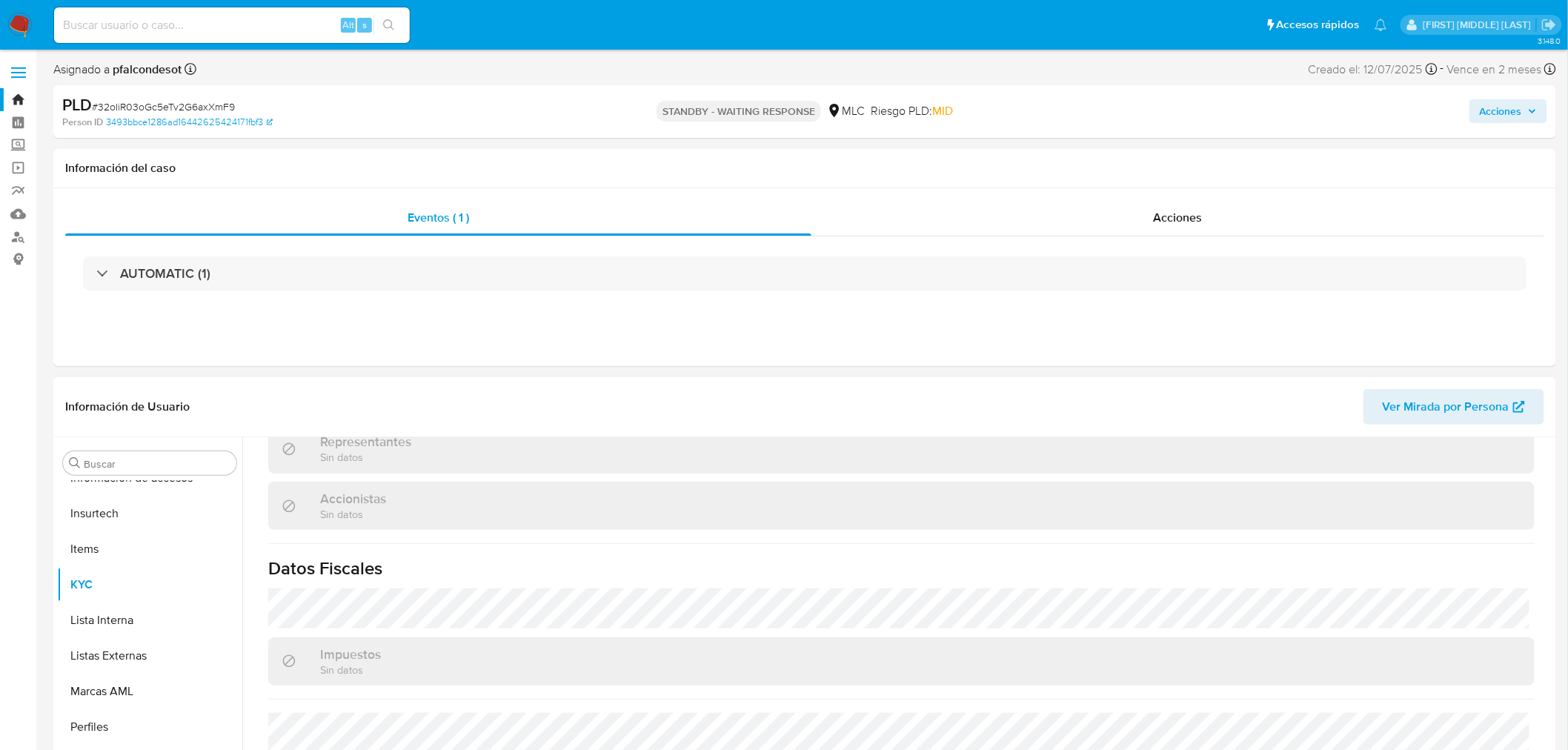 scroll, scrollTop: 944, scrollLeft: 0, axis: vertical 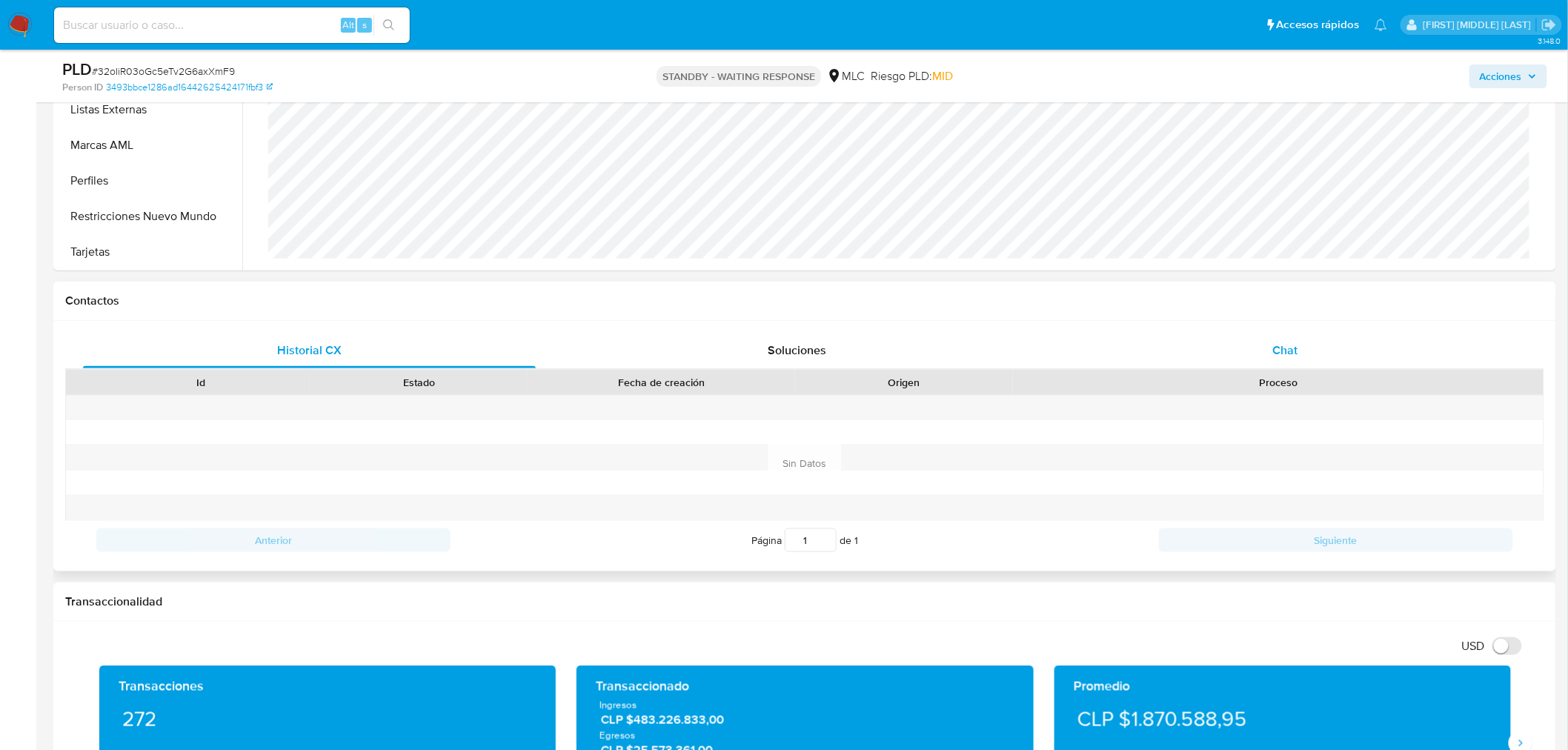 drag, startPoint x: 1307, startPoint y: 349, endPoint x: 1318, endPoint y: 359, distance: 14.86607 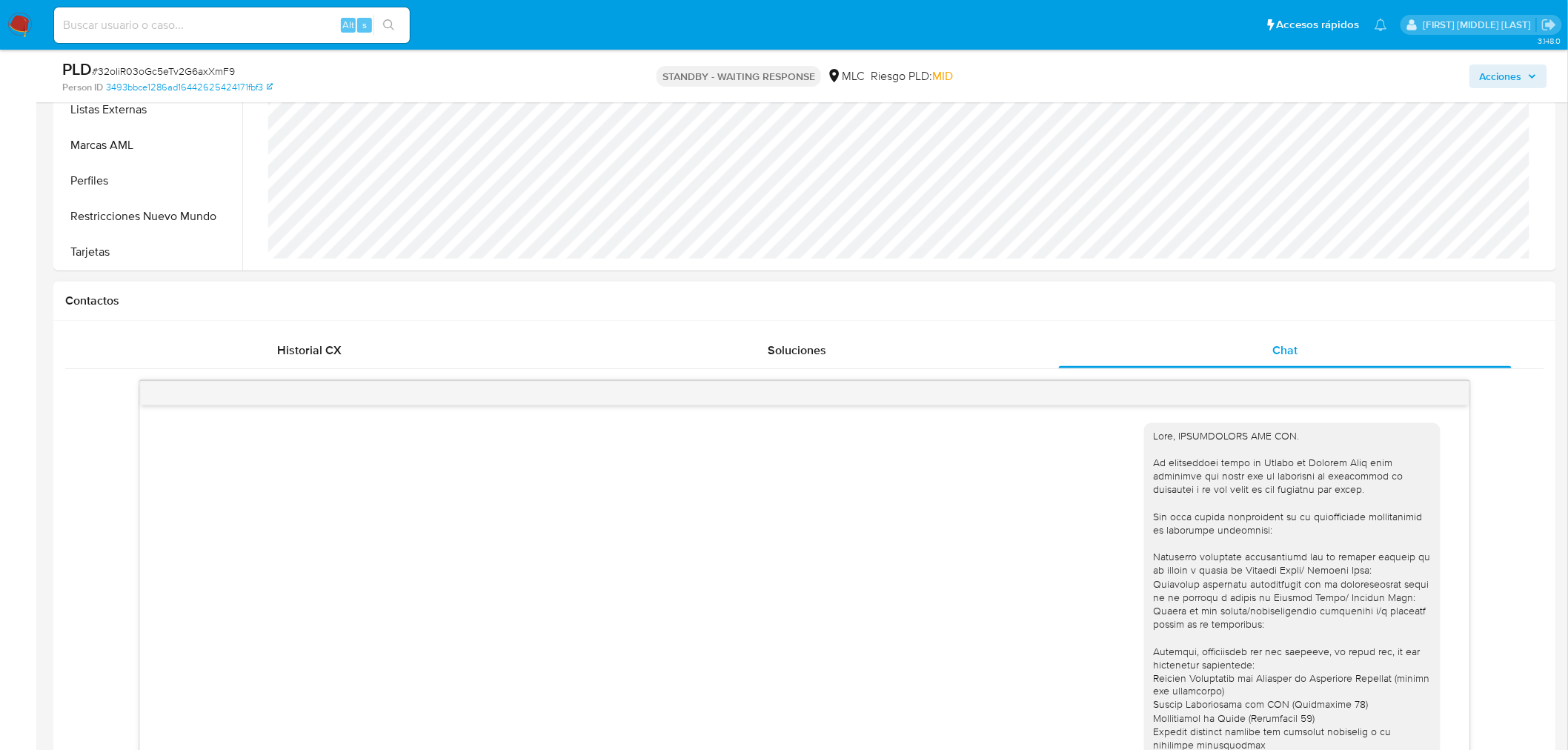scroll, scrollTop: 210, scrollLeft: 0, axis: vertical 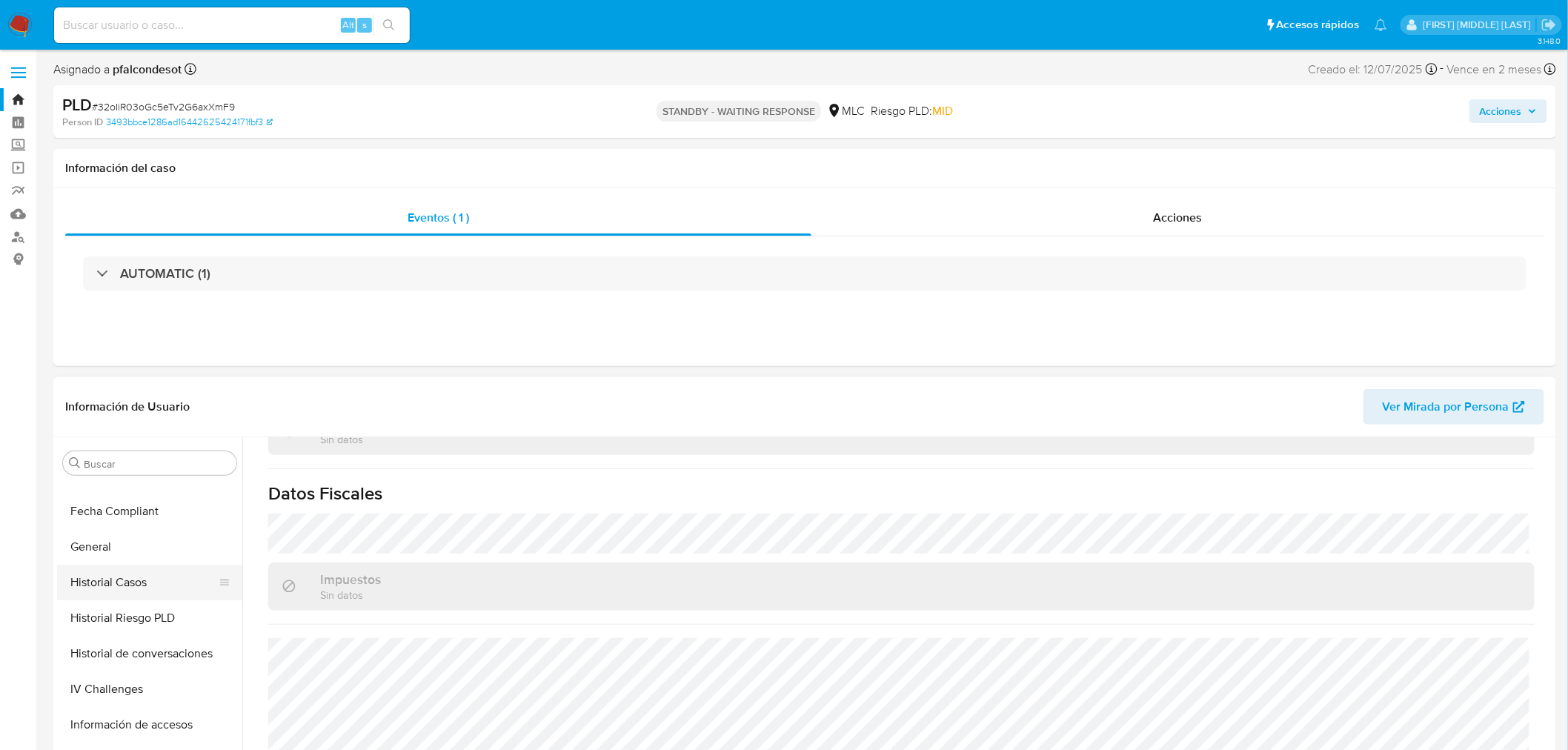 click on "Historial Casos" at bounding box center [144, 583] 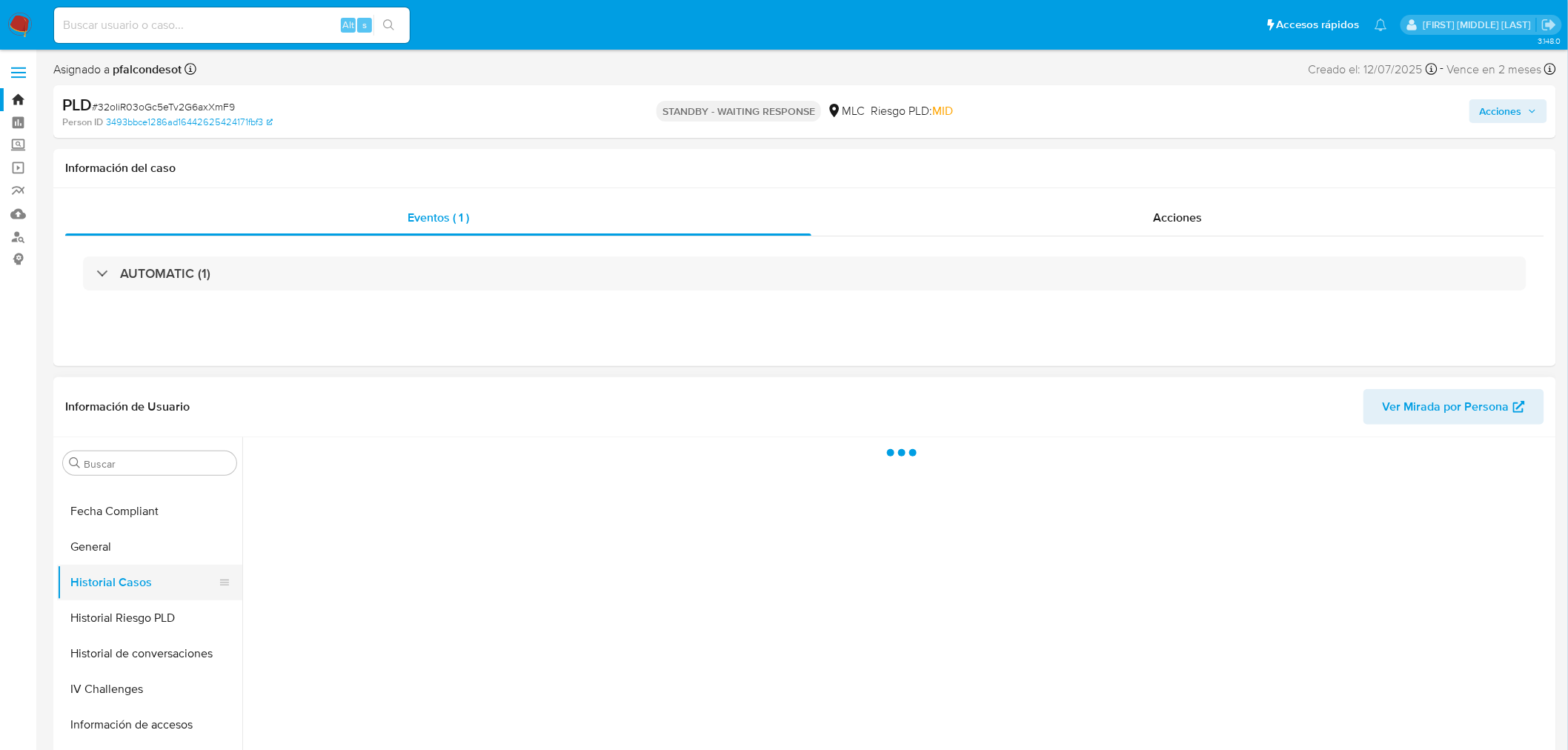scroll, scrollTop: 0, scrollLeft: 0, axis: both 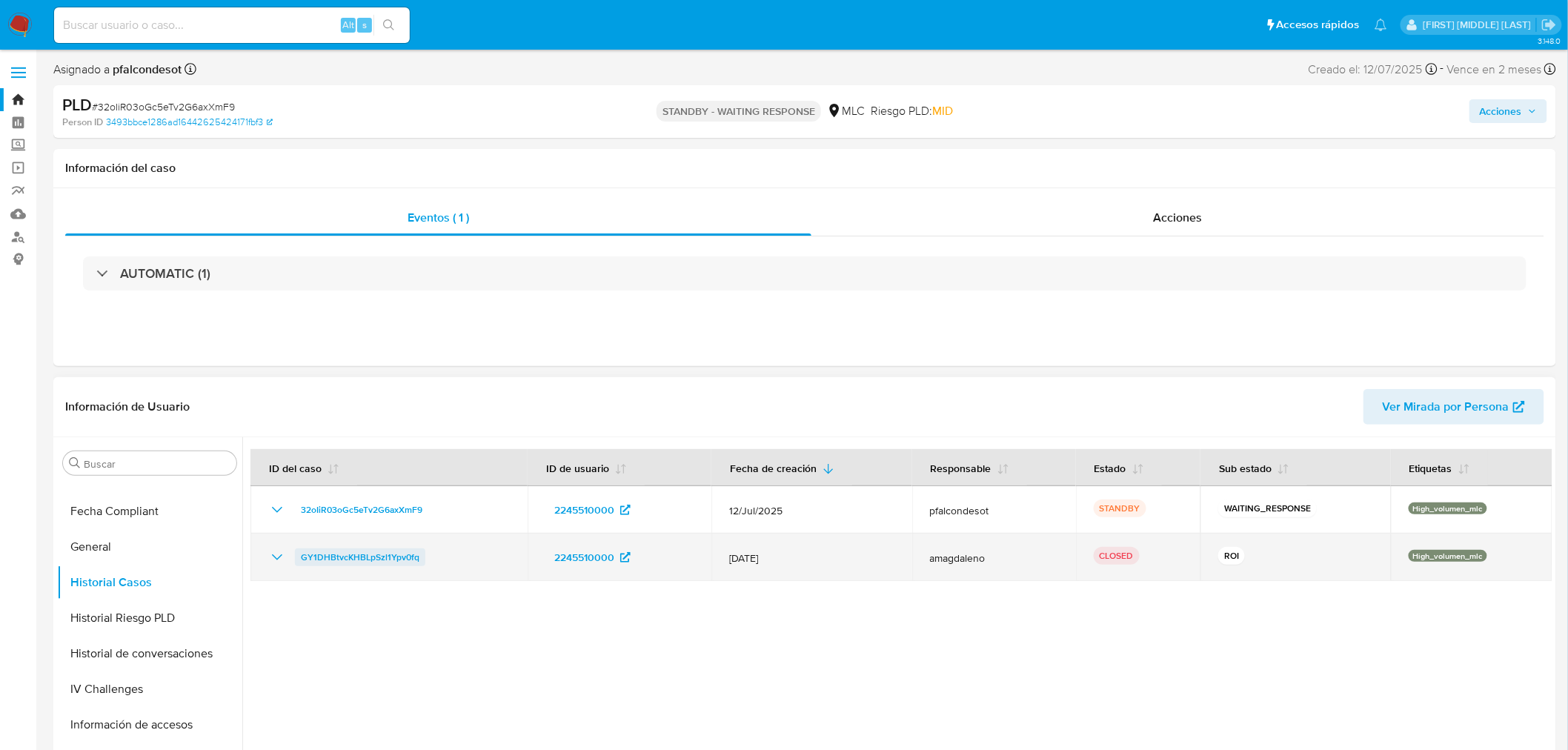 click on "GY1DHBtvcKHBLpSzl1Ypv0fq" at bounding box center (360, 557) 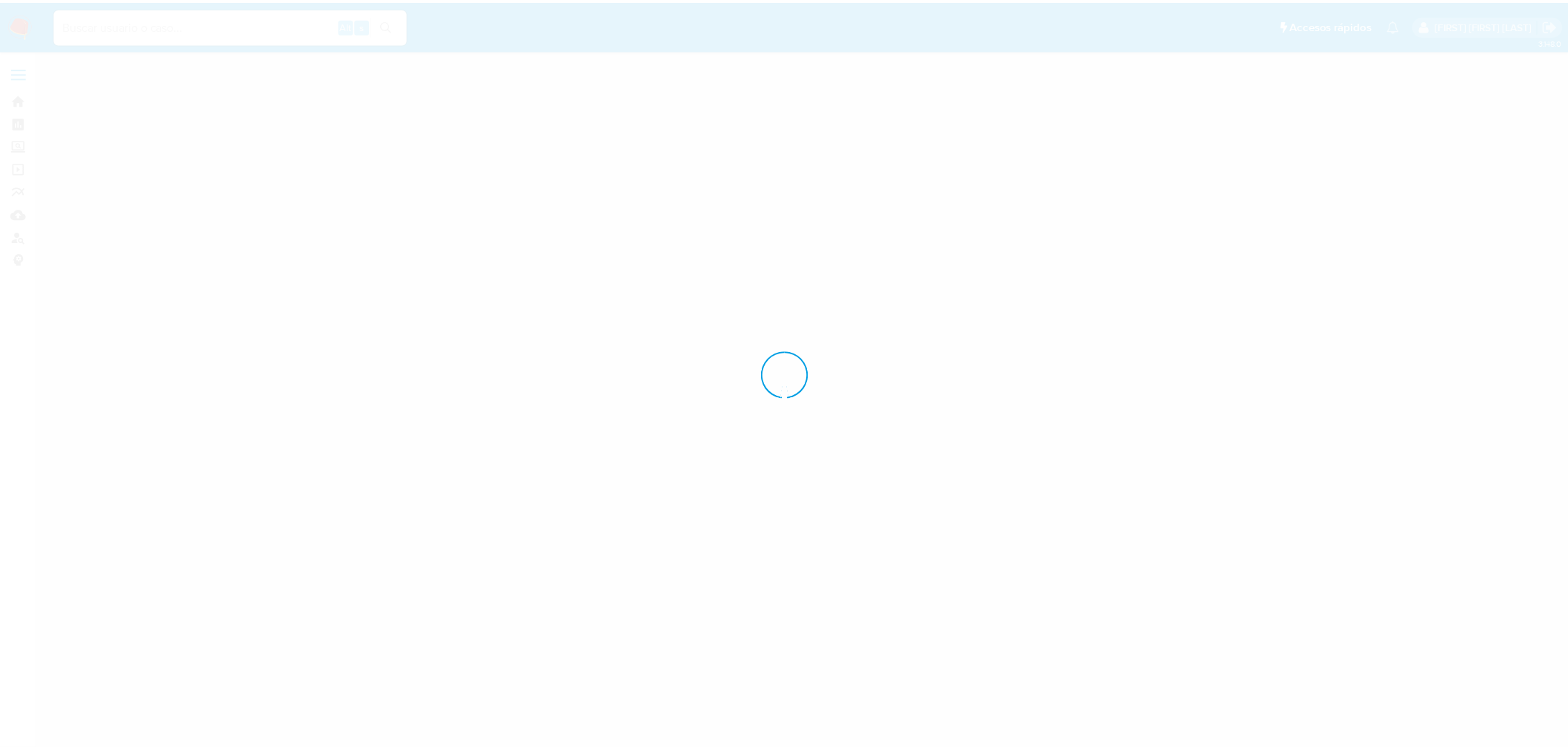 scroll, scrollTop: 0, scrollLeft: 0, axis: both 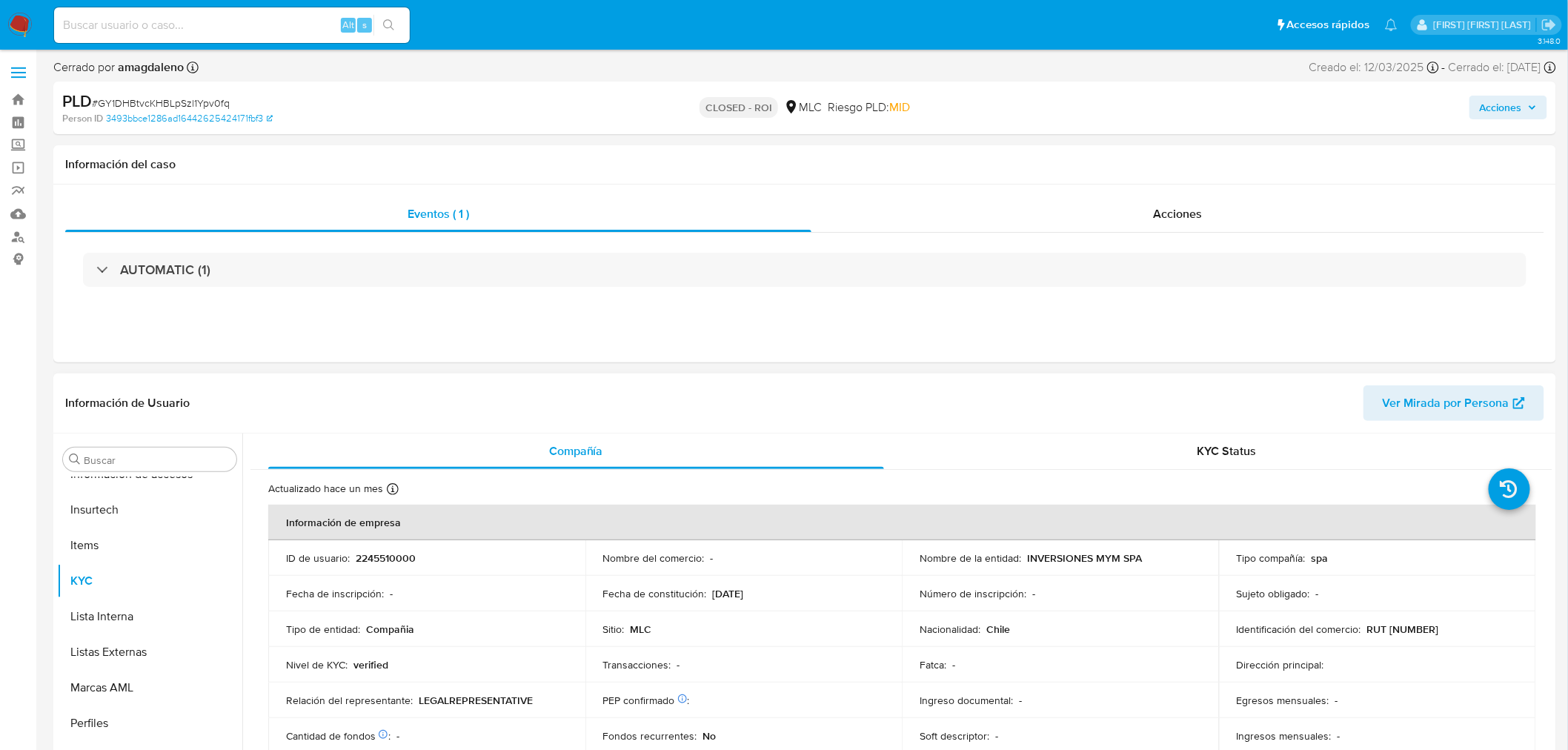 select on "10" 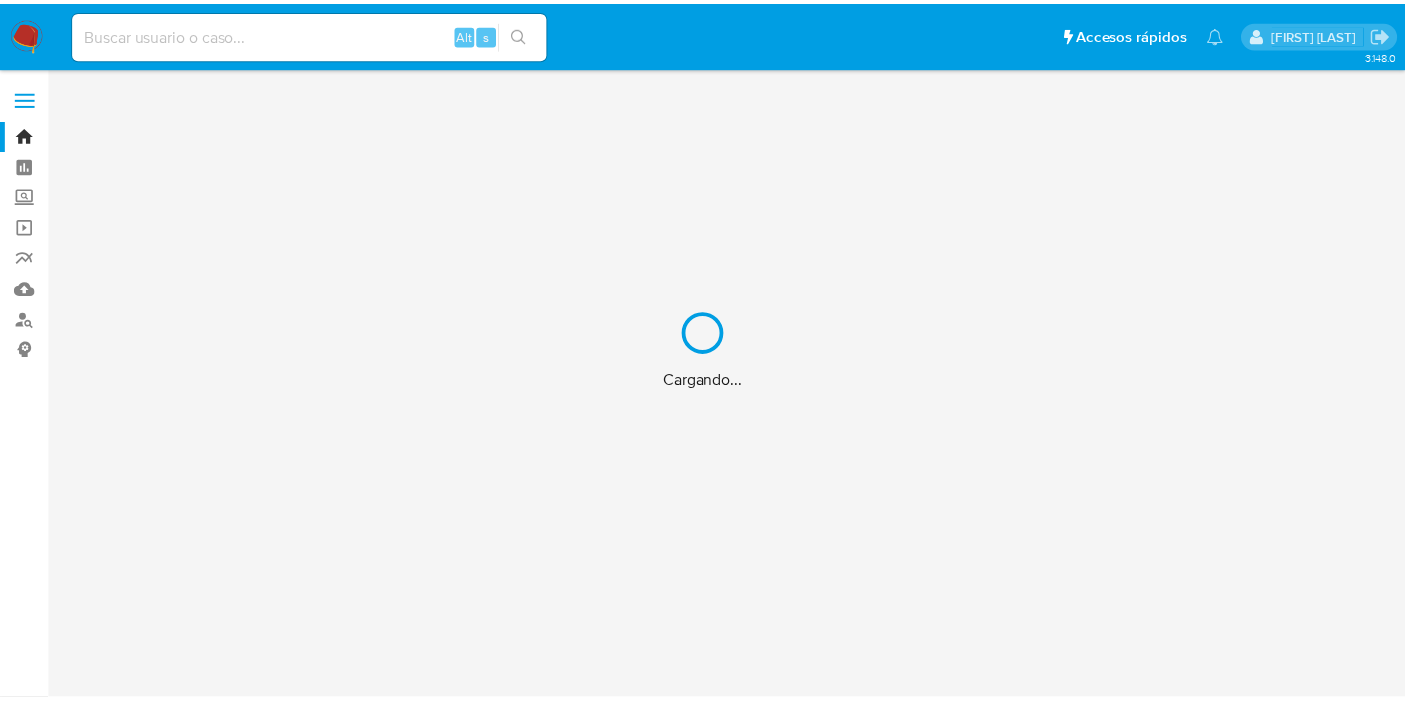 scroll, scrollTop: 0, scrollLeft: 0, axis: both 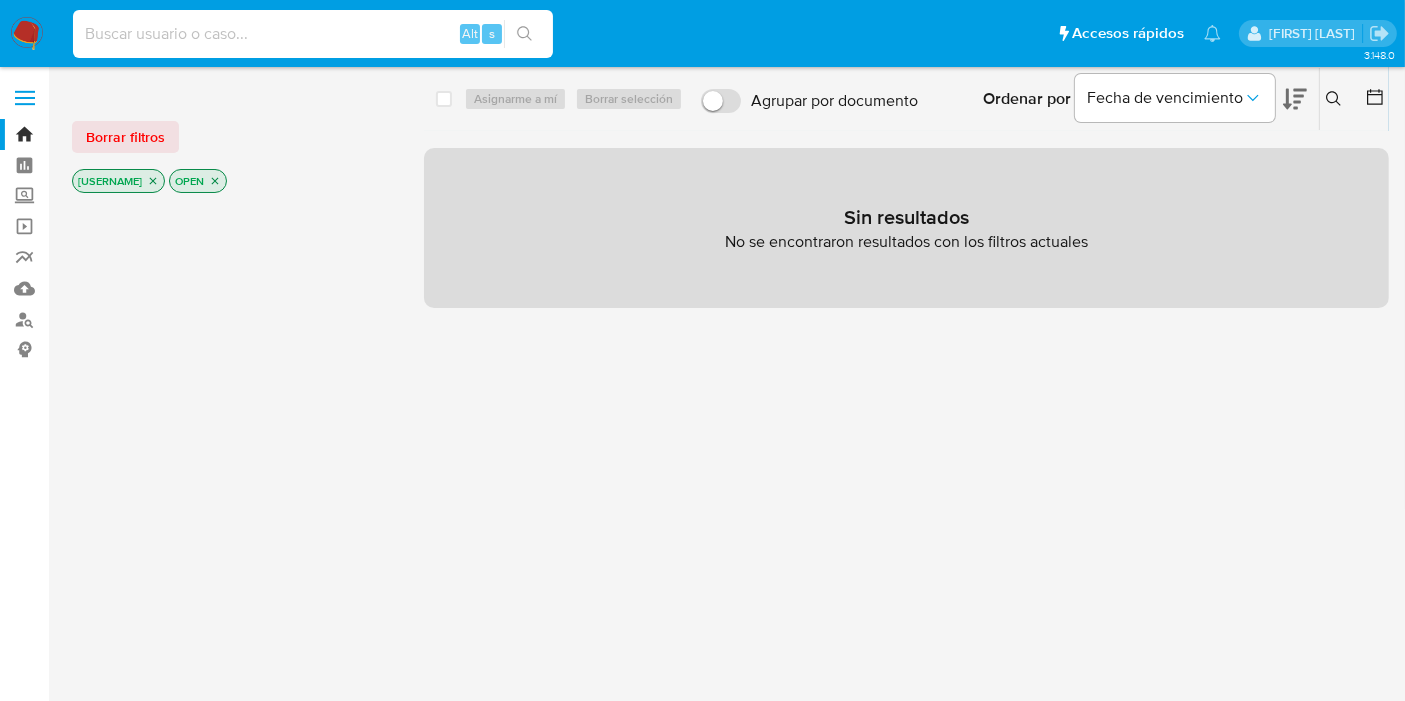 click at bounding box center [313, 34] 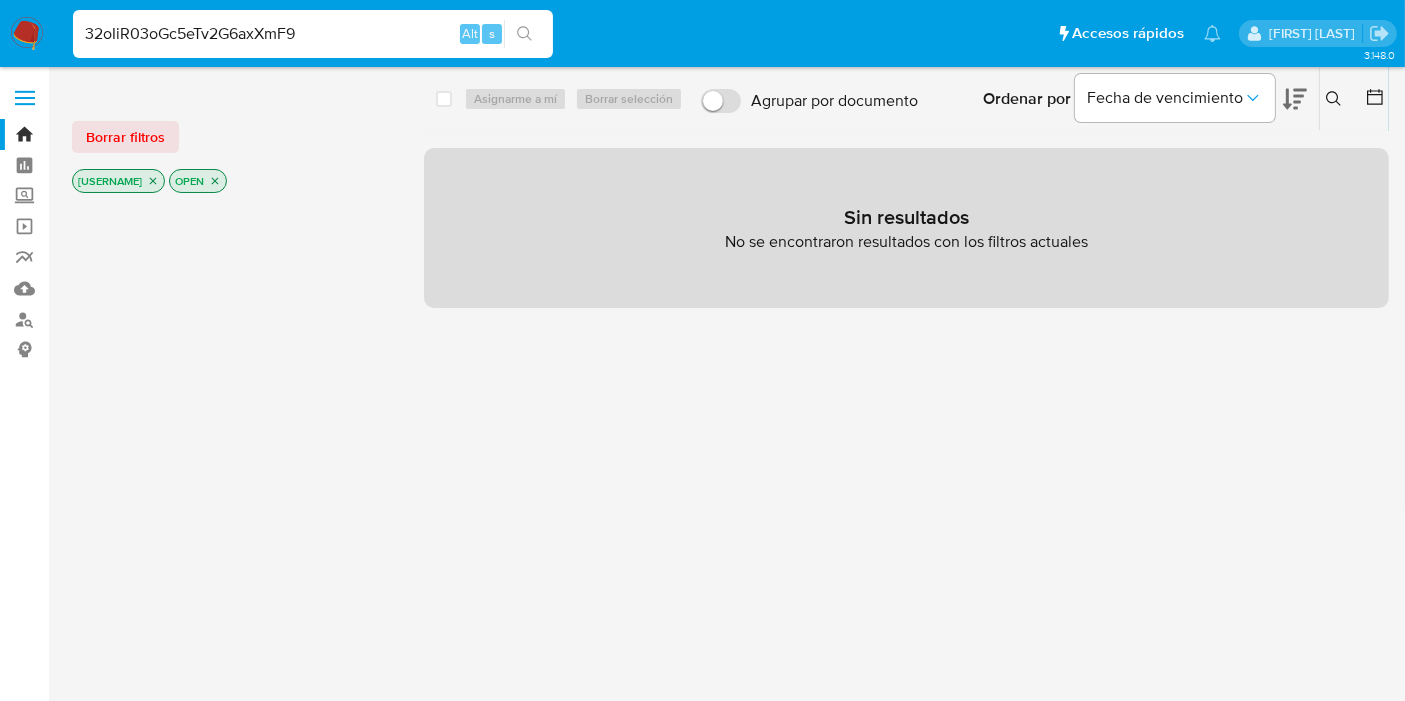 type on "32oIiR03oGc5eTv2G6axXmF9" 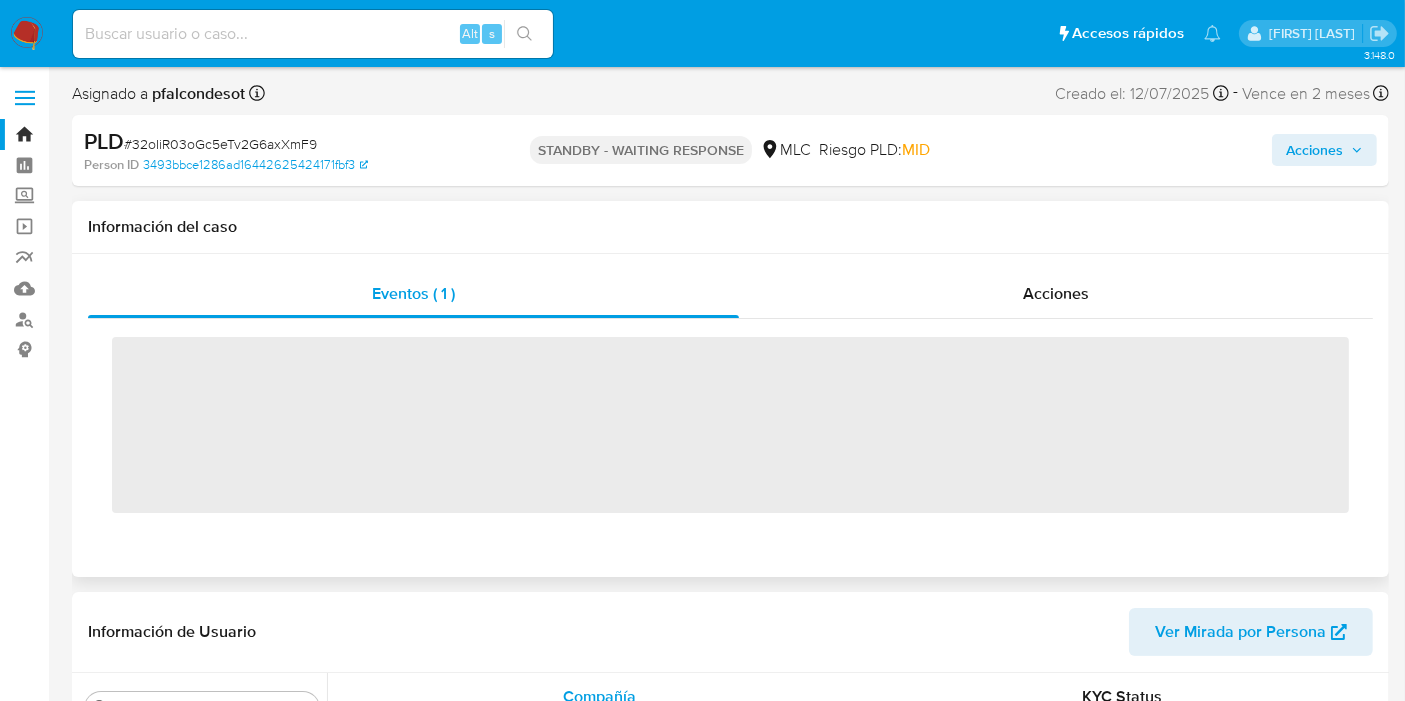 scroll, scrollTop: 796, scrollLeft: 0, axis: vertical 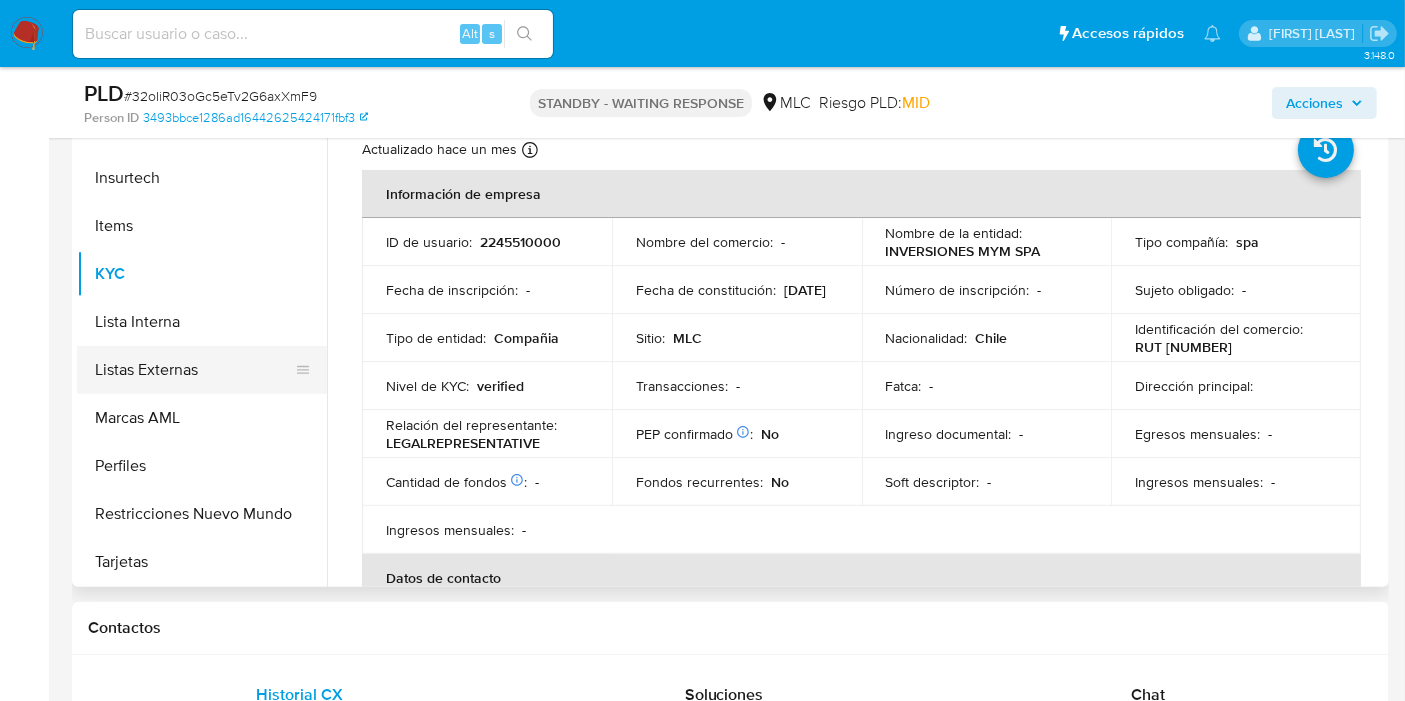 select on "10" 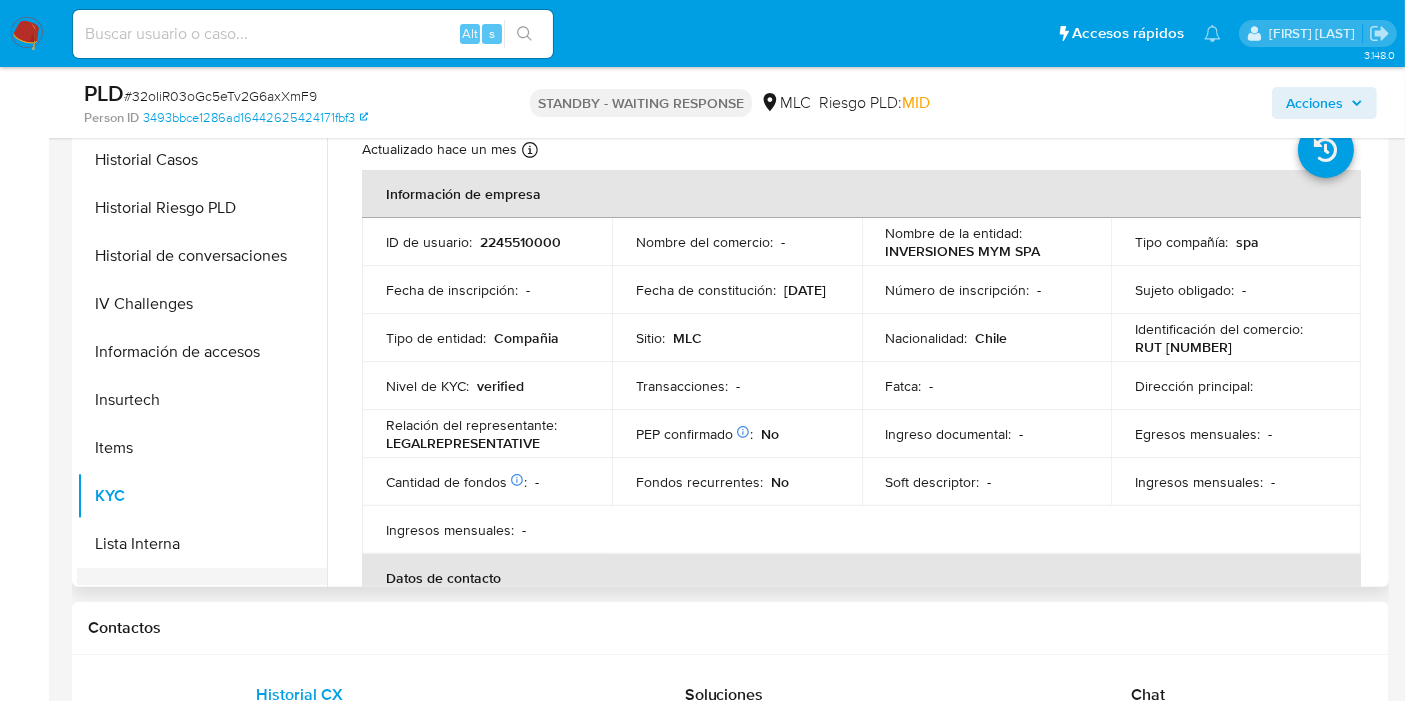 scroll, scrollTop: 351, scrollLeft: 0, axis: vertical 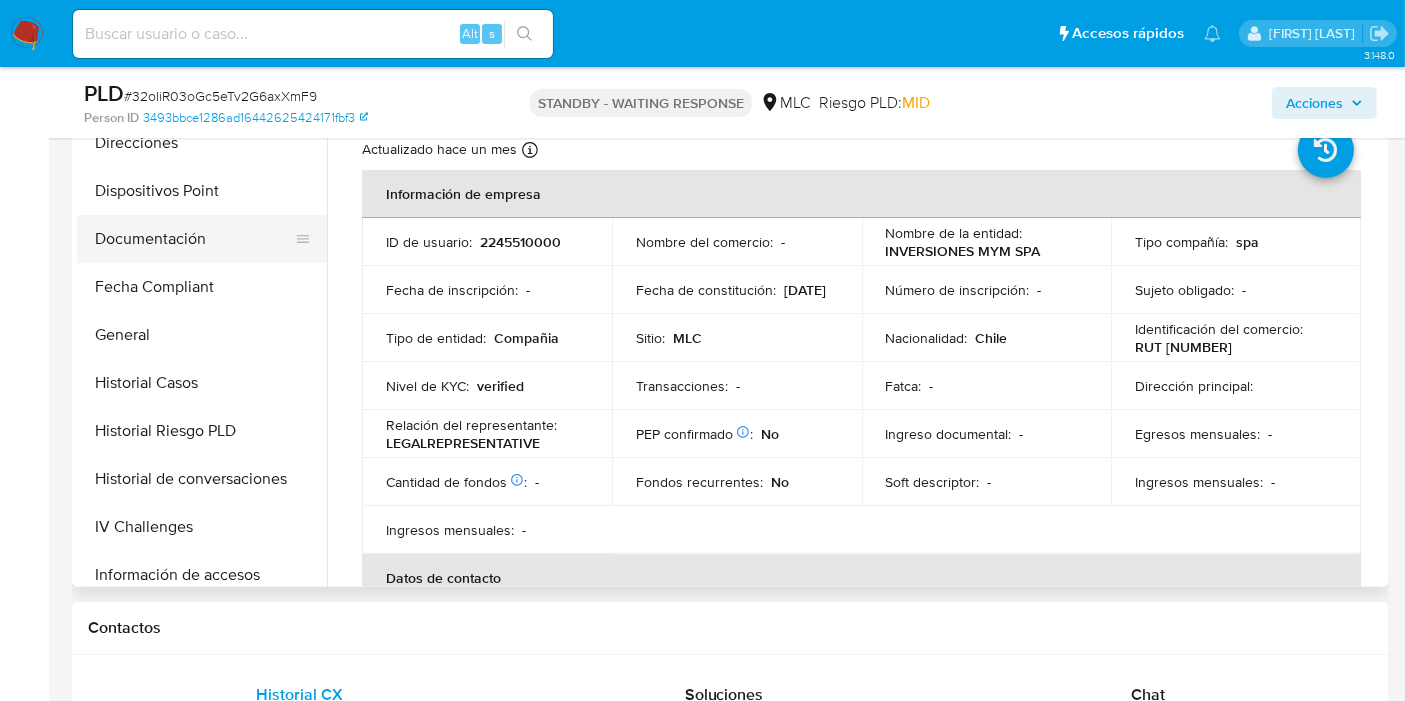 click on "Documentación" at bounding box center (194, 239) 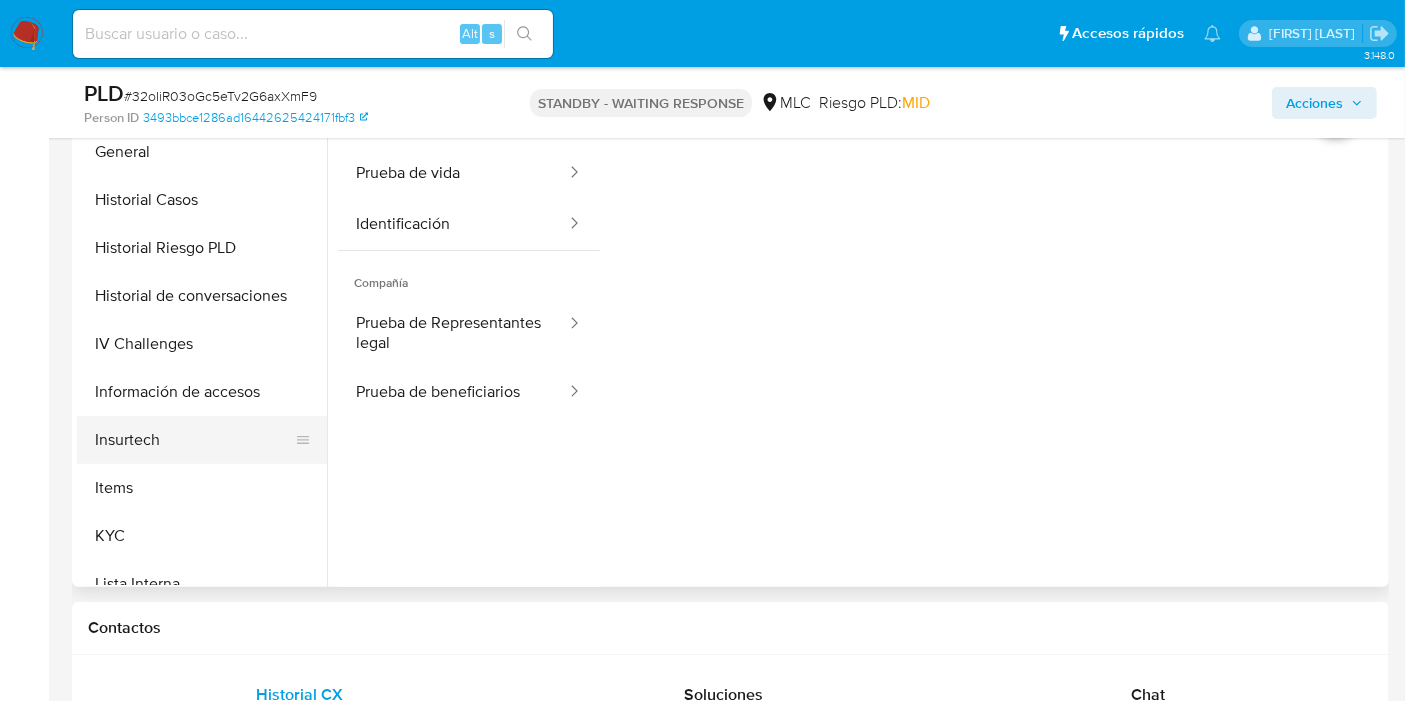 scroll, scrollTop: 555, scrollLeft: 0, axis: vertical 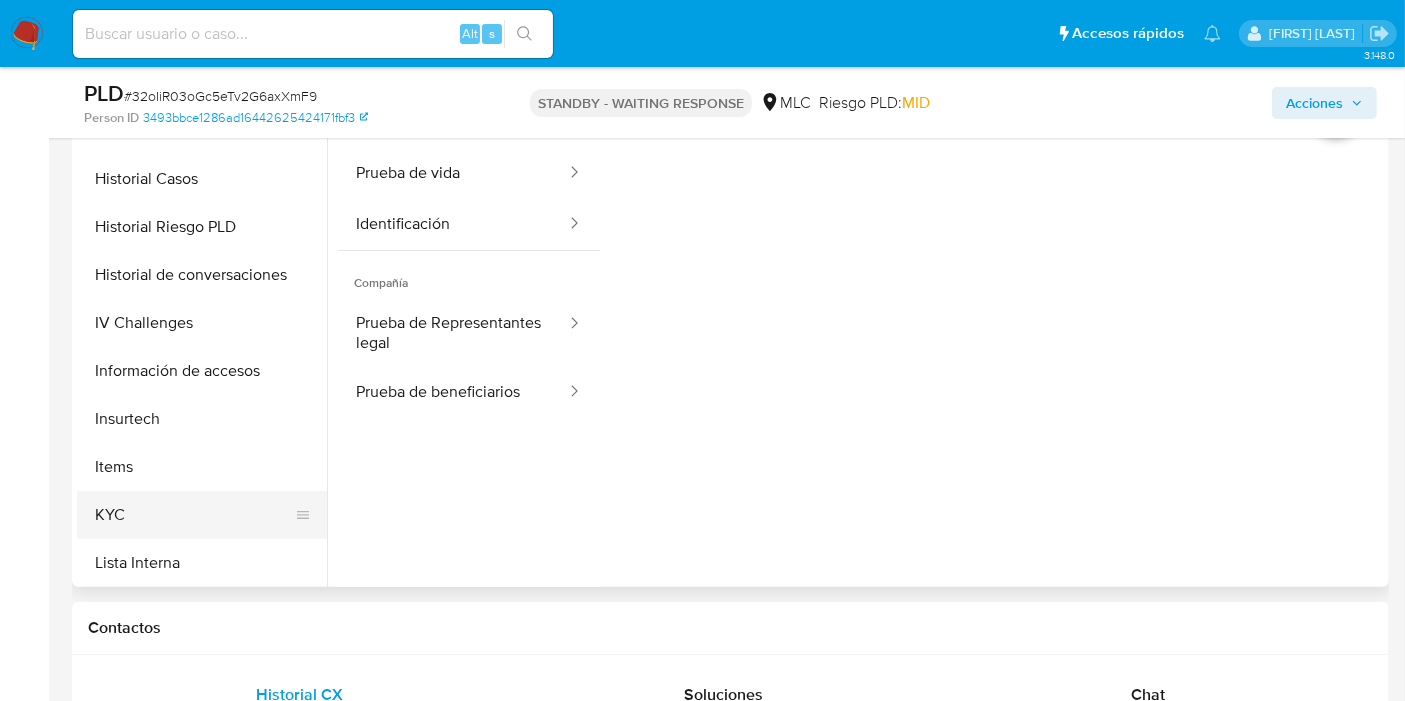 click on "KYC" at bounding box center (194, 515) 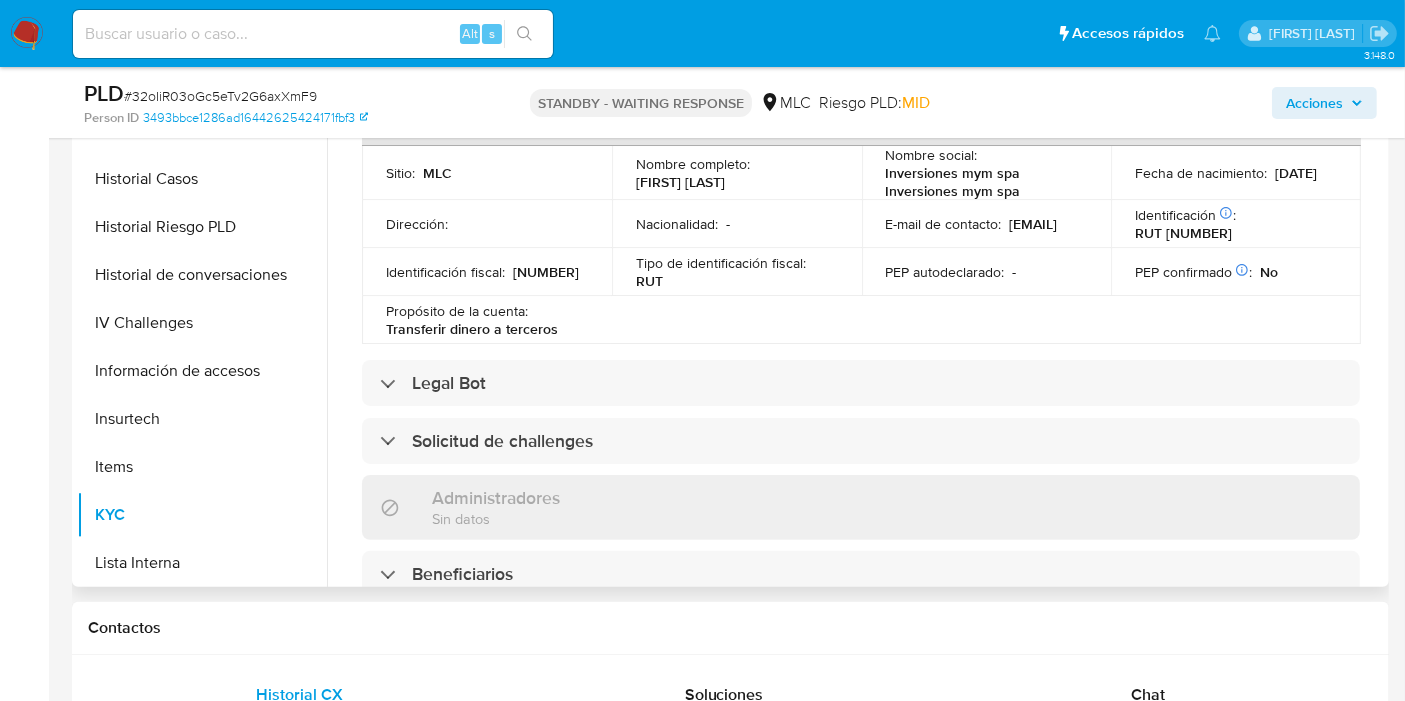 scroll, scrollTop: 555, scrollLeft: 0, axis: vertical 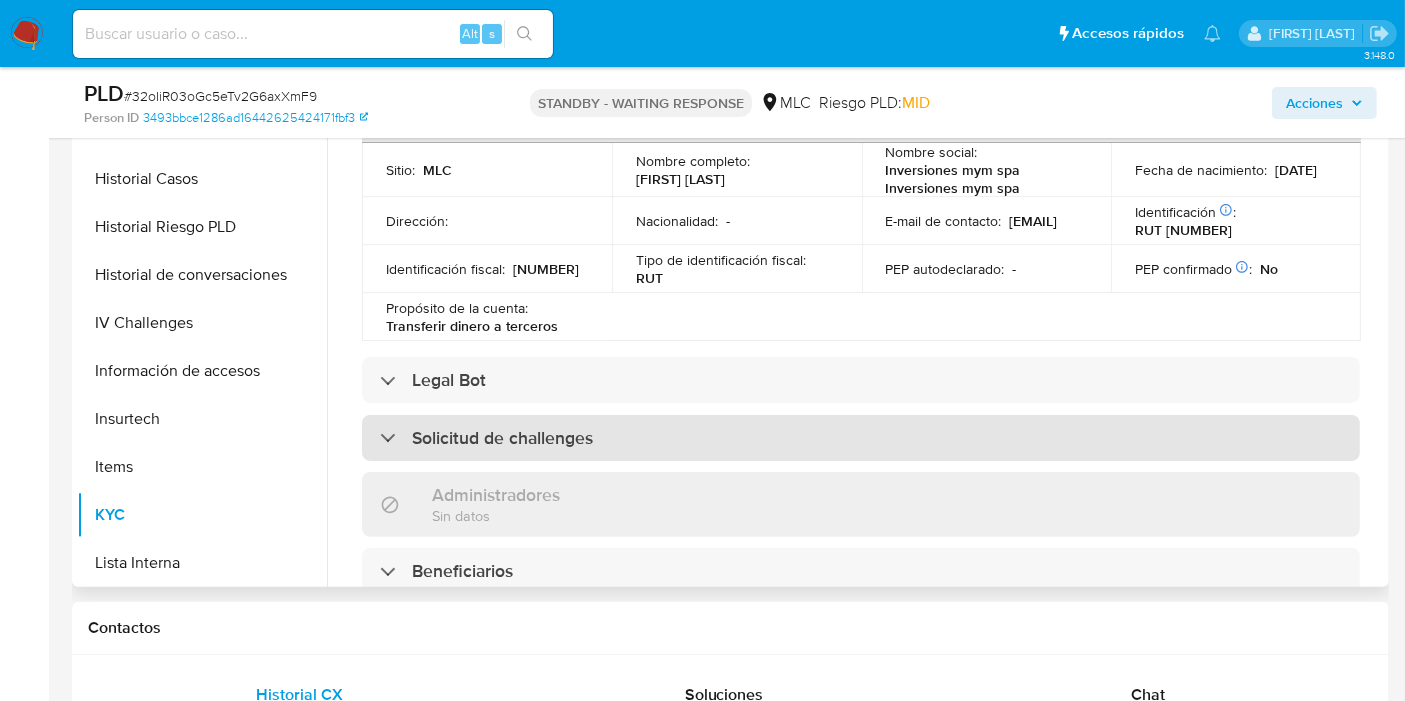 click on "Solicitud de challenges" at bounding box center [502, 438] 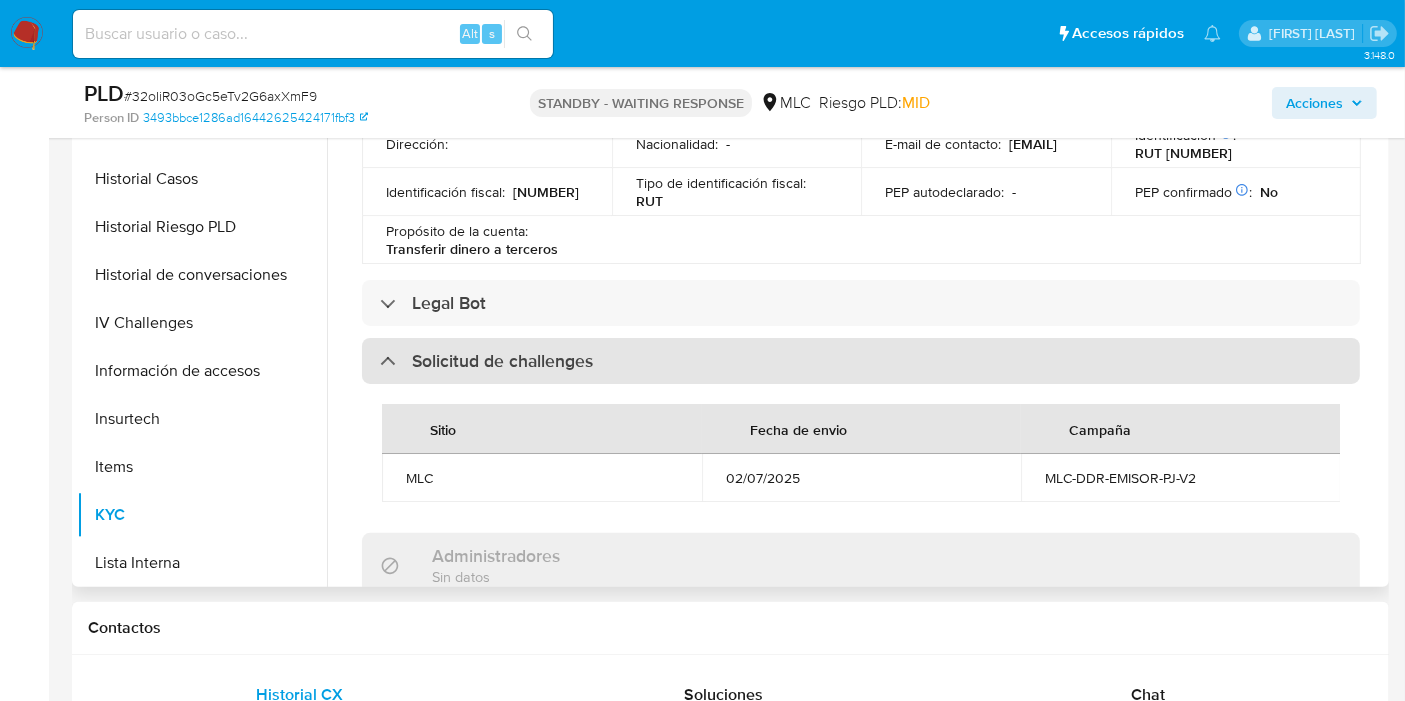 scroll, scrollTop: 666, scrollLeft: 0, axis: vertical 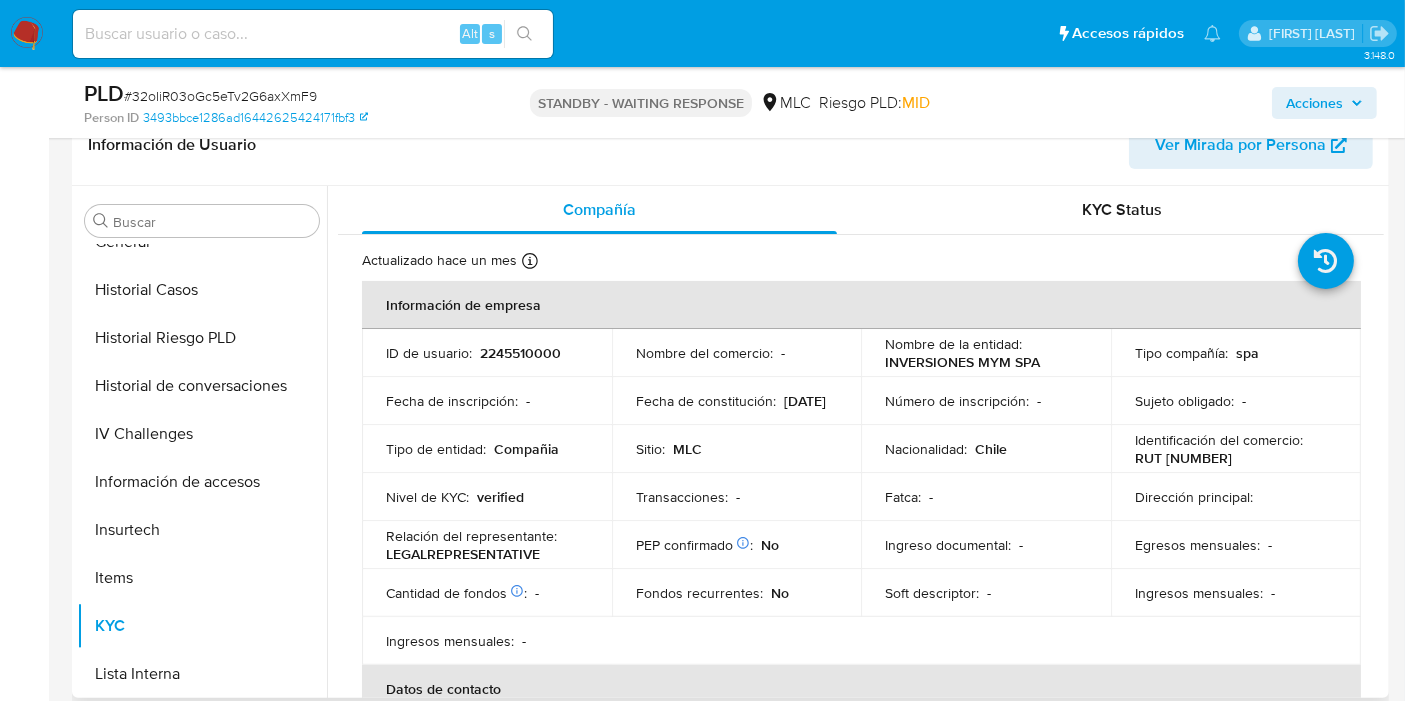 click on "Actualizado hace un mes   Creado: [DATE] [TIME] Actualizado: [DATE] [TIME] Información de empresa   ID de usuario :    [NUMBER]   Nombre del comercio :    -   Nombre de la entidad :    INVERSIONES MYM SPA   Tipo compañía :    spa   Fecha de inscripción :    -   Fecha de constitución :    [DATE]   Número de inscripción :    -   Sujeto obligado :    -   Tipo de entidad :    Compañia   Sitio :    MLC   Nacionalidad :    [COUNTRY]   Identificación del comercio :    RUT [NUMBER]   Nivel de KYC :    verified   Transacciones :    -   Fatca :    -   Dirección principal :      Relación del representante :    LEGALREPRESENTATIVE   PEP confirmado   Obtenido de listas internas :    No   Ingreso documental :    -   Egresos mensuales :    -   Cantidad de fondos   Solicitado: [DATE] - :    -   Fondos recurrentes :    No   Soft descriptor :    -   Ingresos mensuales :    -   Ingresos mensuales :    - Datos de contacto   Apodo :    -   Email de contacto :    [EMAIL]   :    -" at bounding box center (861, 1186) 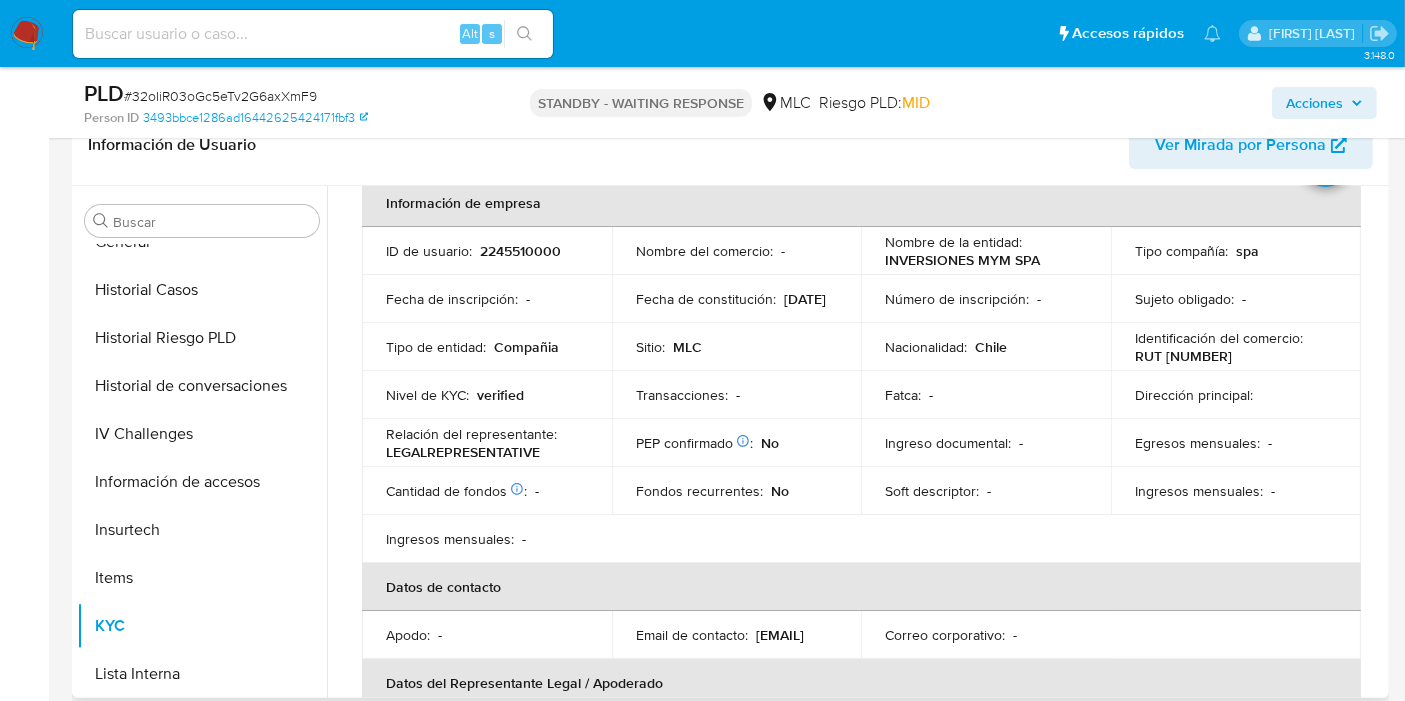 scroll, scrollTop: 91, scrollLeft: 0, axis: vertical 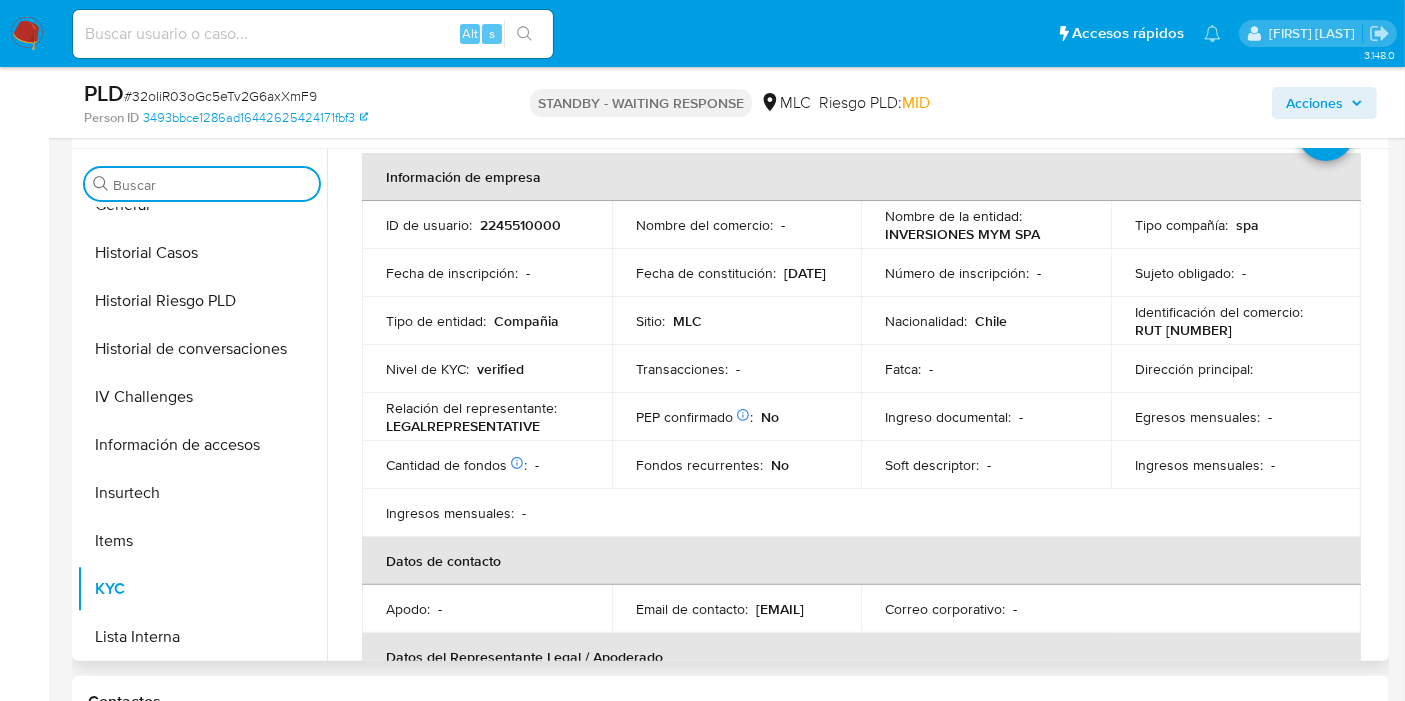 click on "Buscar" at bounding box center [212, 185] 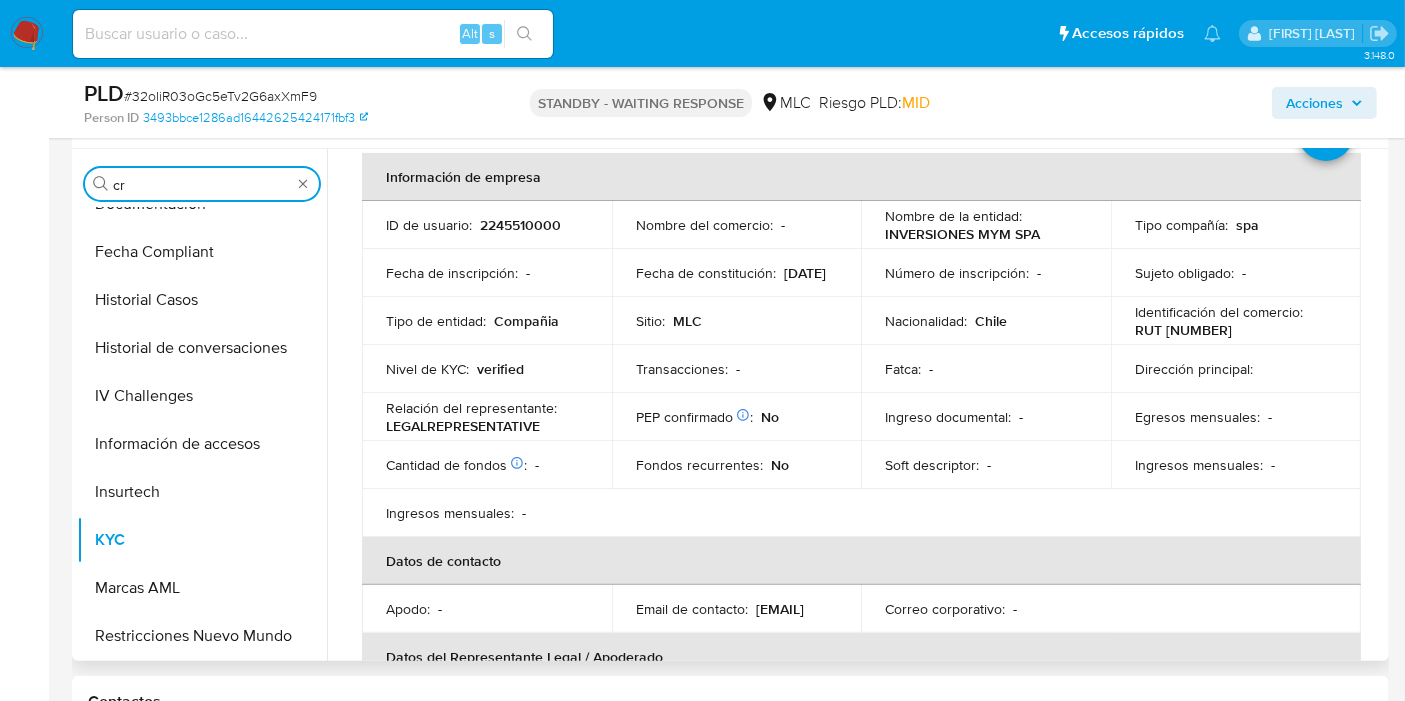 scroll, scrollTop: 0, scrollLeft: 0, axis: both 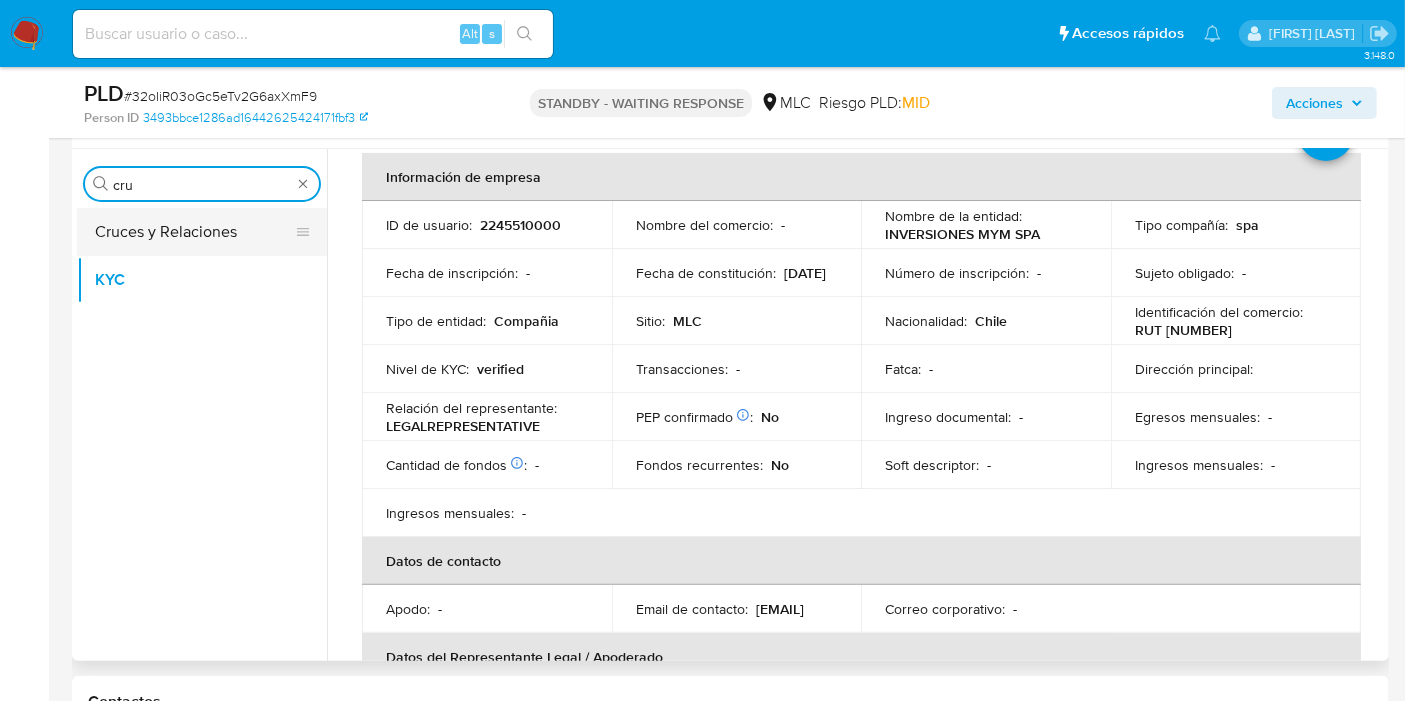 type on "cru" 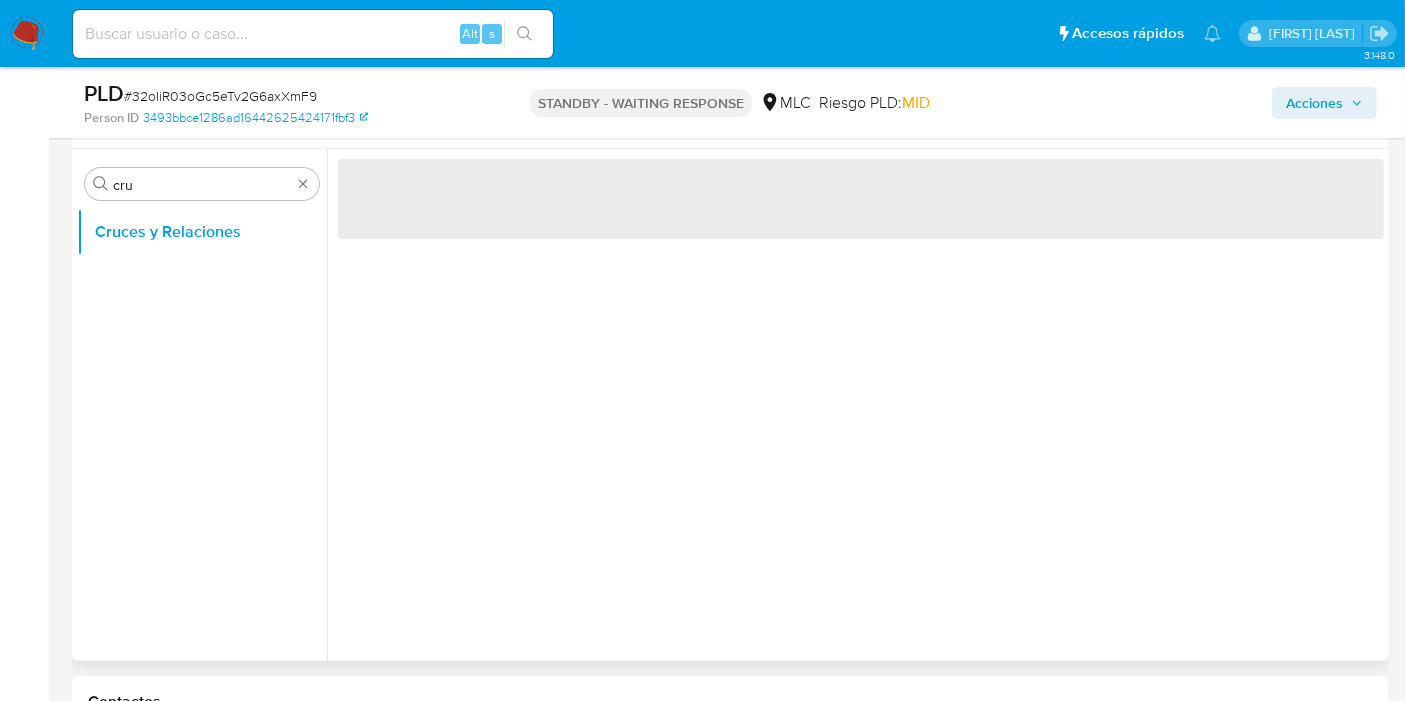 scroll, scrollTop: 0, scrollLeft: 0, axis: both 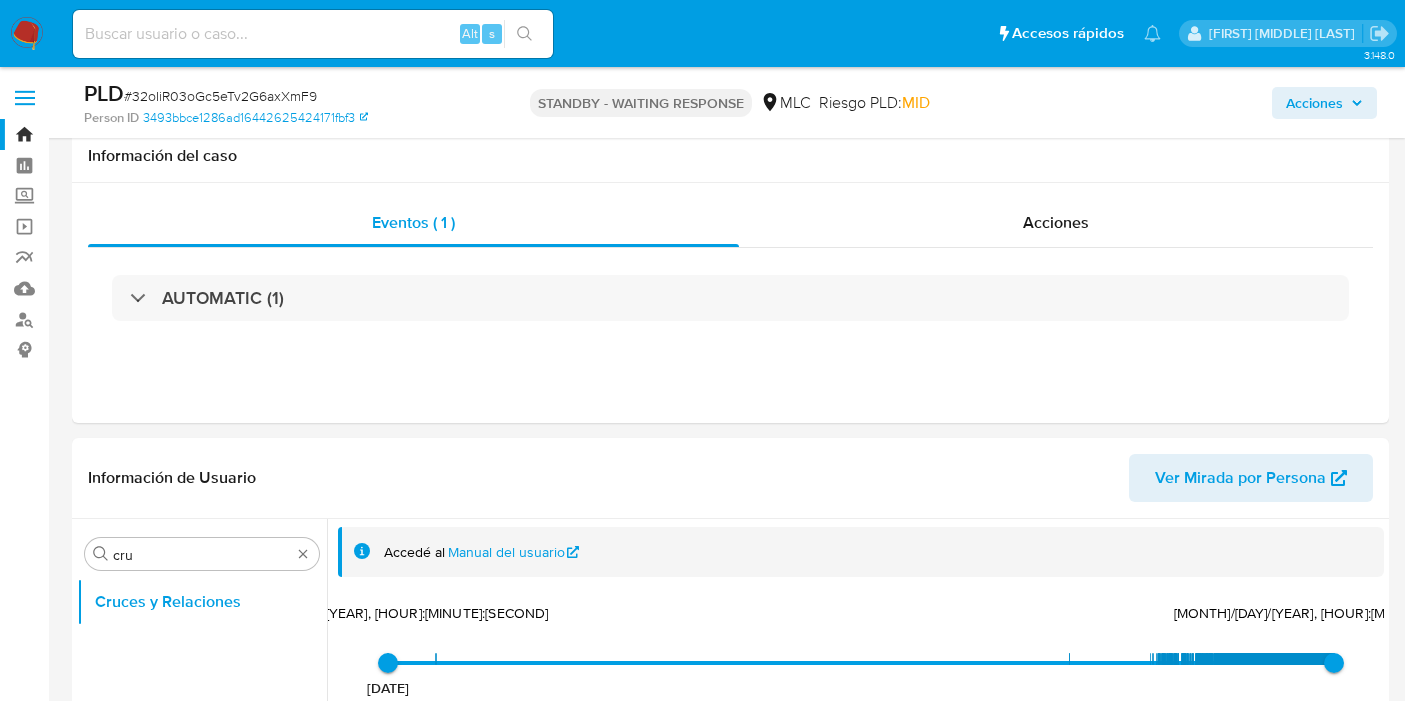select on "10" 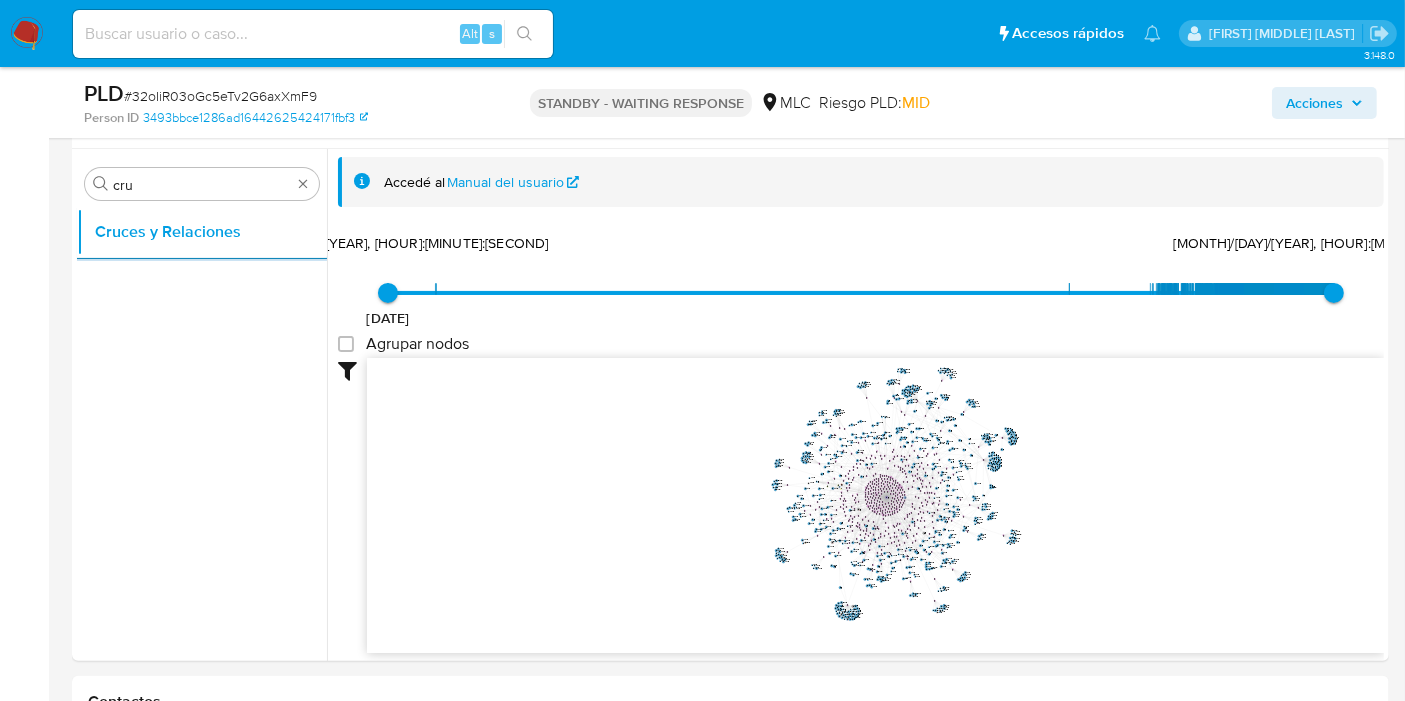 scroll, scrollTop: 370, scrollLeft: 0, axis: vertical 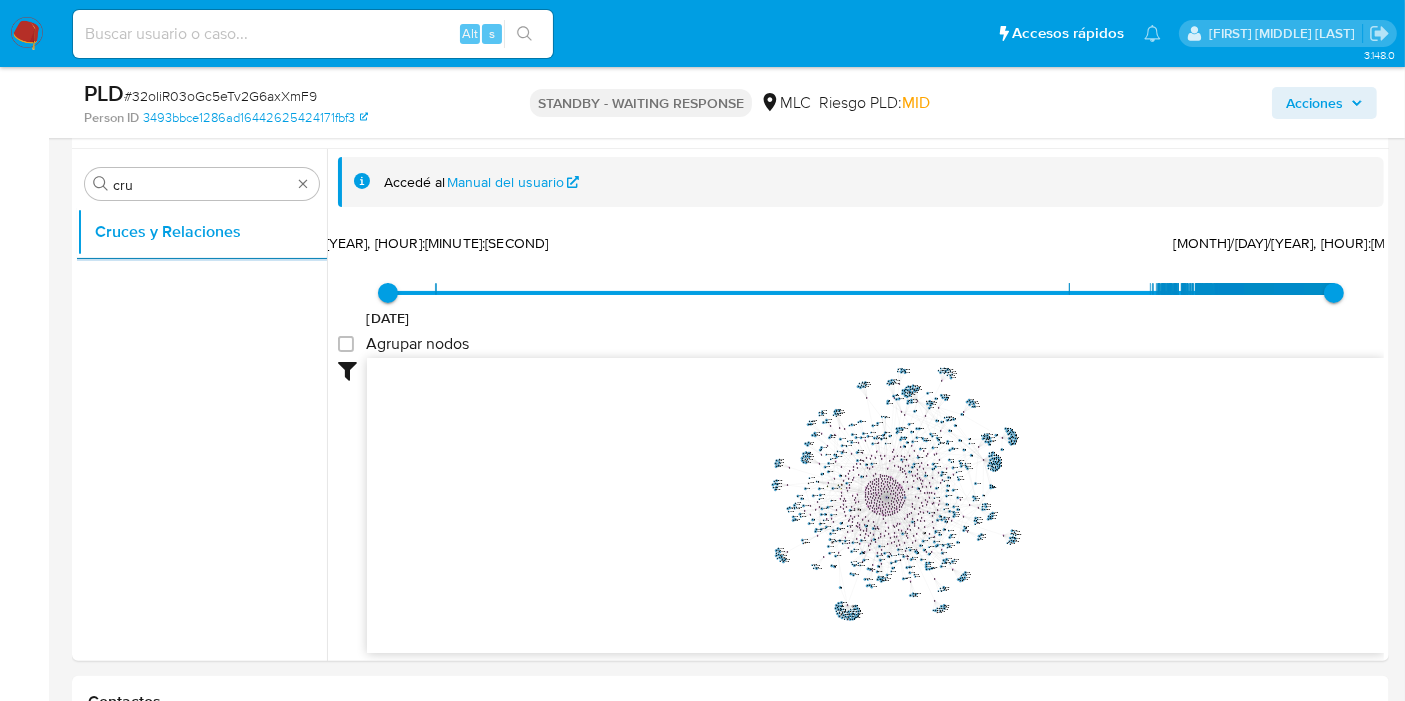 click at bounding box center [27, 34] 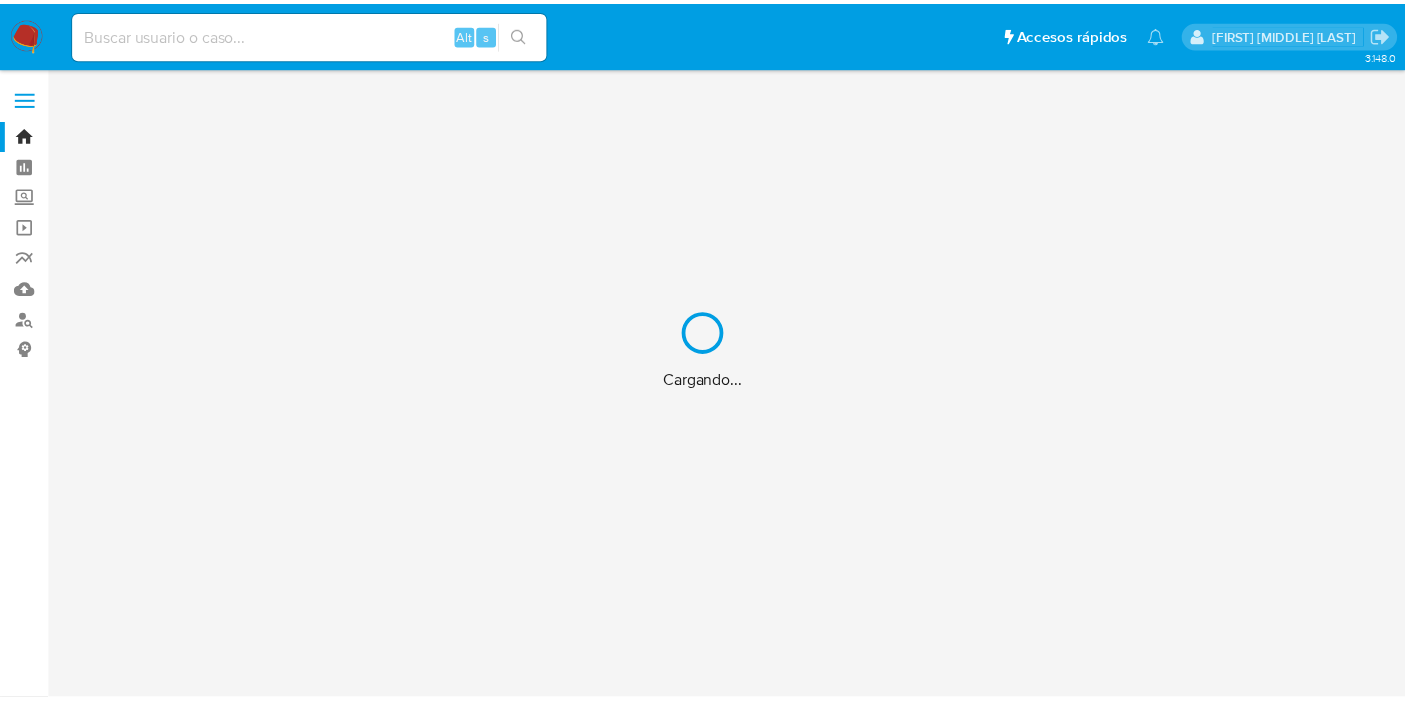 scroll, scrollTop: 0, scrollLeft: 0, axis: both 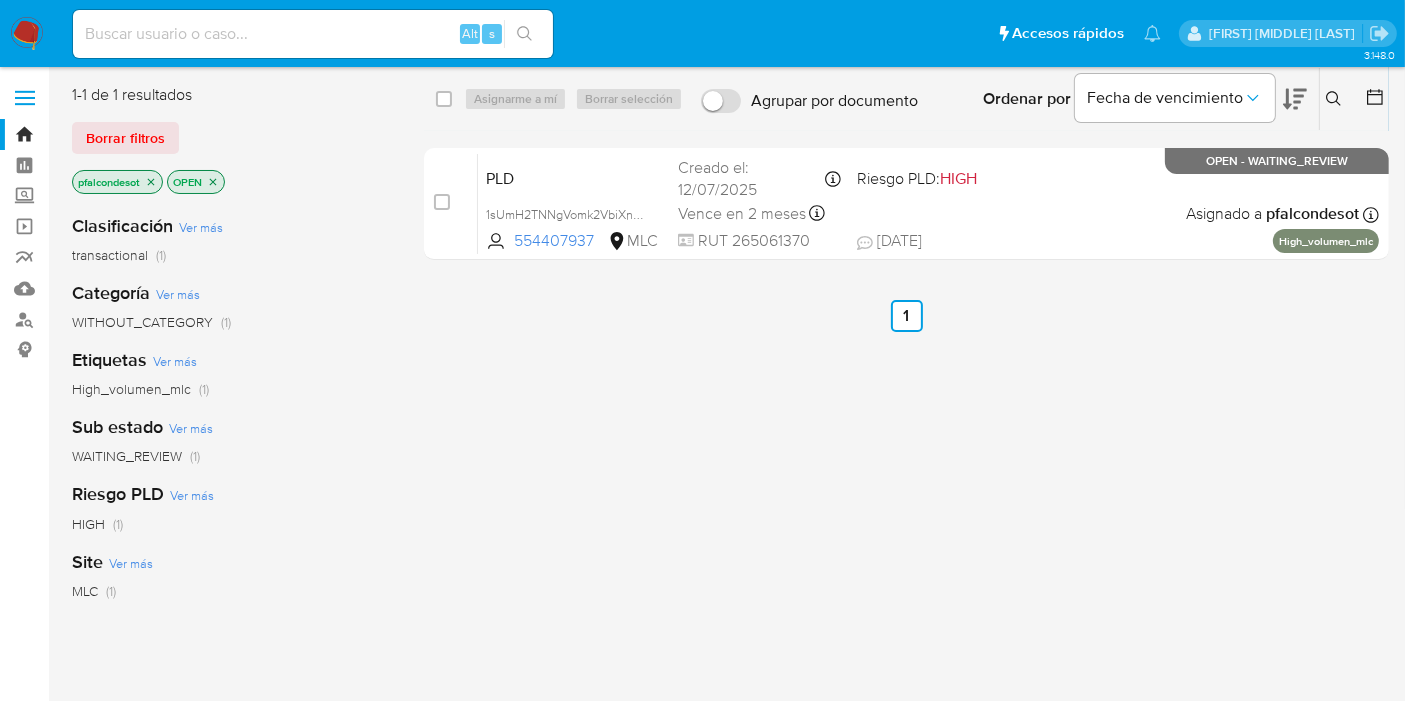 click 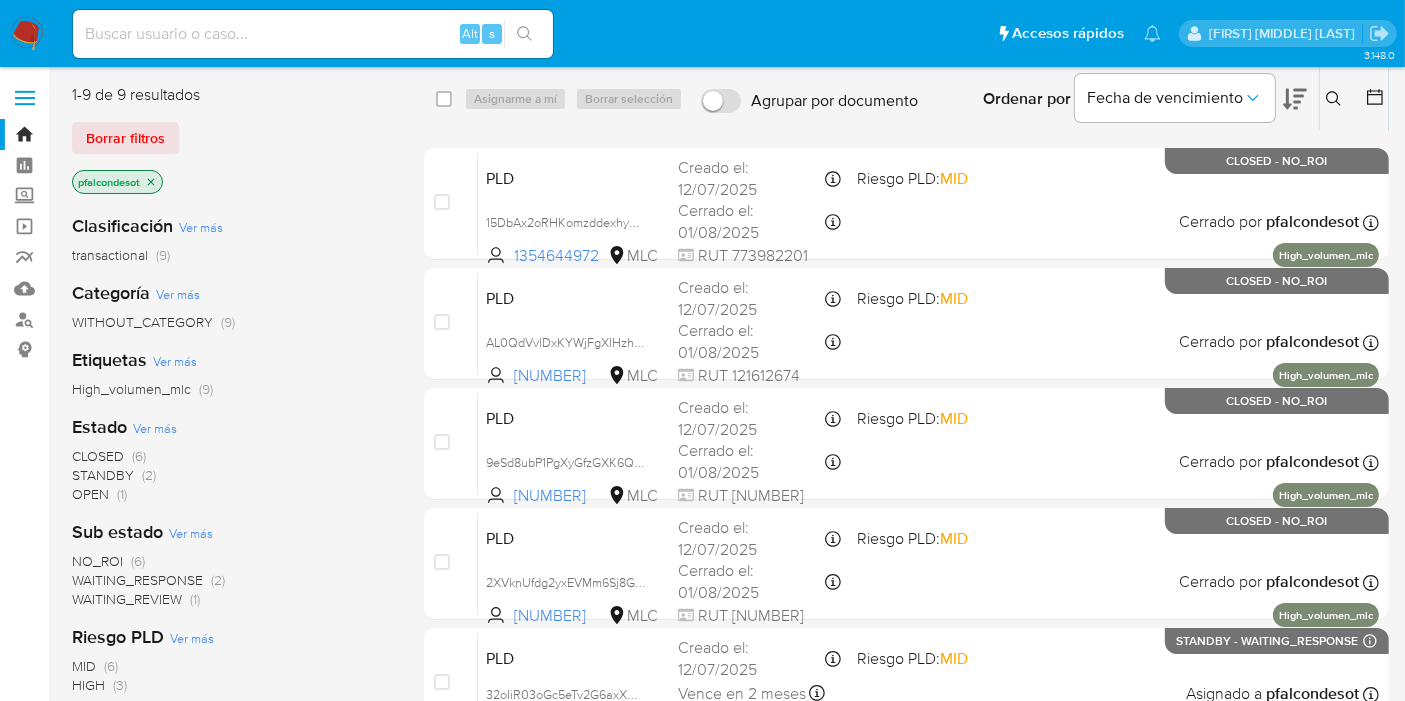 click on "Ver más" at bounding box center [155, 428] 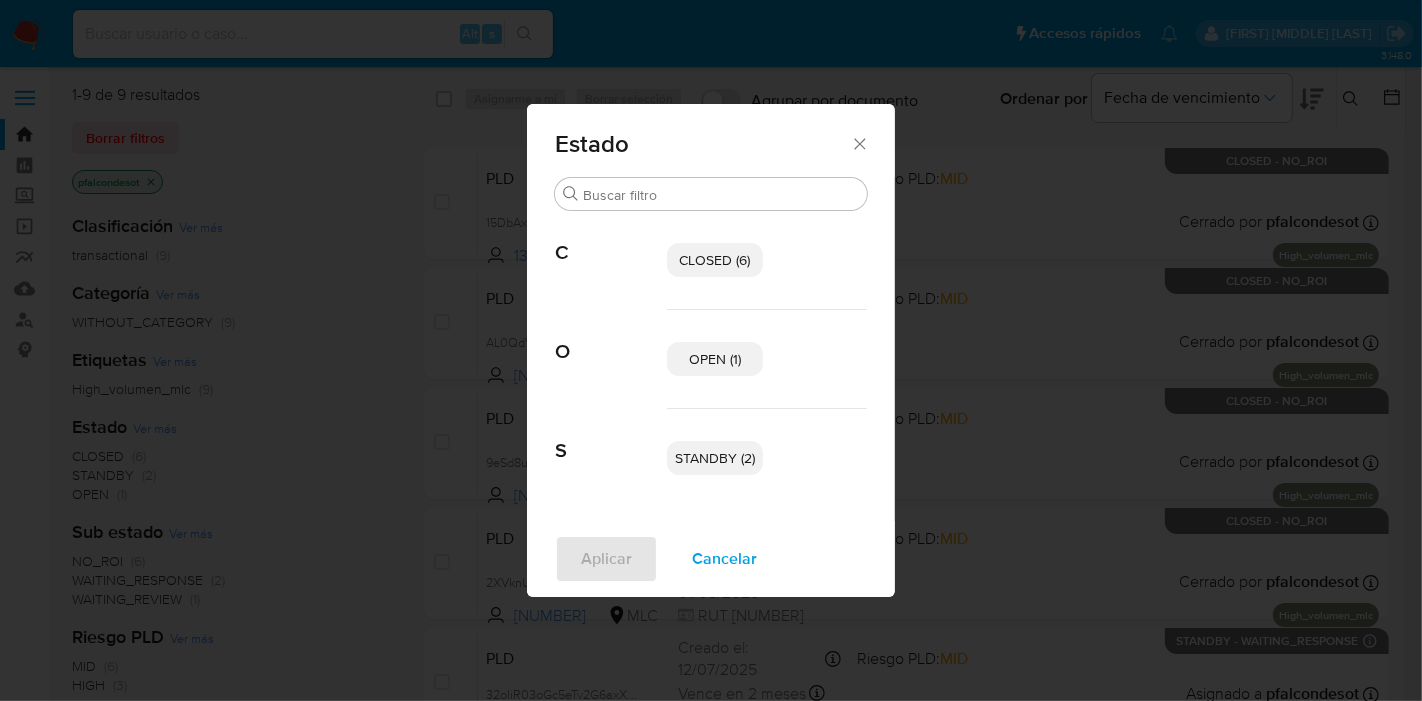 drag, startPoint x: 747, startPoint y: 364, endPoint x: 736, endPoint y: 364, distance: 11 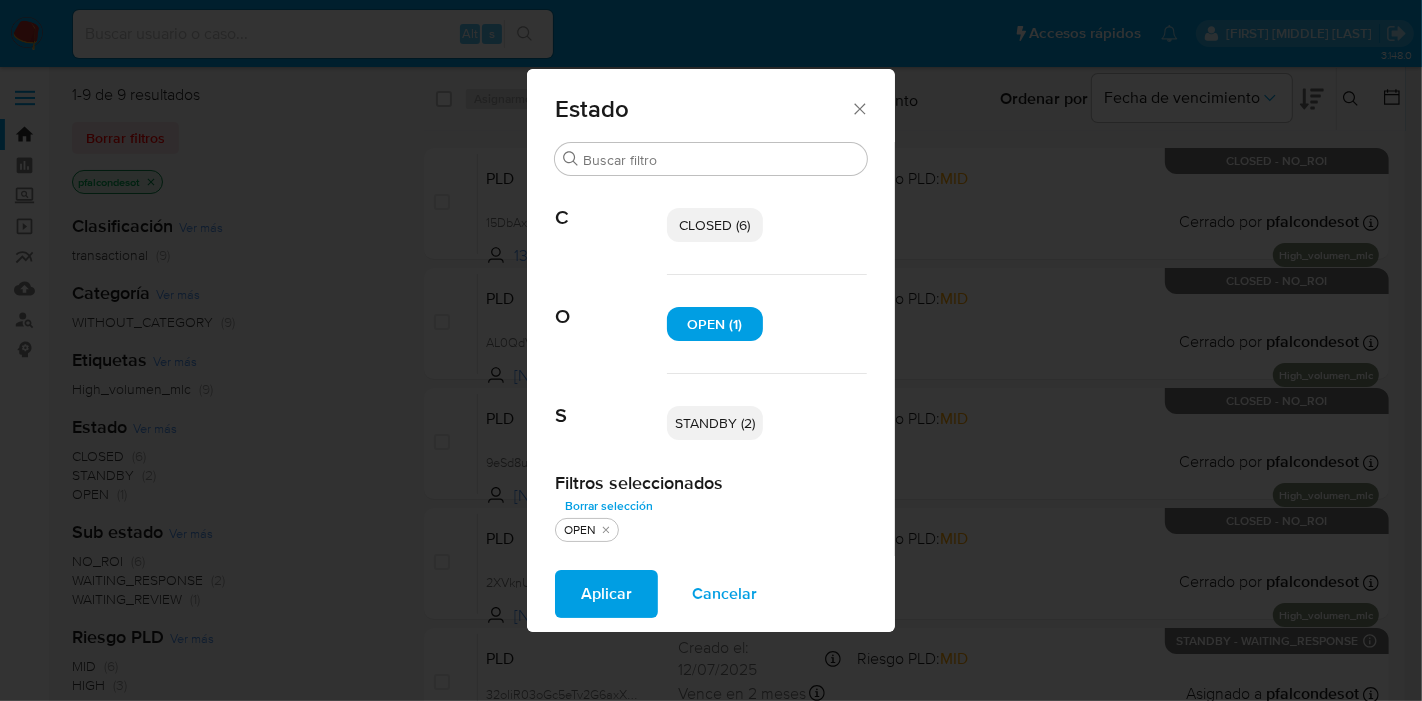 click on "STANDBY (2)" at bounding box center (715, 423) 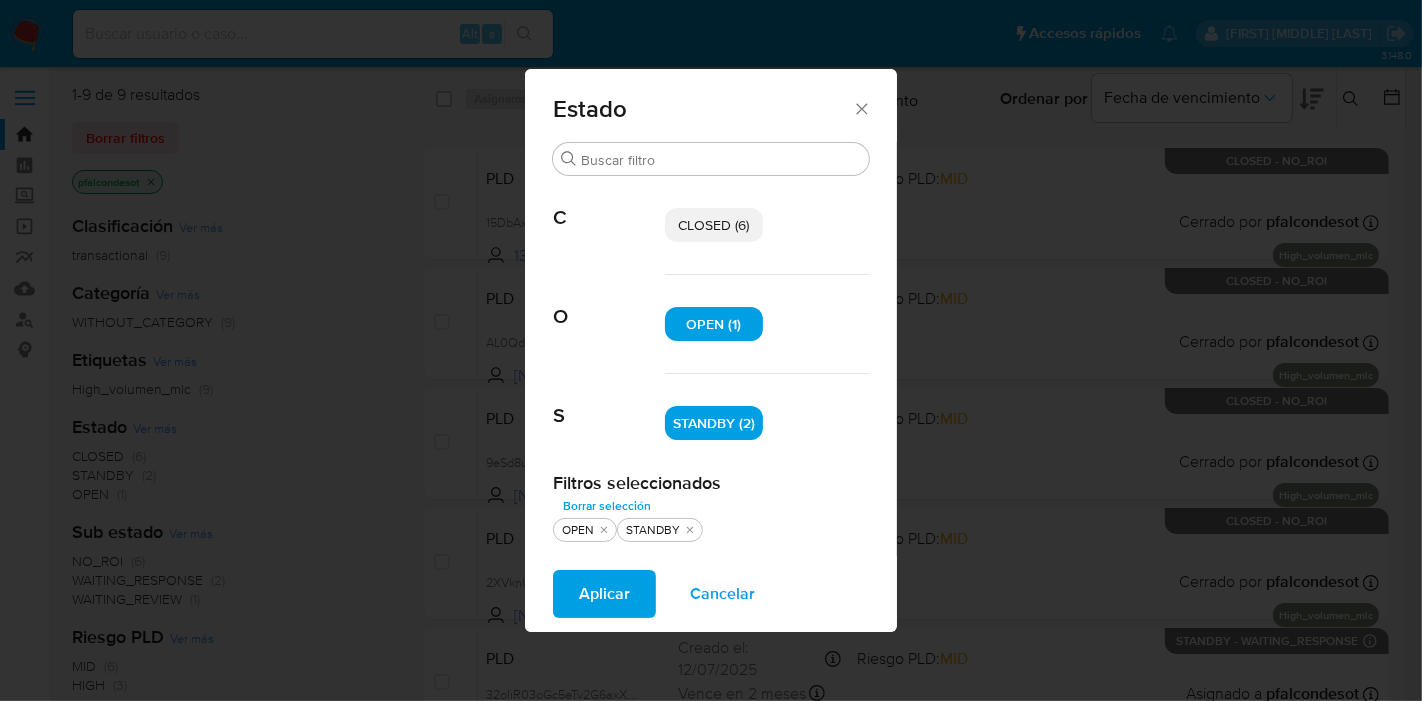 click on "Aplicar" at bounding box center (604, 594) 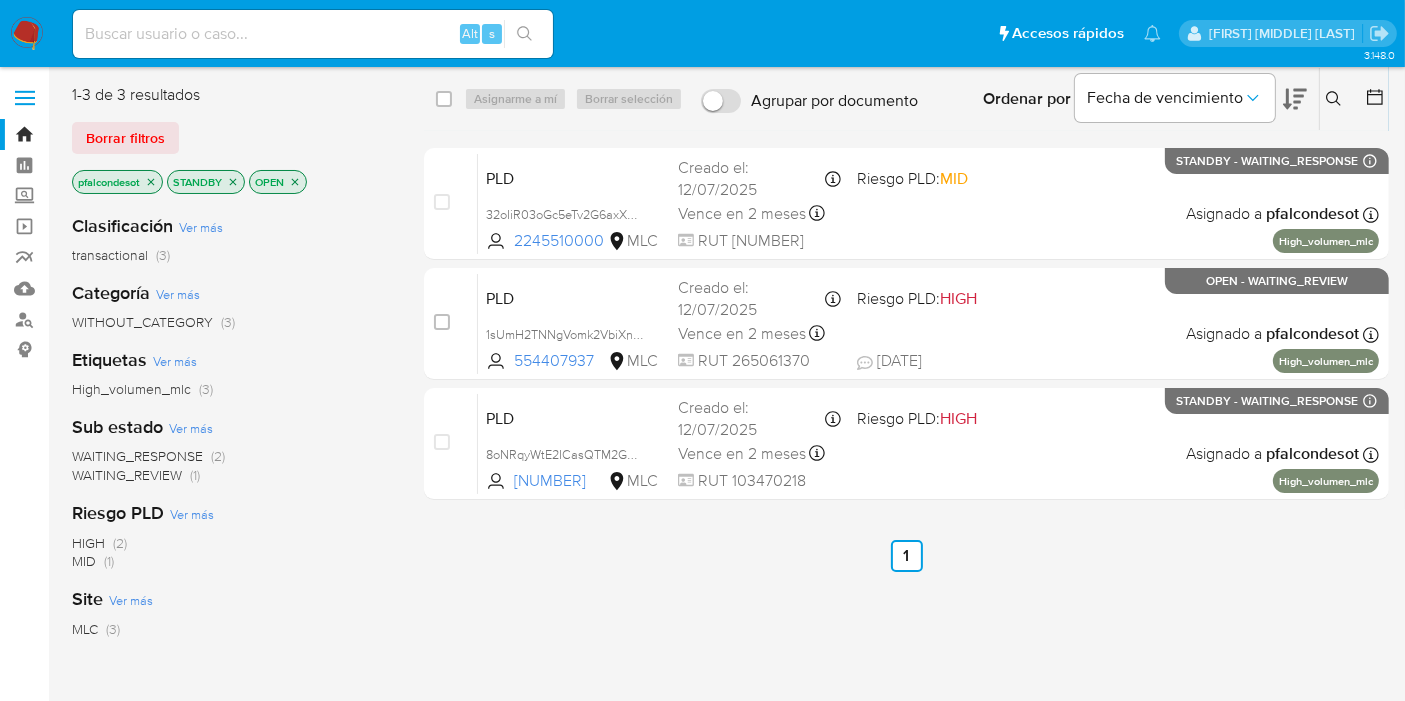 click at bounding box center [313, 34] 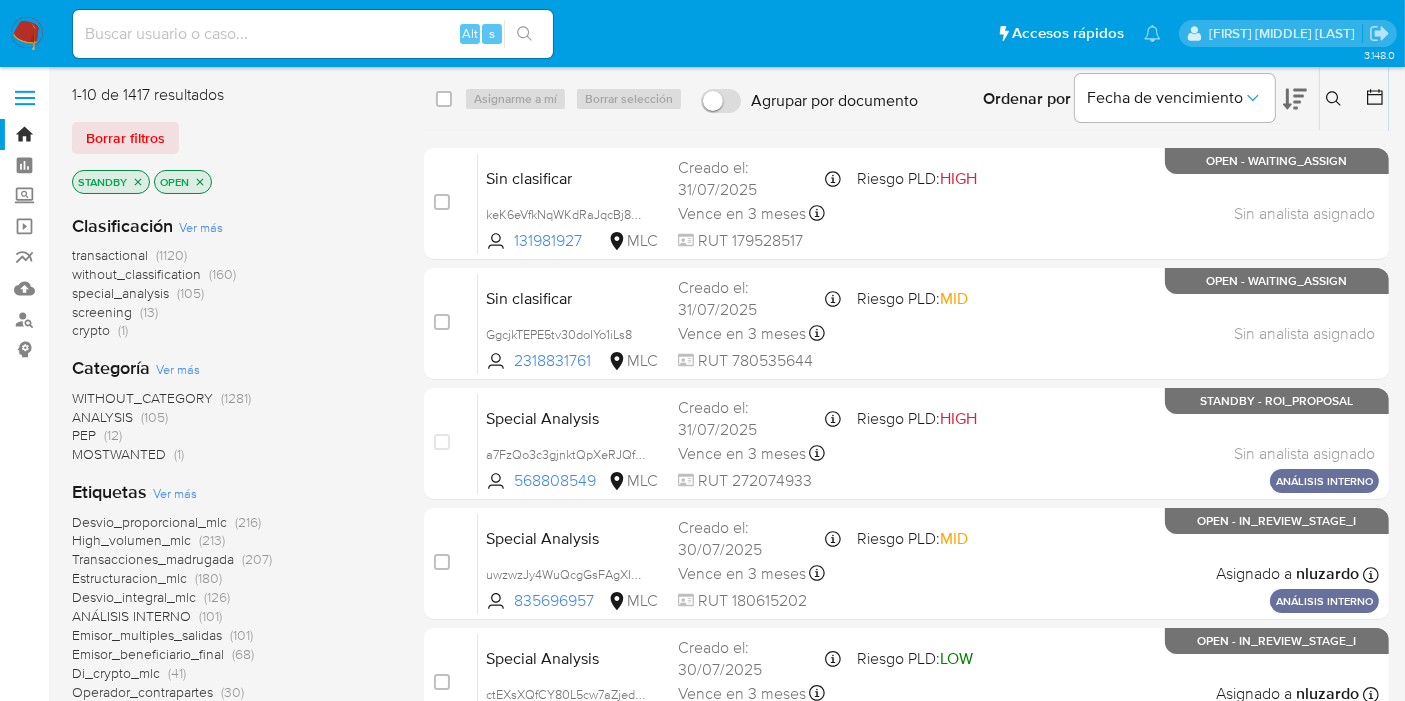 drag, startPoint x: 129, startPoint y: 171, endPoint x: 117, endPoint y: 165, distance: 13.416408 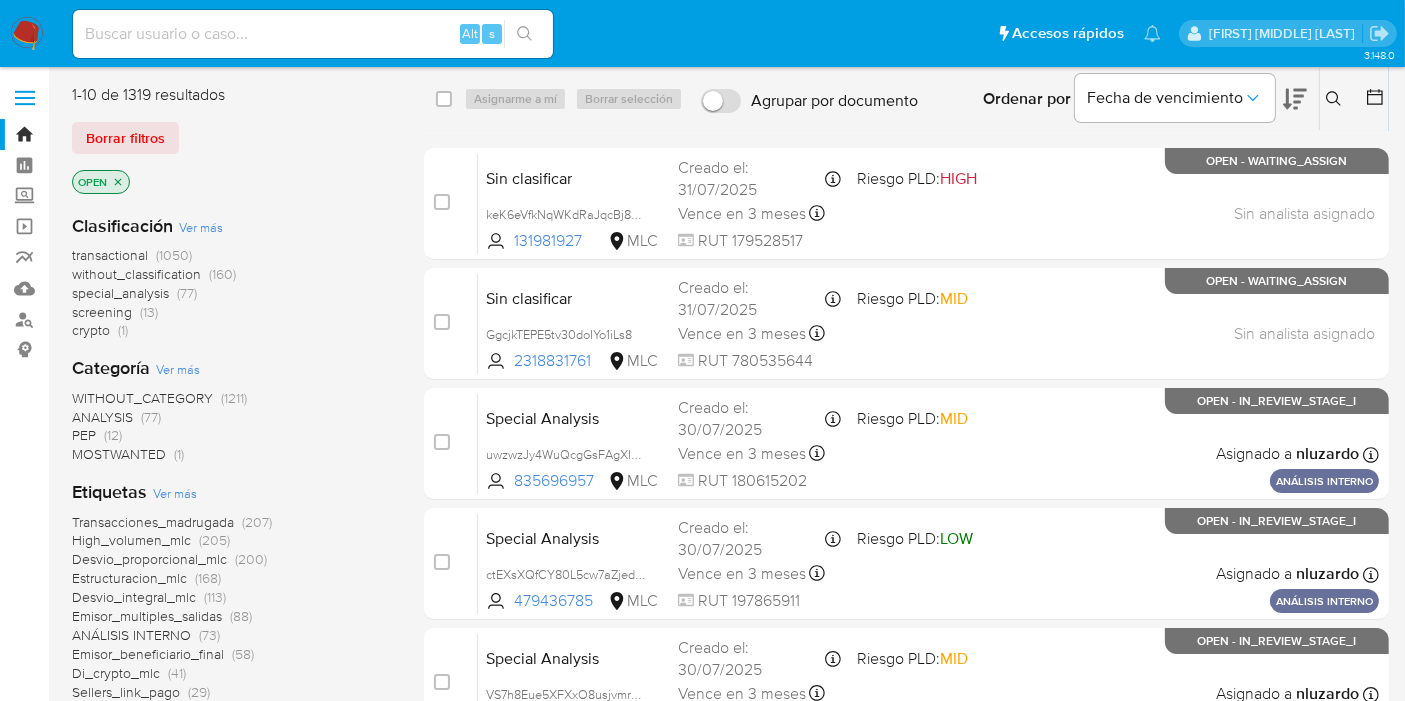 click 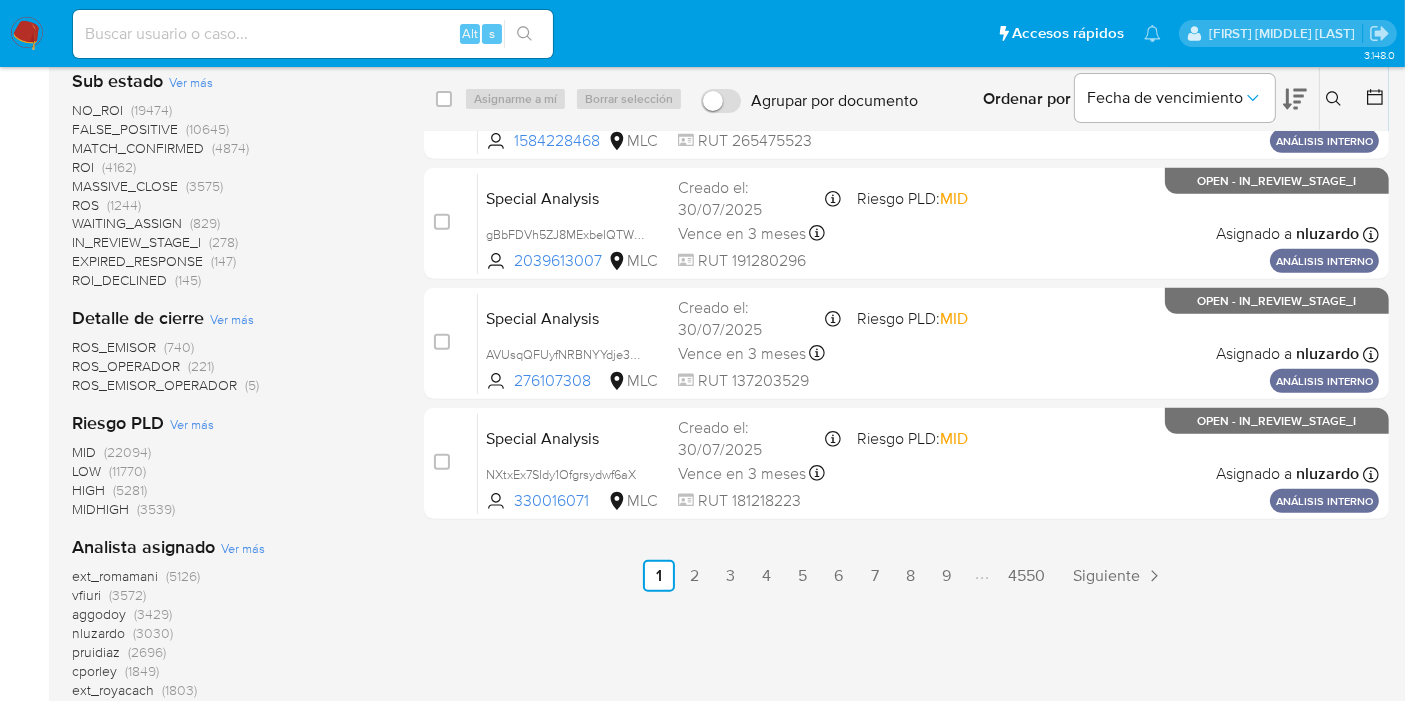 scroll, scrollTop: 1000, scrollLeft: 0, axis: vertical 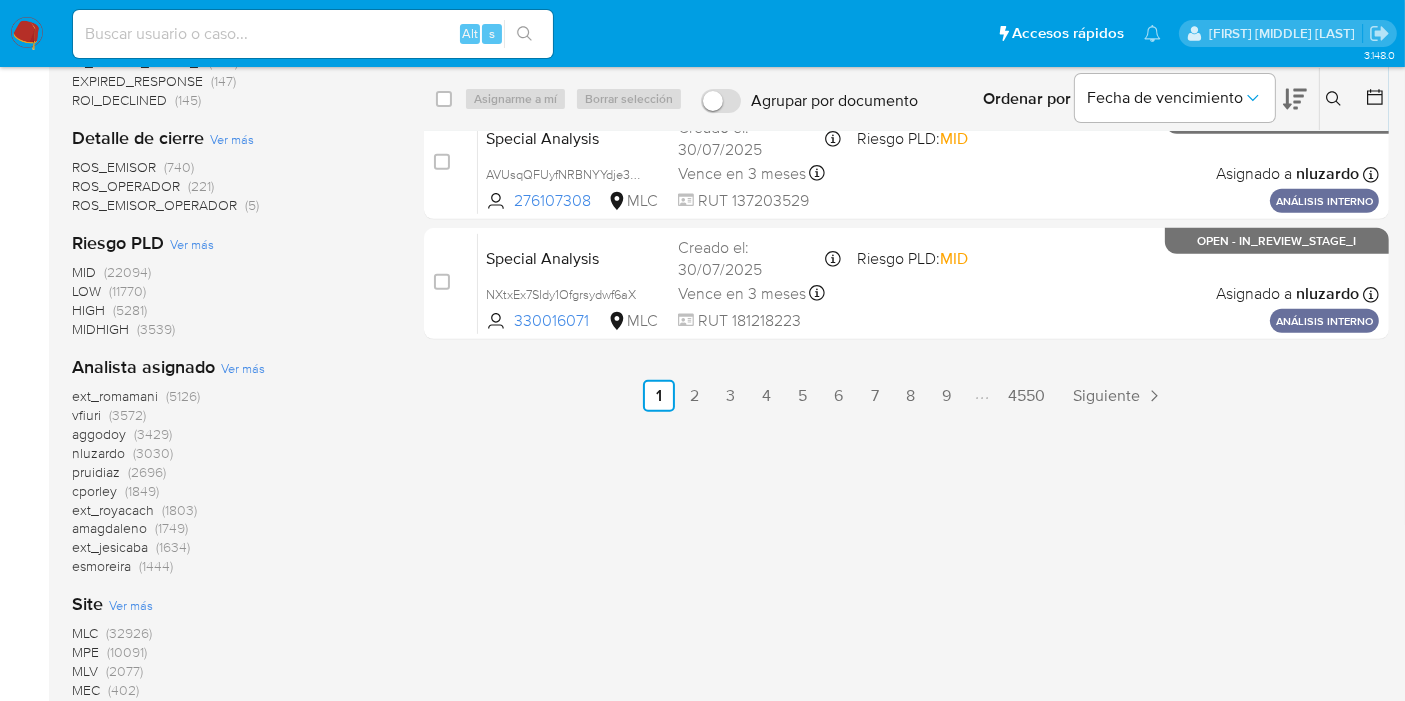 click on "aggodoy" at bounding box center (99, 434) 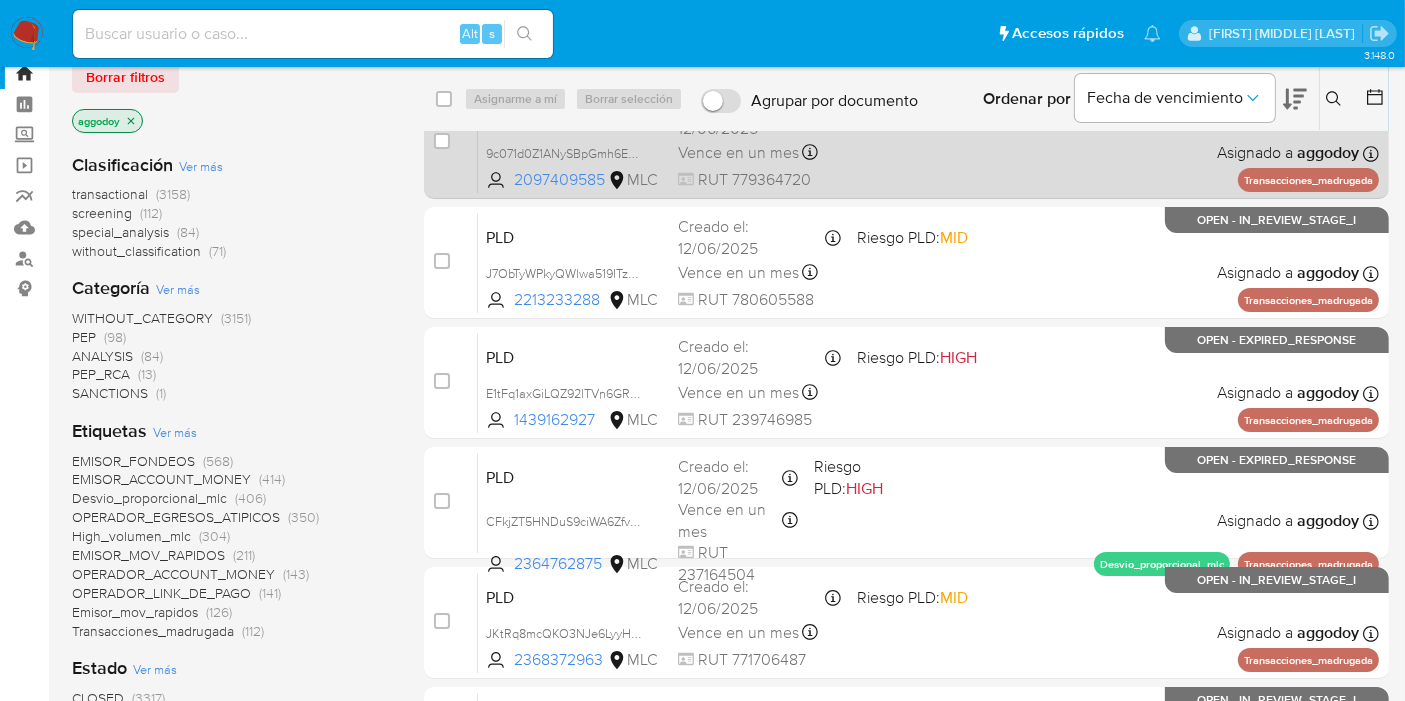 scroll, scrollTop: 0, scrollLeft: 0, axis: both 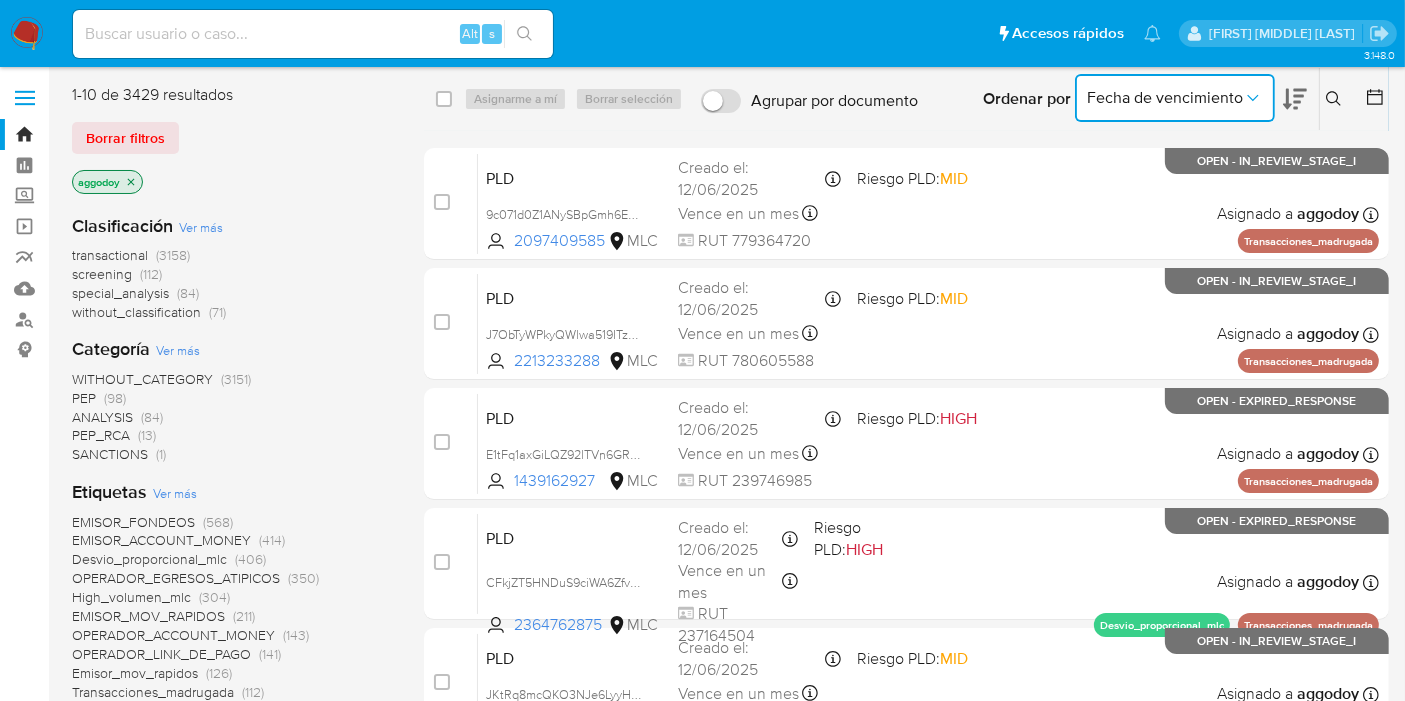 click on "Fecha de vencimiento" at bounding box center [1165, 98] 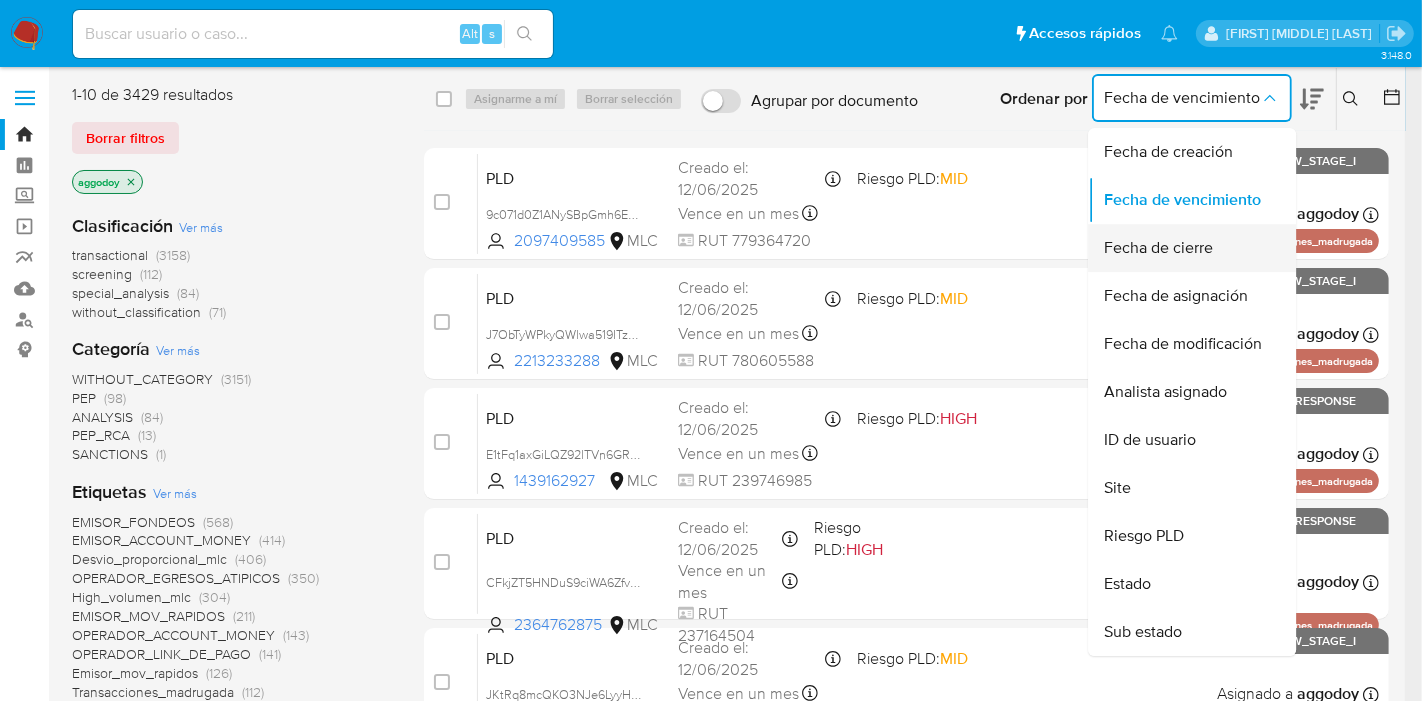 click on "Fecha de cierre" at bounding box center (1158, 248) 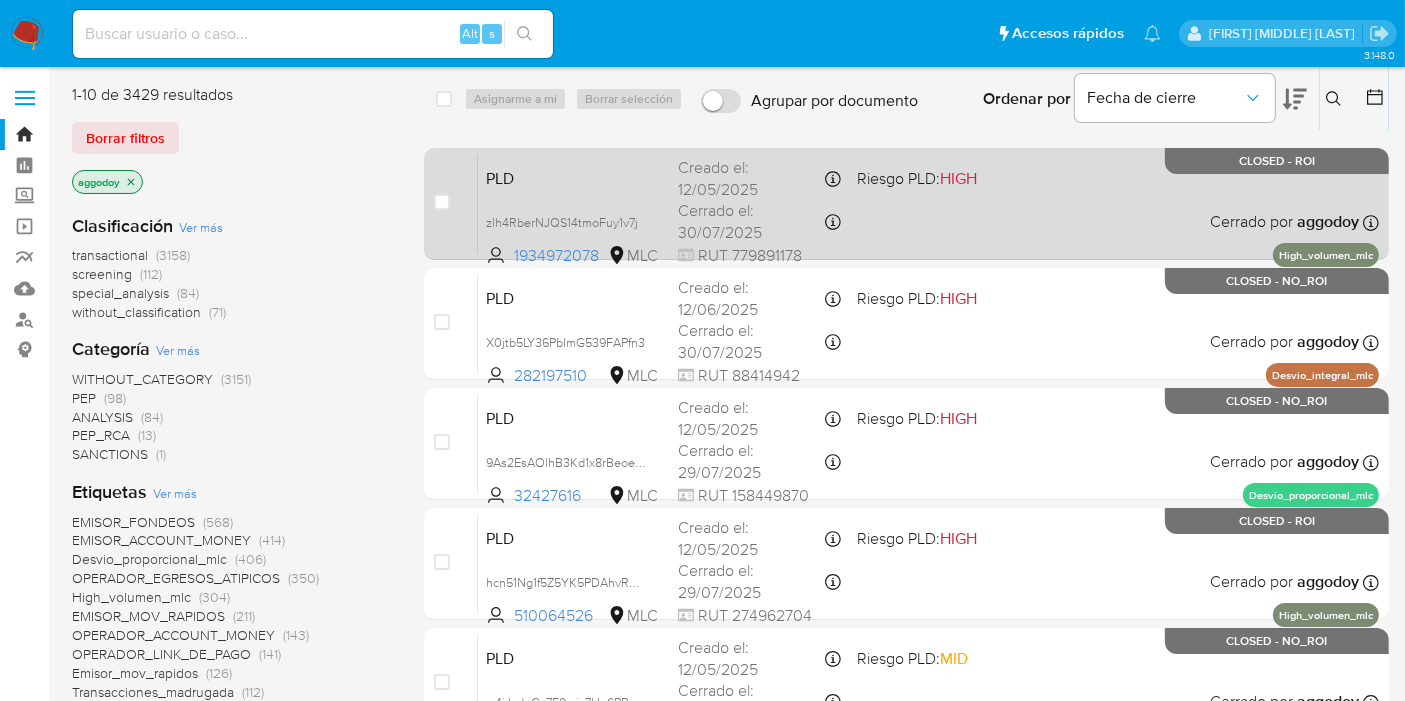 click on "PLD zlh4RberNJQS14tmoFuy1v7j 1934972078 MLC Riesgo PLD:  HIGH Creado el: 12/05/2025   Creado el: 12/05/2025 05:08:03 Cerrado el: 30/07/2025   Cerrado el: 30/07/2025 13:04:25 RUT   779891178 Cerrado por   aggodoy   Asignado el: 10/06/2025 14:50:22 High_volumen_mlc CLOSED - ROI" at bounding box center [928, 203] 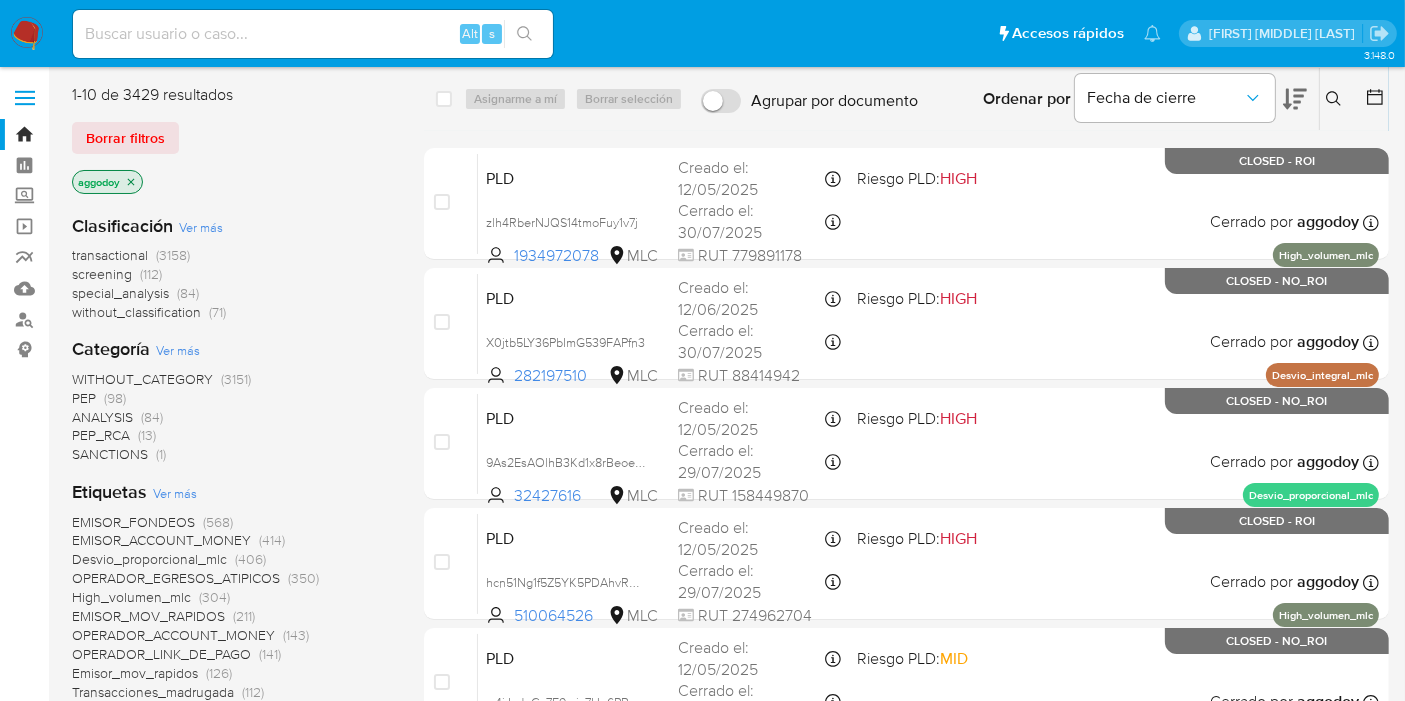 click at bounding box center (313, 34) 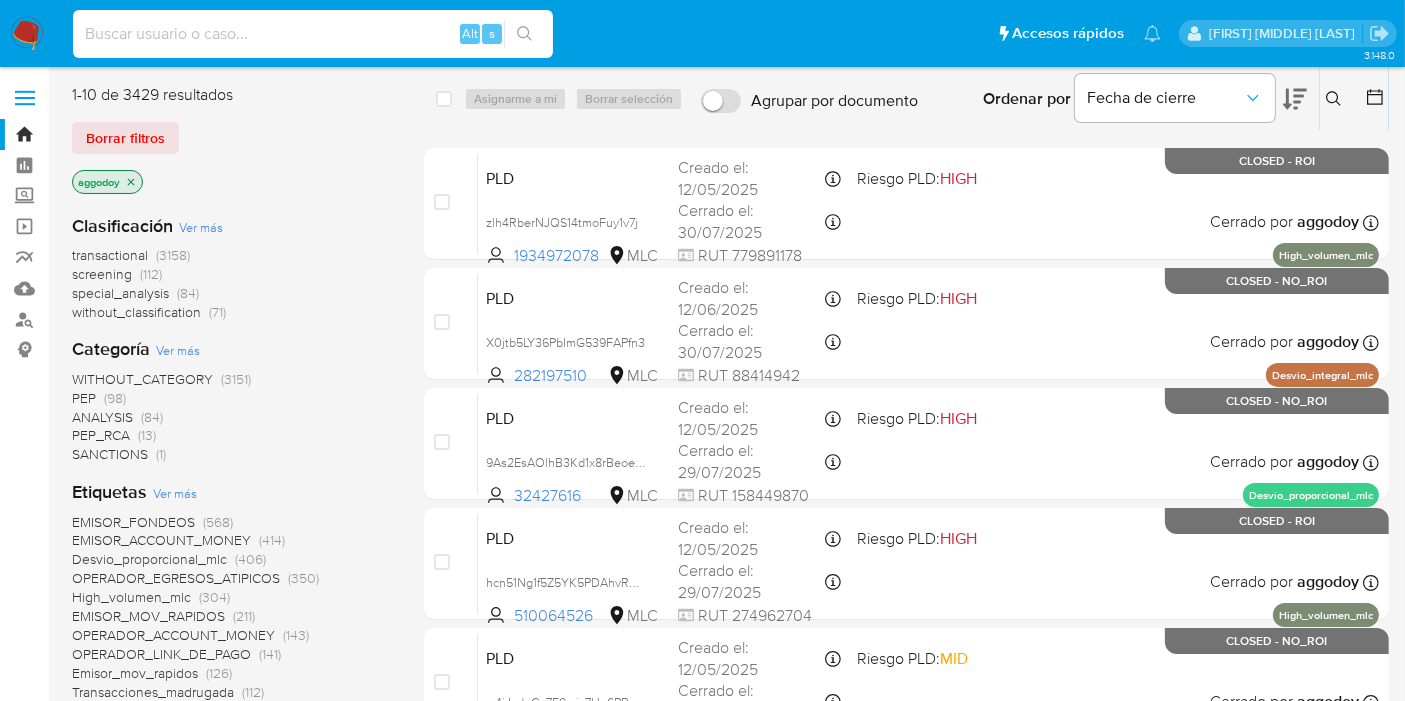 paste on "2245510000" 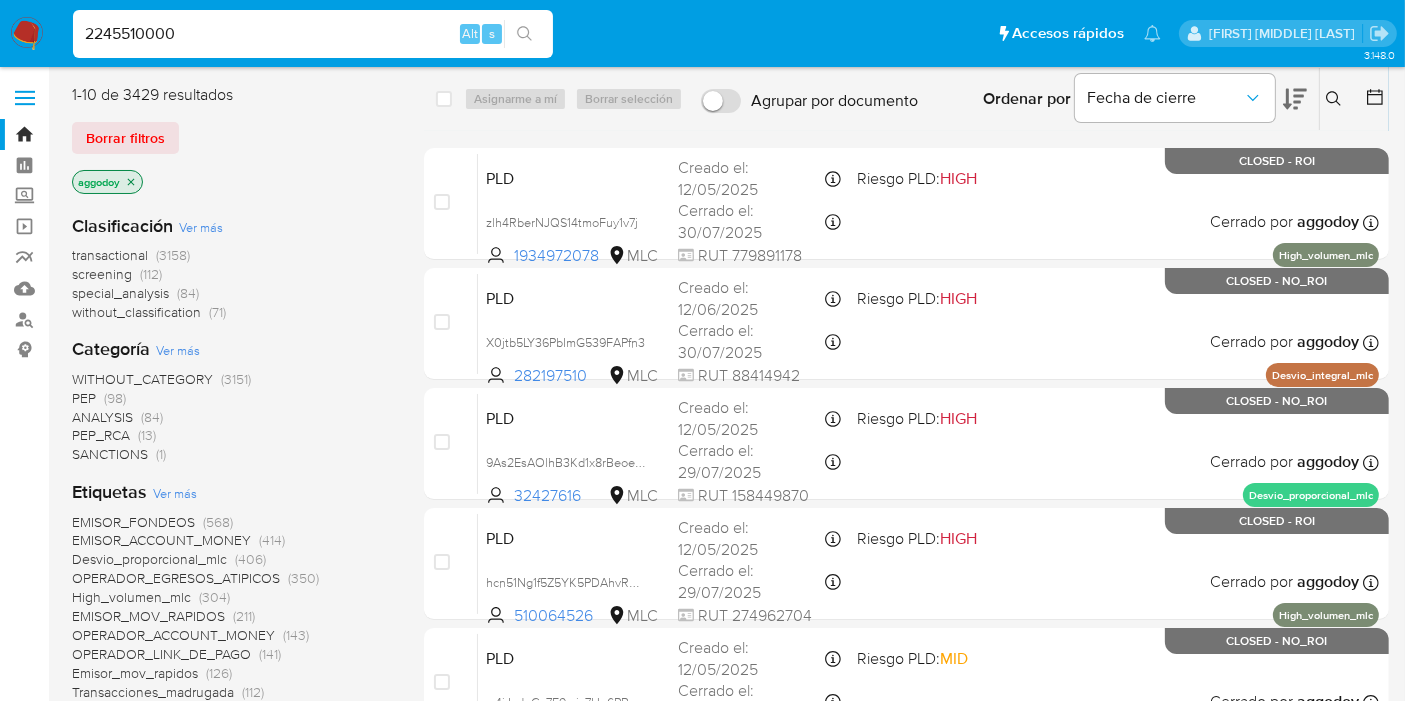 type on "2245510000" 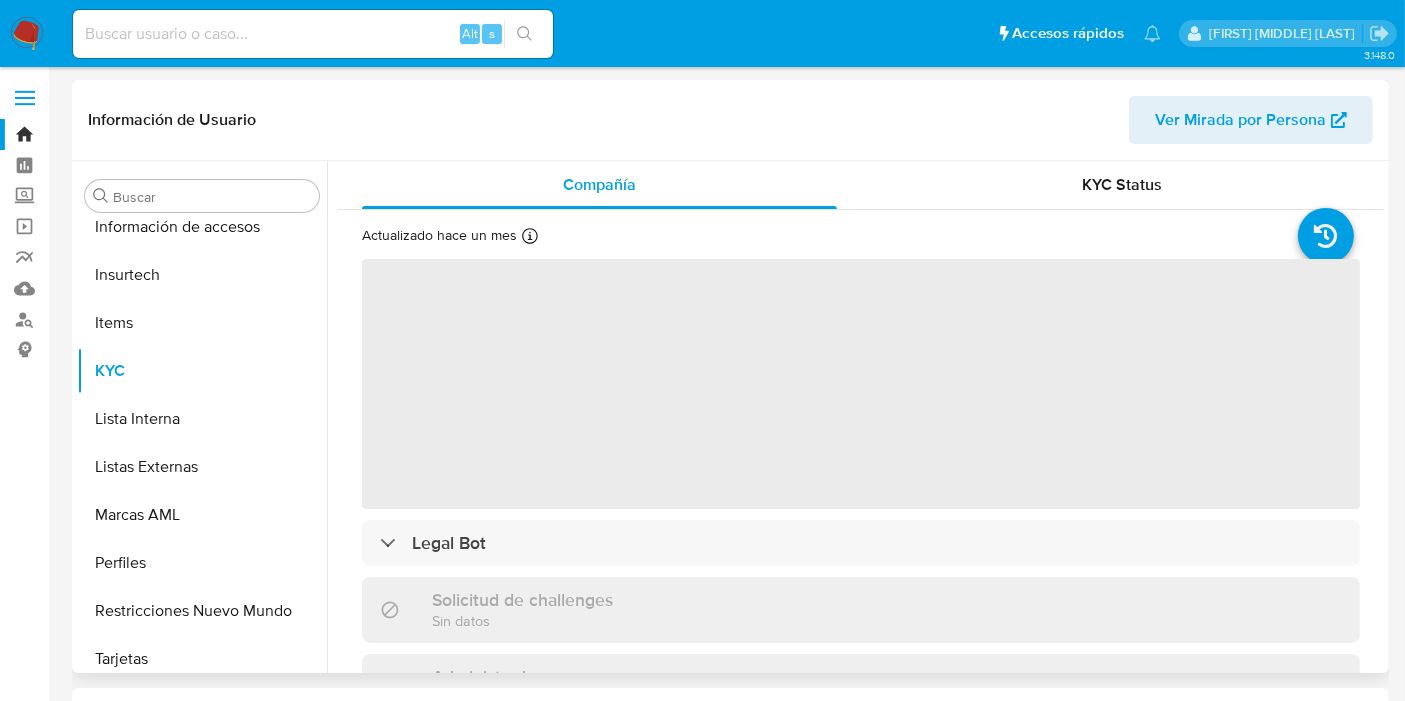 scroll, scrollTop: 796, scrollLeft: 0, axis: vertical 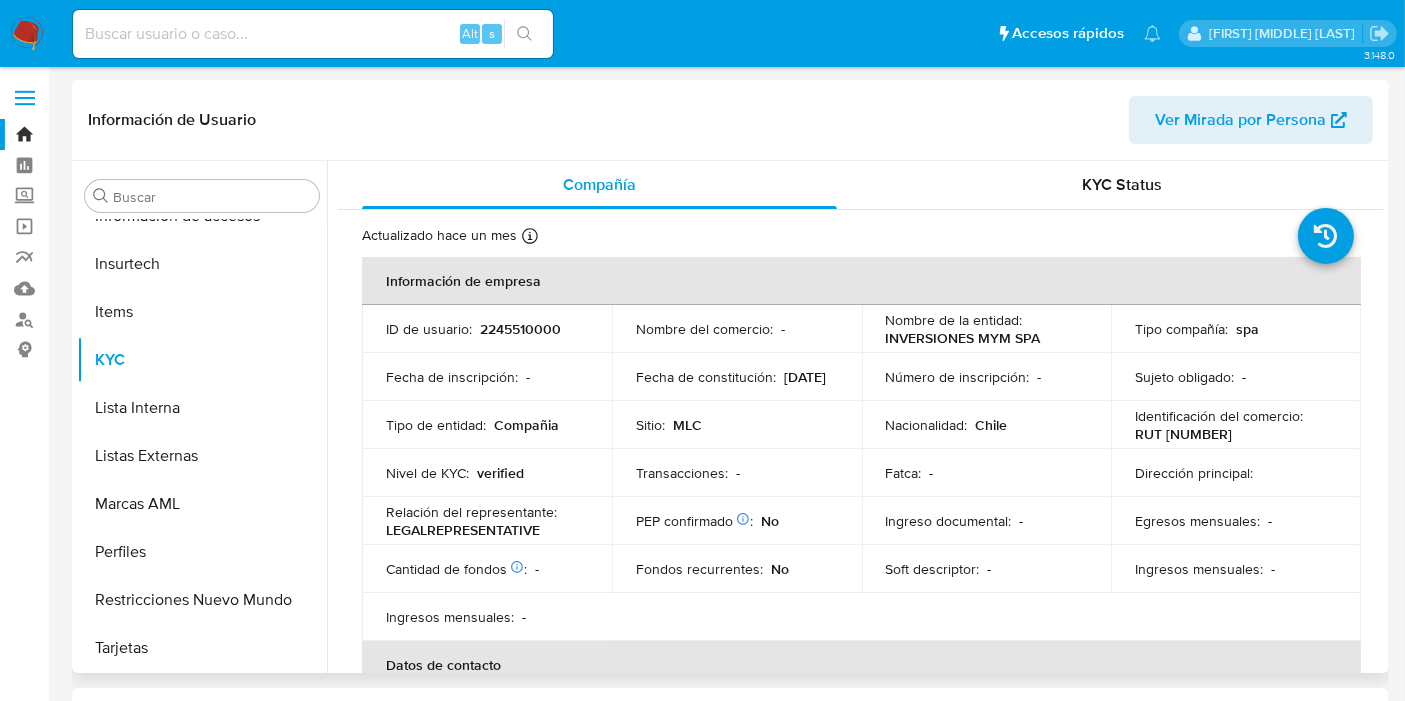 select on "10" 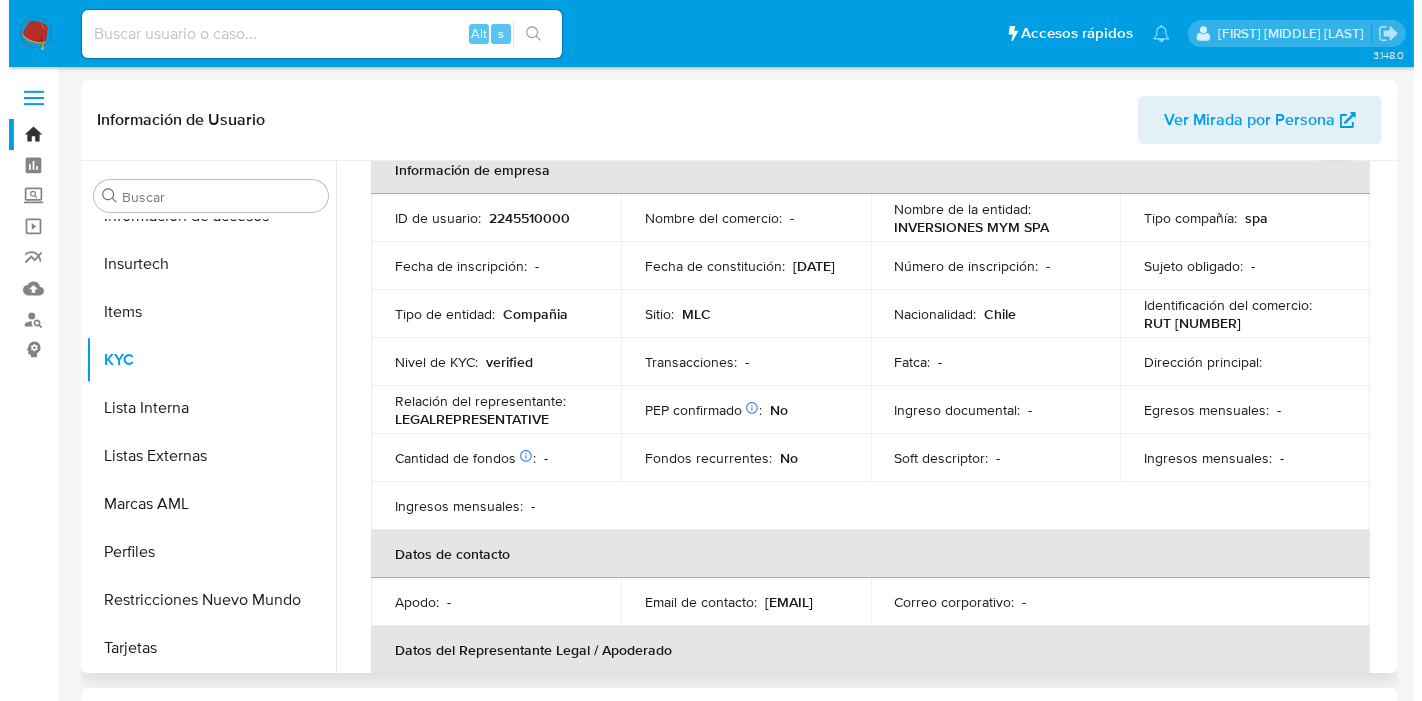 scroll, scrollTop: 333, scrollLeft: 0, axis: vertical 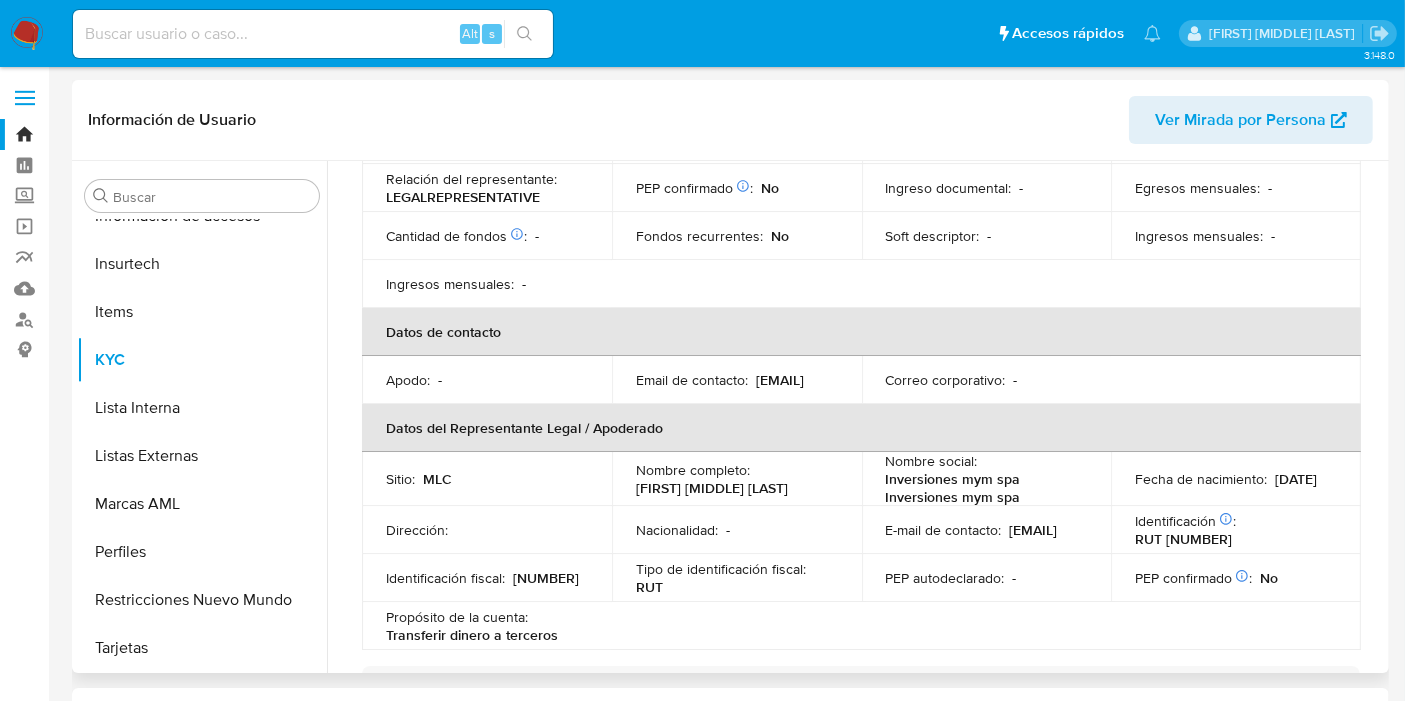 drag, startPoint x: 1220, startPoint y: 532, endPoint x: 1163, endPoint y: 543, distance: 58.0517 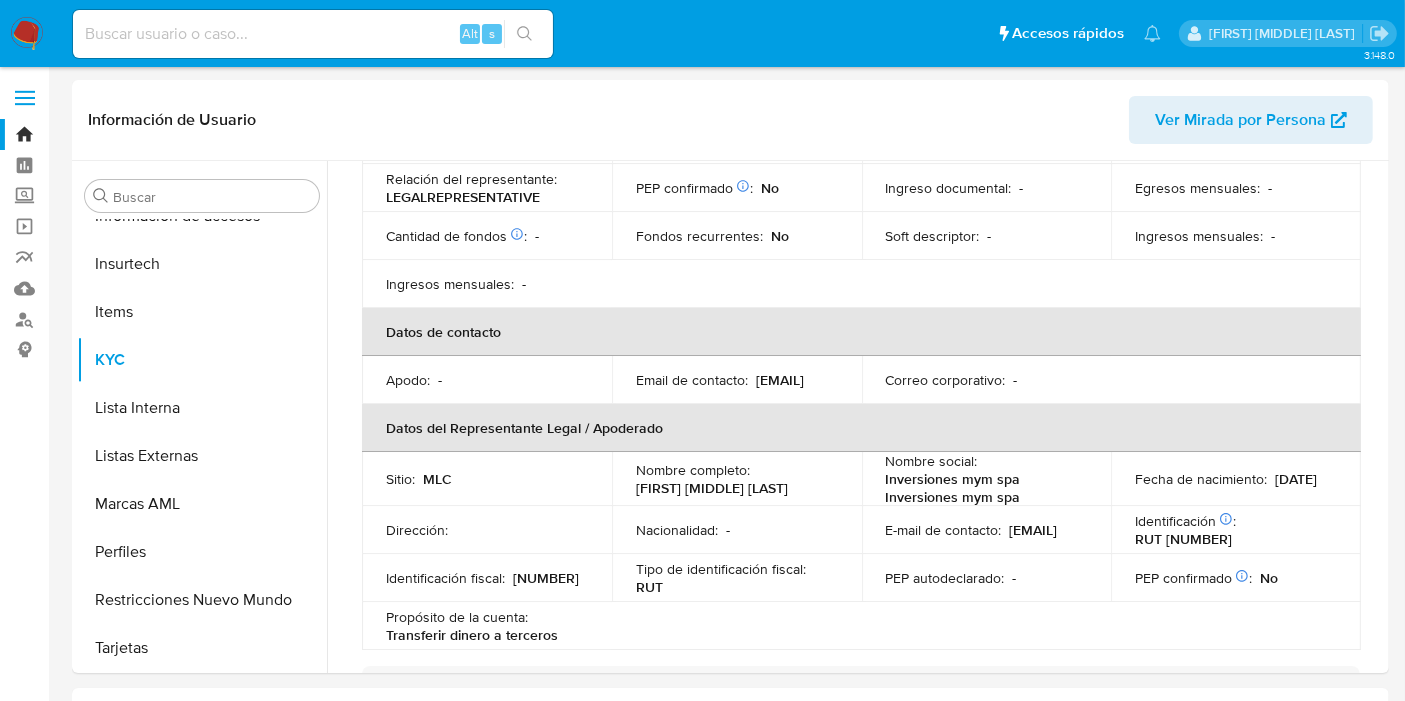 copy on "254340766" 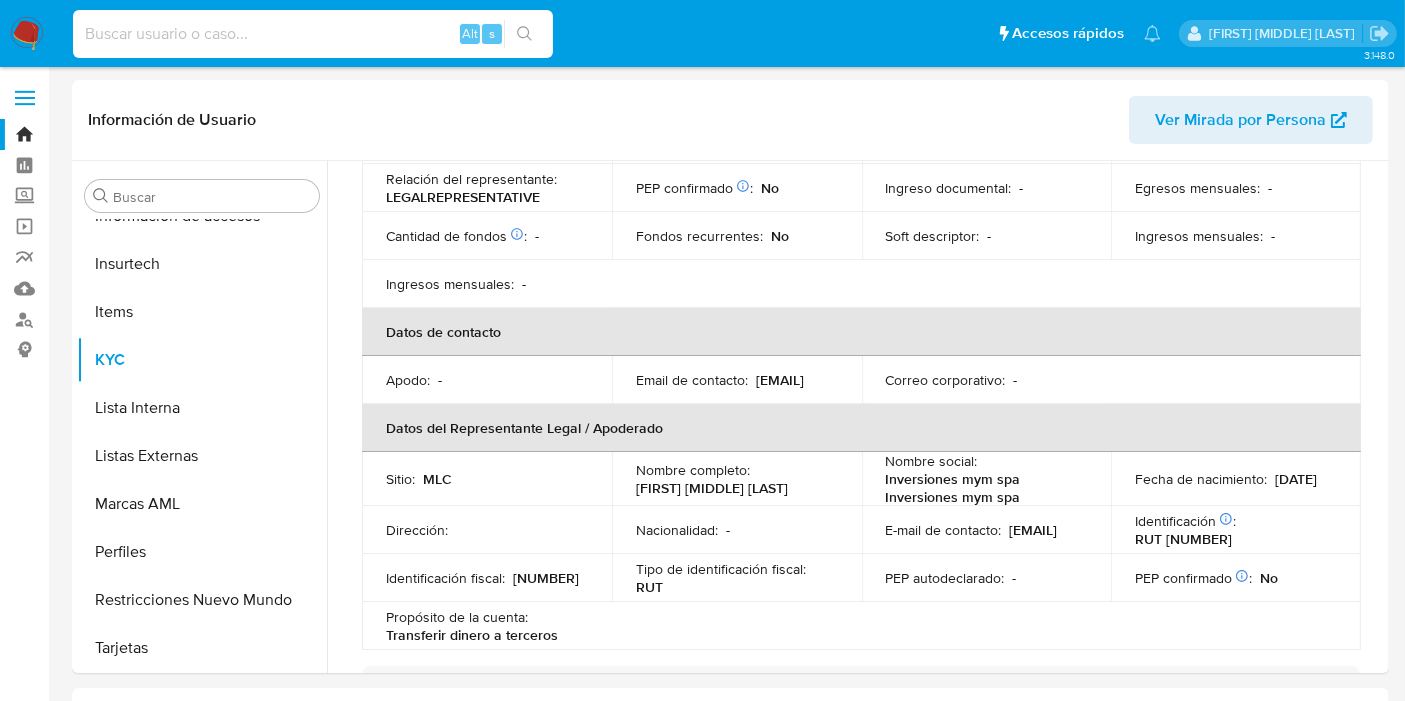 click at bounding box center [313, 34] 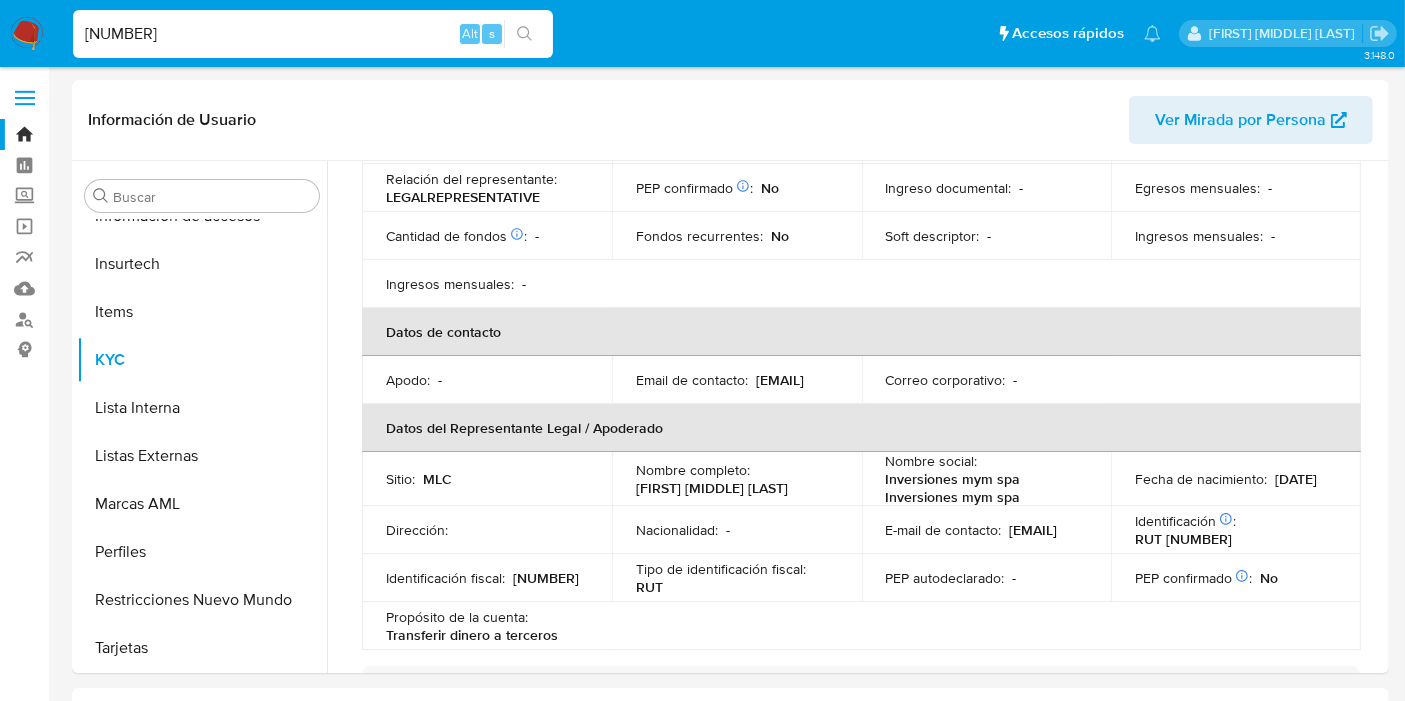 type on "254340766" 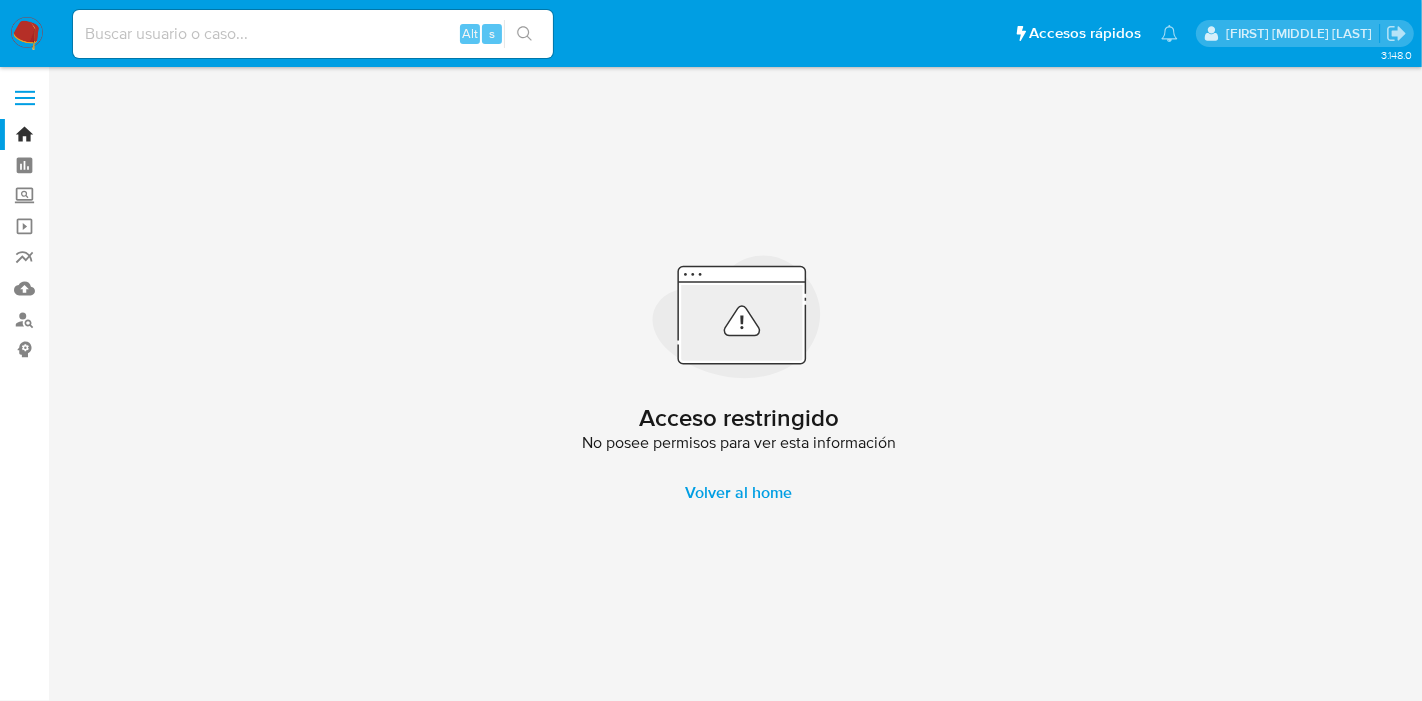 click at bounding box center (25, 98) 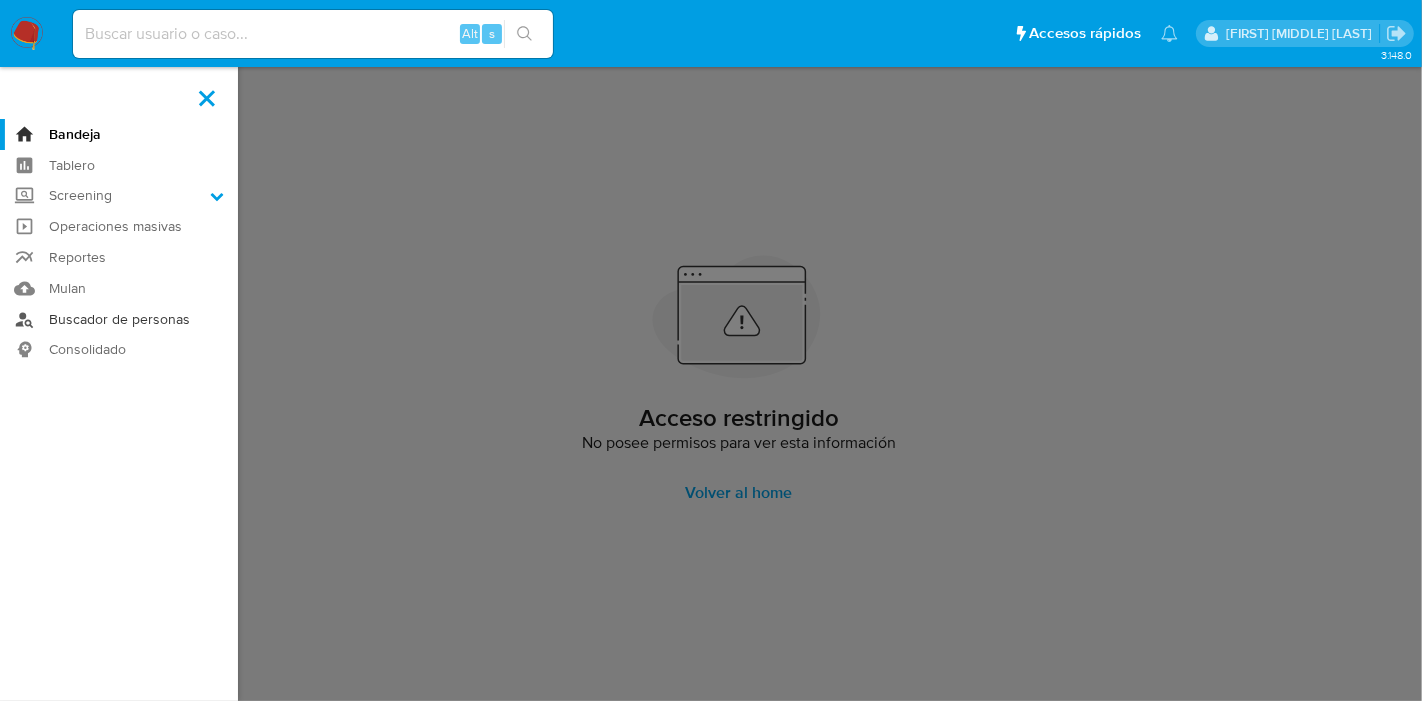 click on "Buscador de personas" at bounding box center [119, 319] 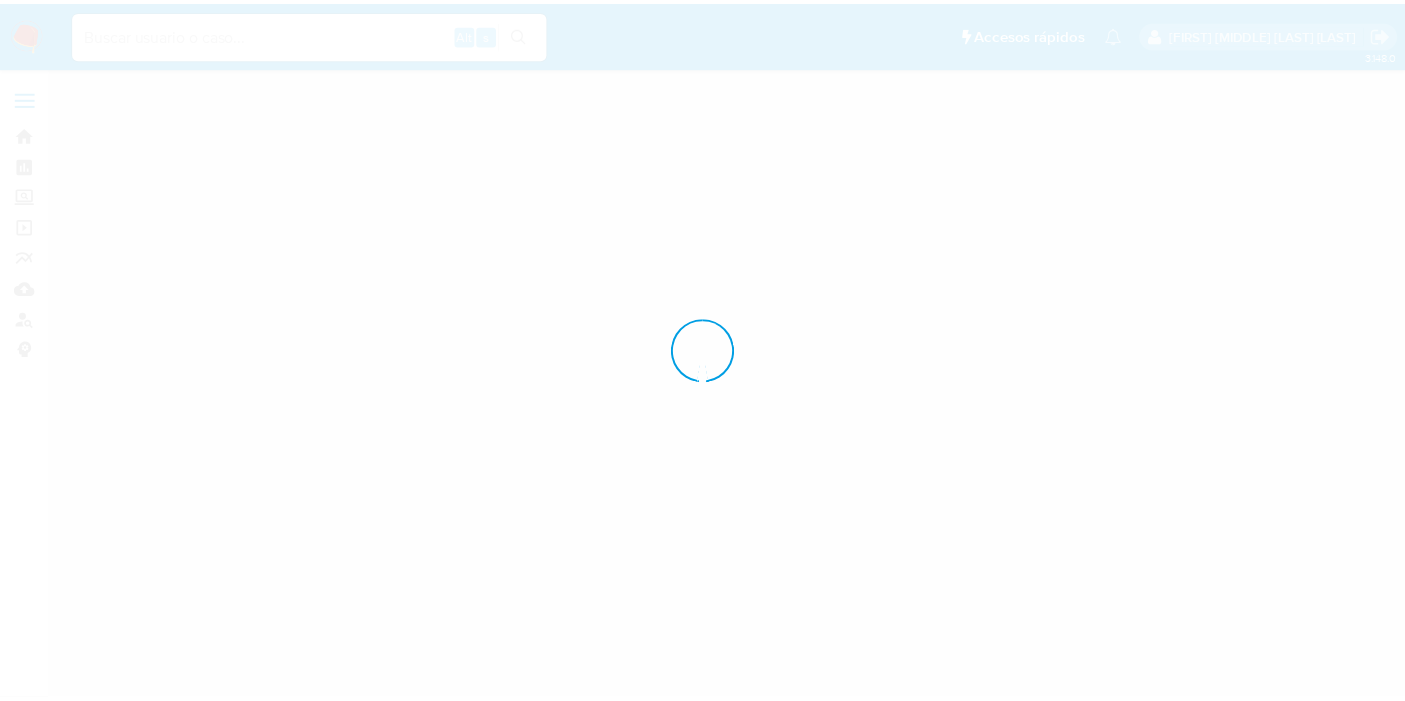 scroll, scrollTop: 0, scrollLeft: 0, axis: both 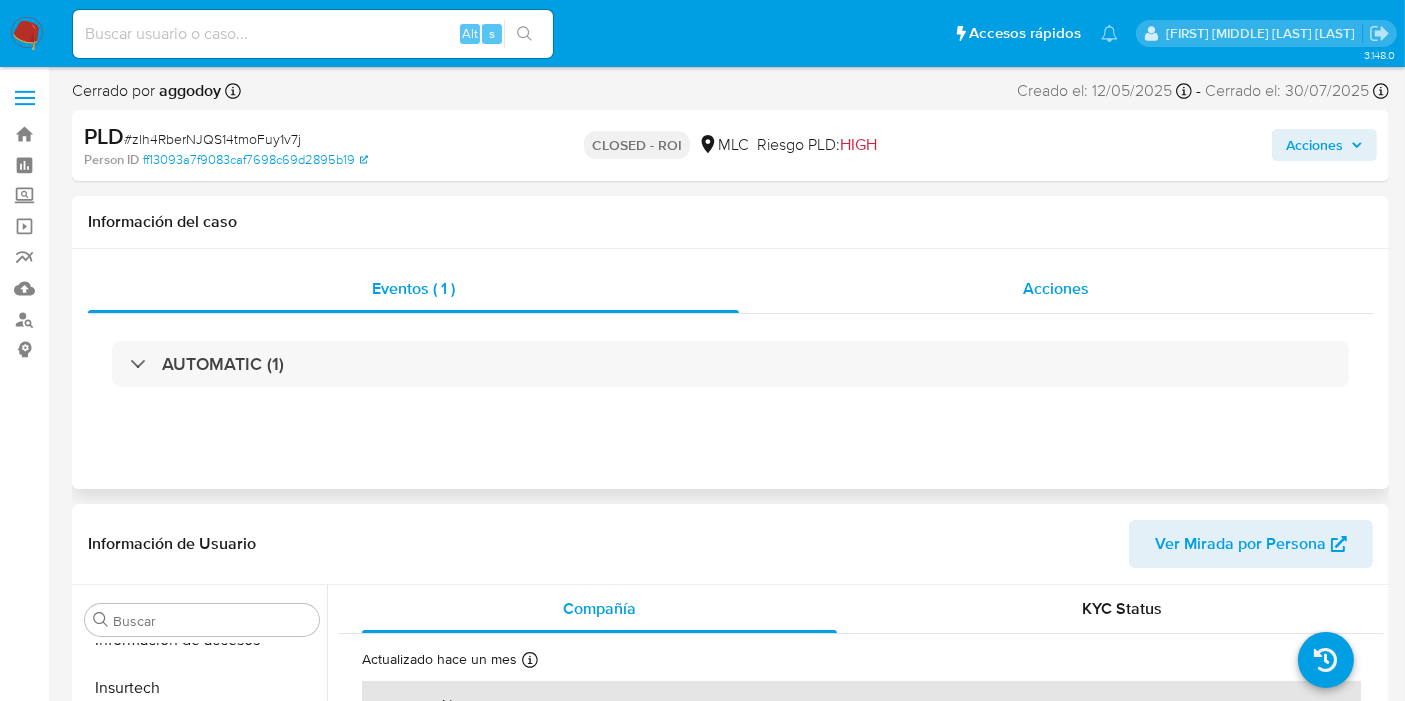 select on "10" 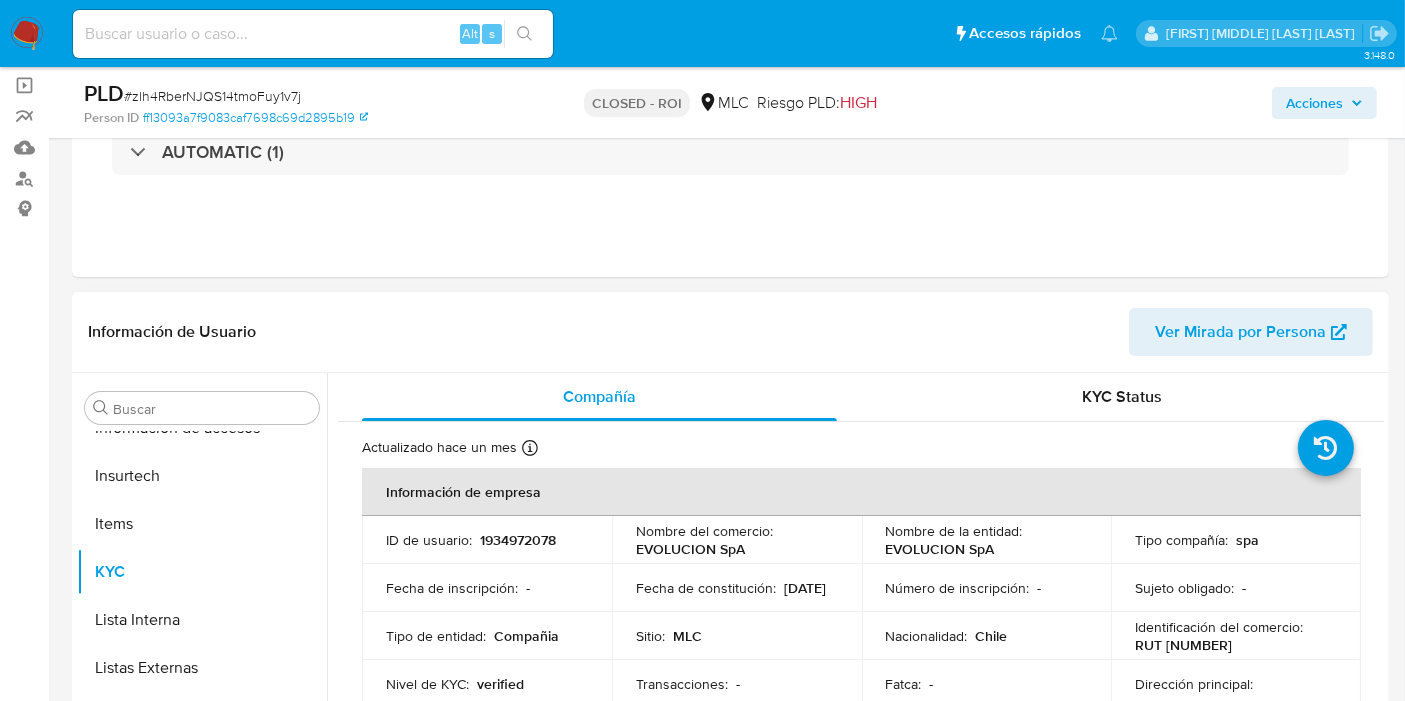 scroll, scrollTop: 222, scrollLeft: 0, axis: vertical 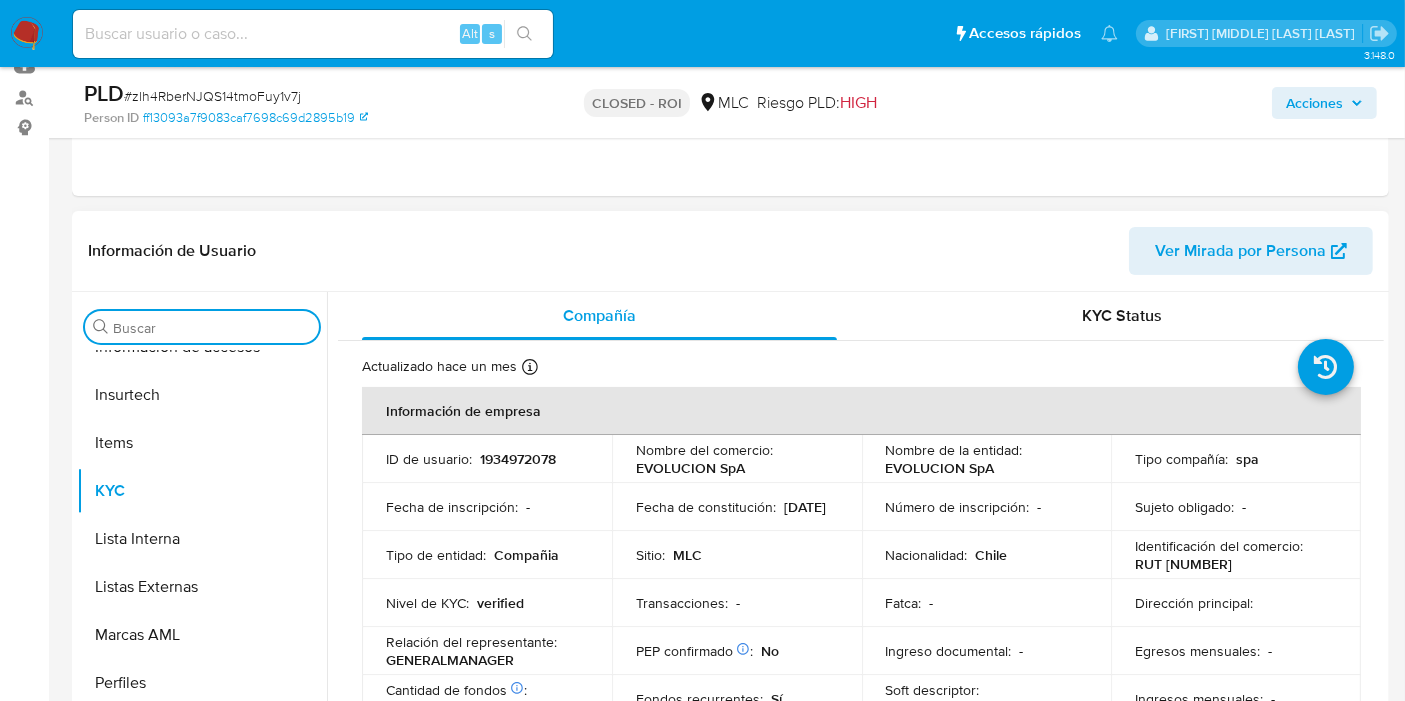 click on "Buscar" at bounding box center (212, 328) 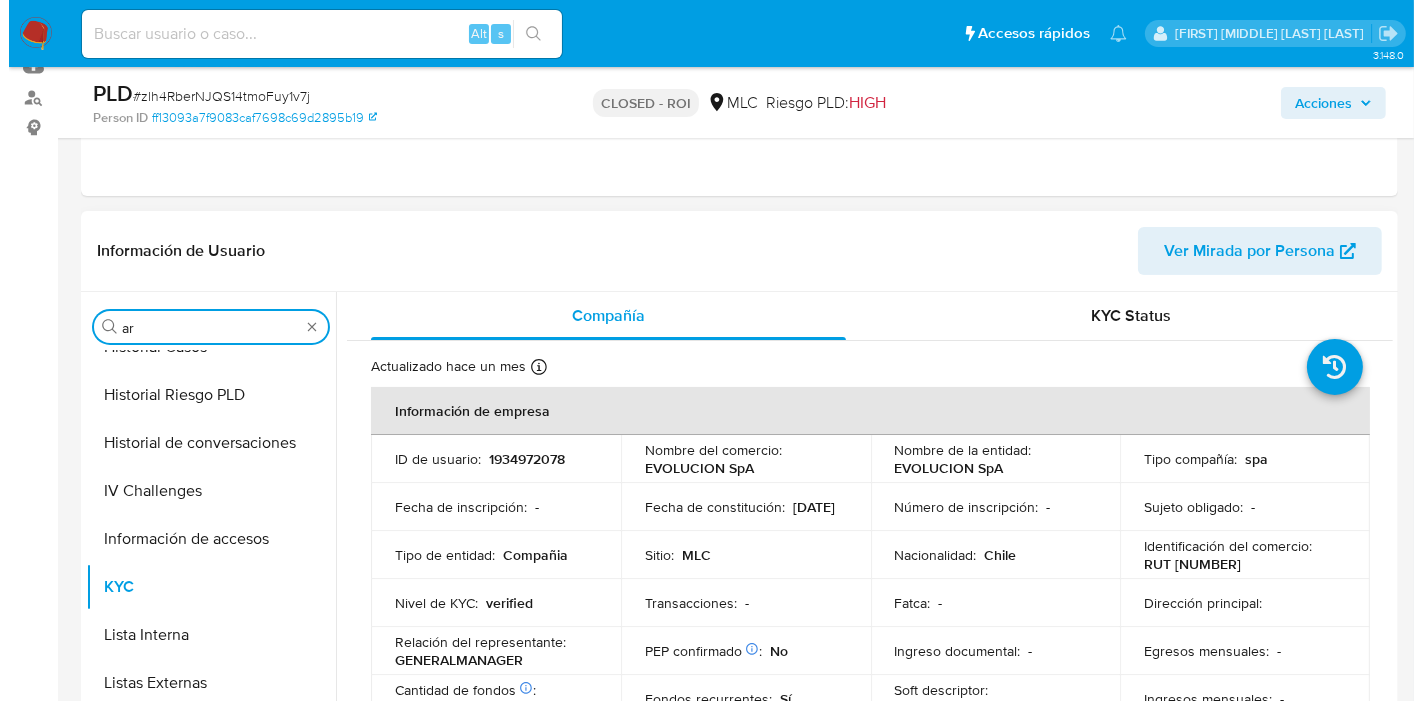 scroll, scrollTop: 0, scrollLeft: 0, axis: both 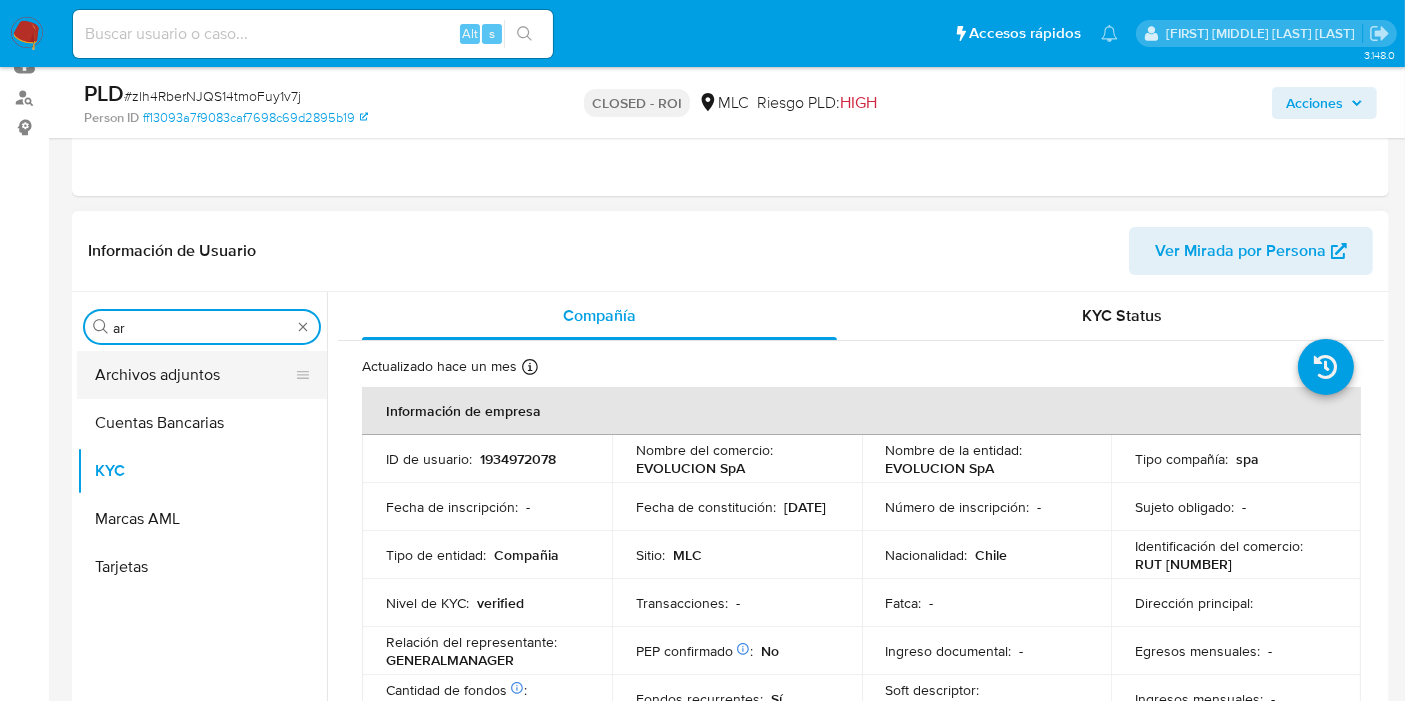 type on "ar" 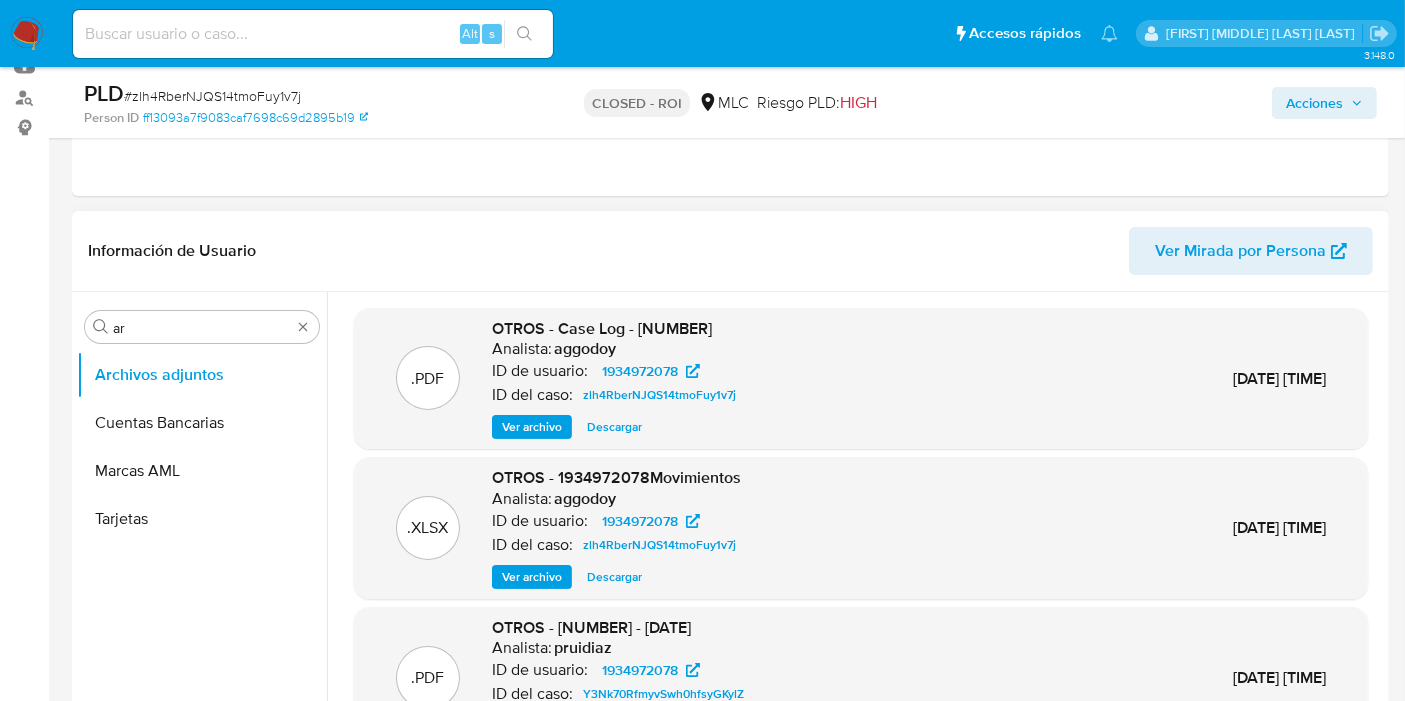 click on "Ver archivo" at bounding box center (532, 427) 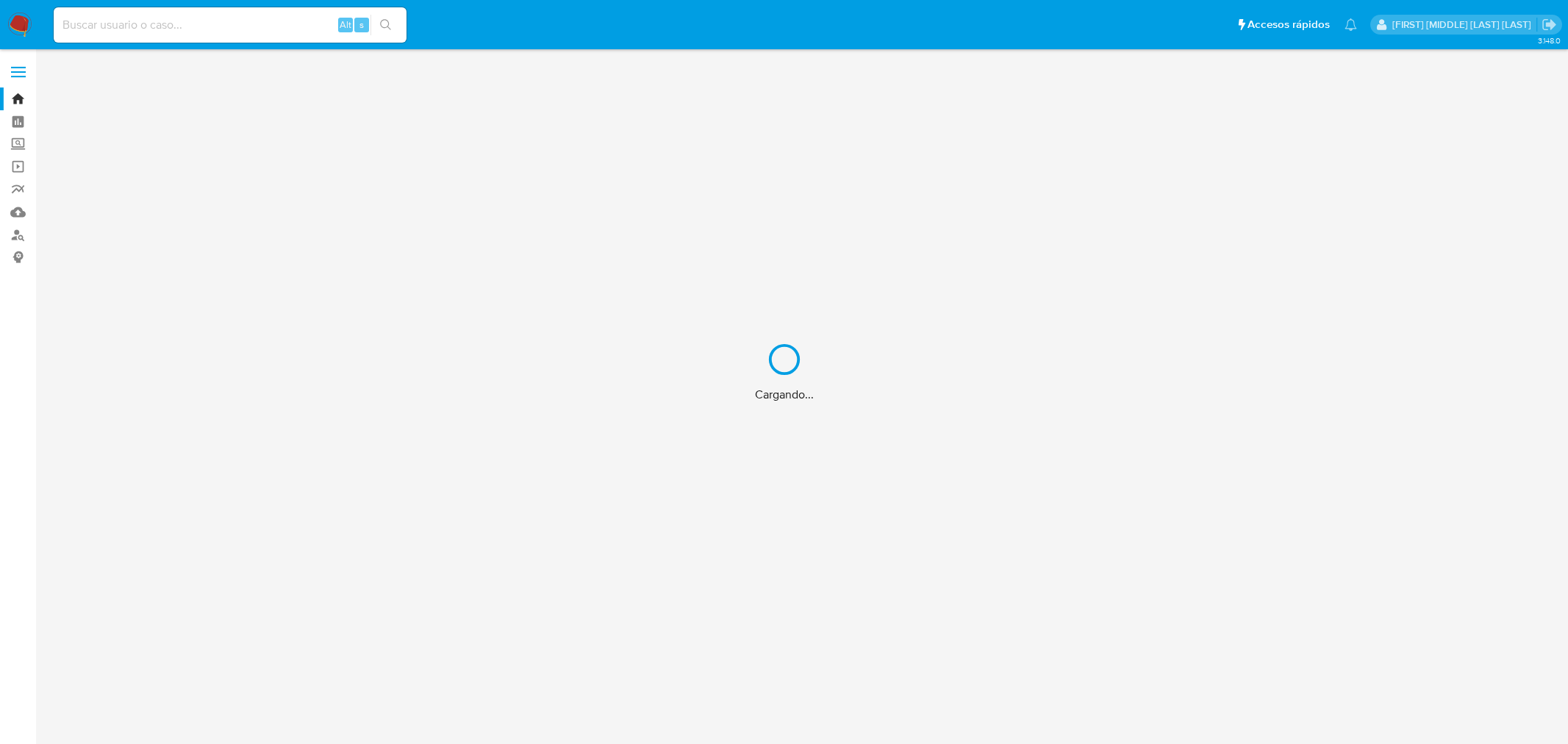 scroll, scrollTop: 0, scrollLeft: 0, axis: both 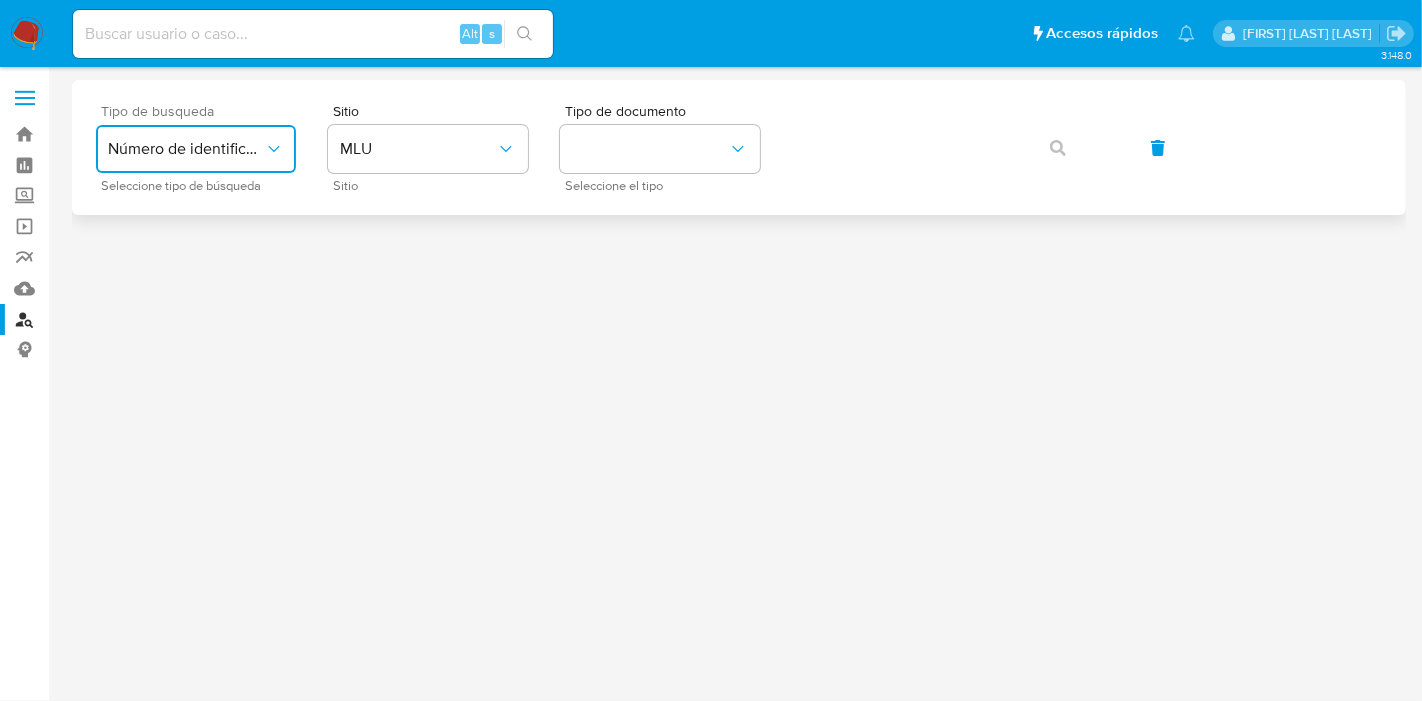 click on "Número de identificación" at bounding box center (196, 149) 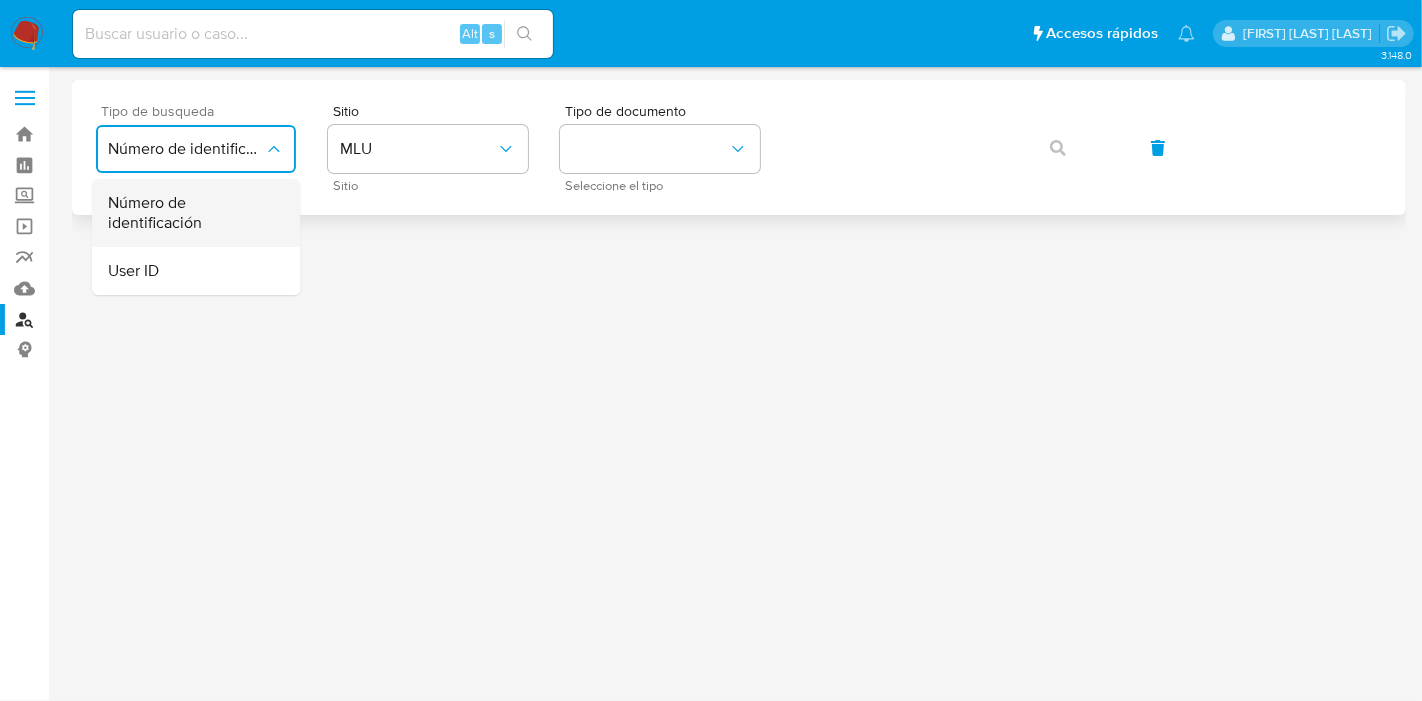 click on "Número de identificación" at bounding box center [190, 213] 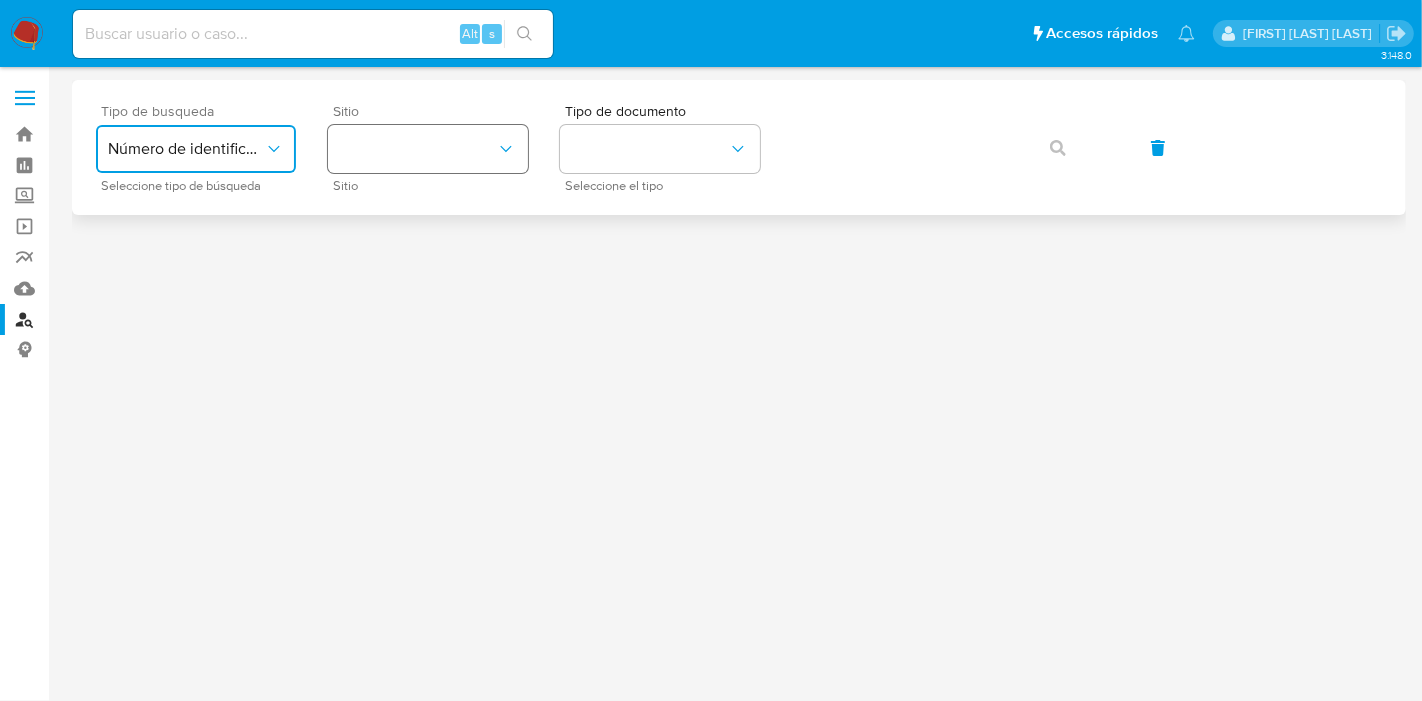 click at bounding box center (428, 149) 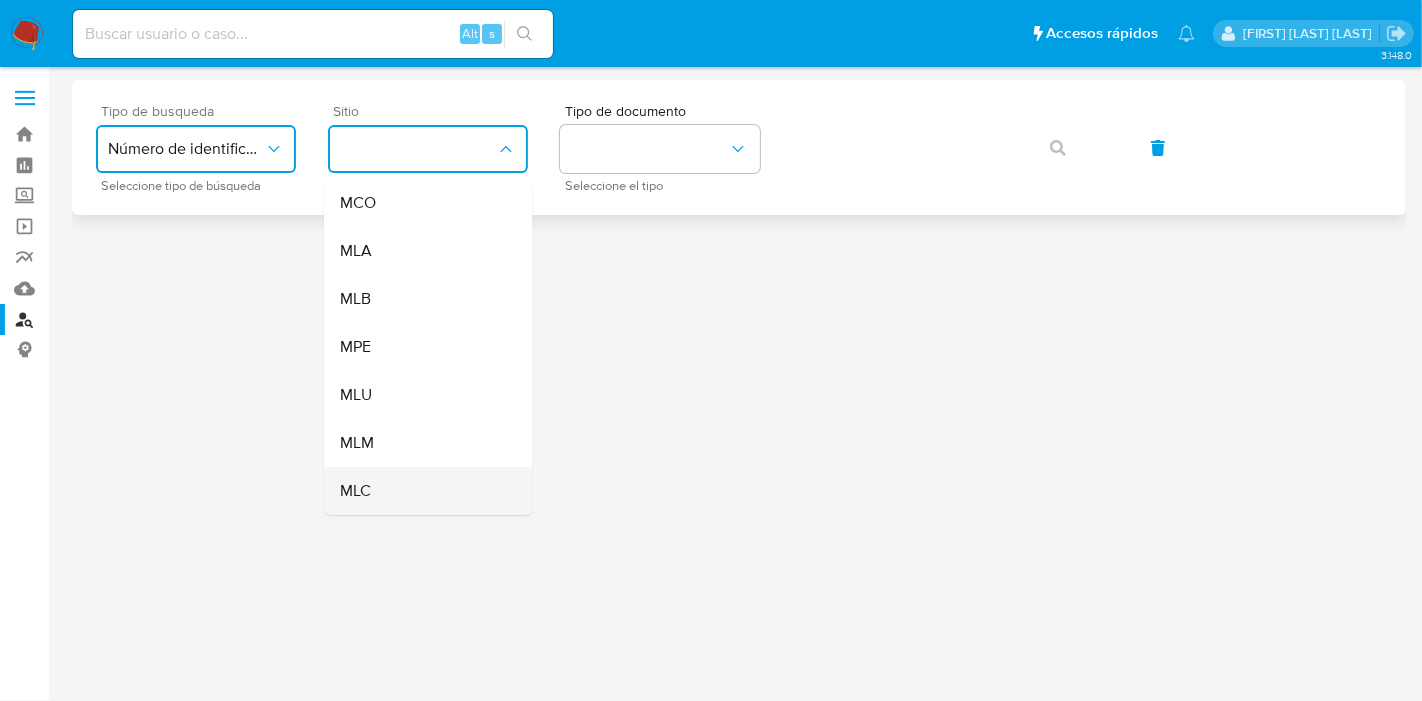 drag, startPoint x: 405, startPoint y: 507, endPoint x: 432, endPoint y: 497, distance: 28.79236 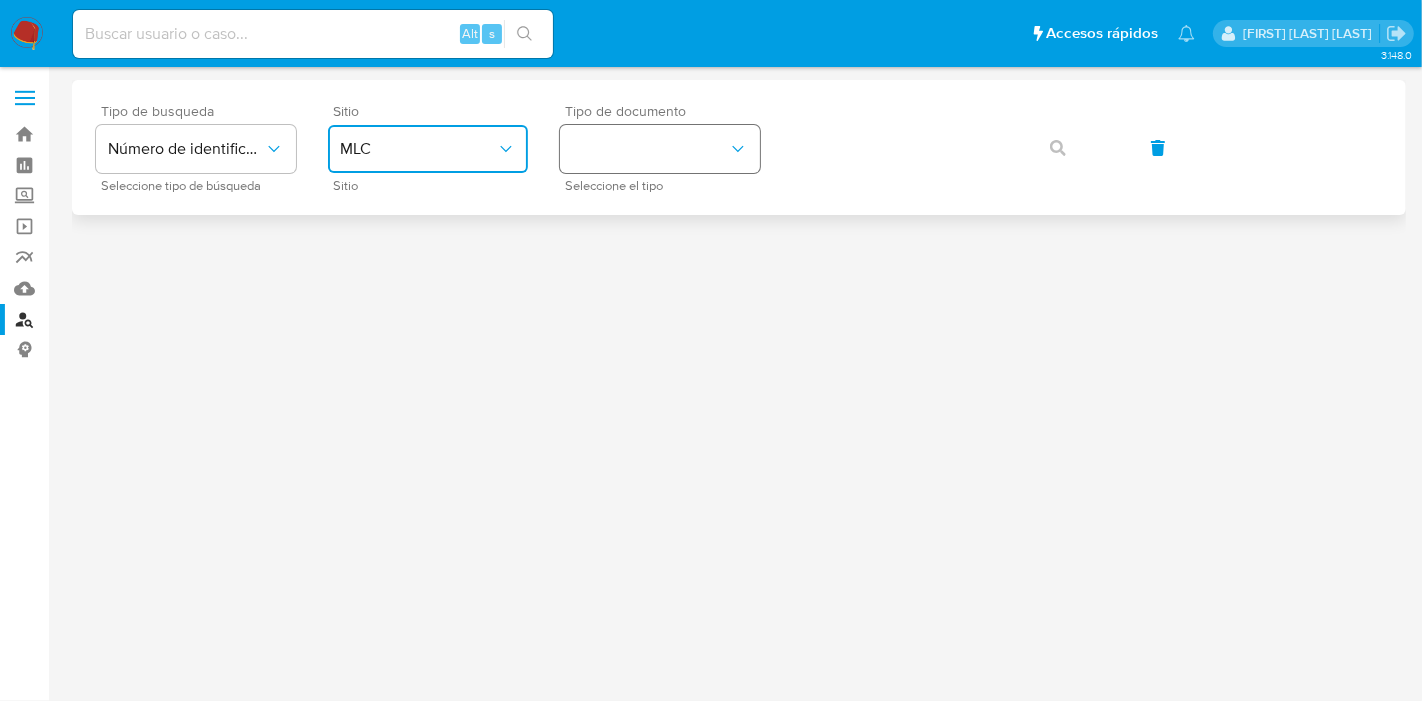 drag, startPoint x: 682, startPoint y: 138, endPoint x: 697, endPoint y: 170, distance: 35.341194 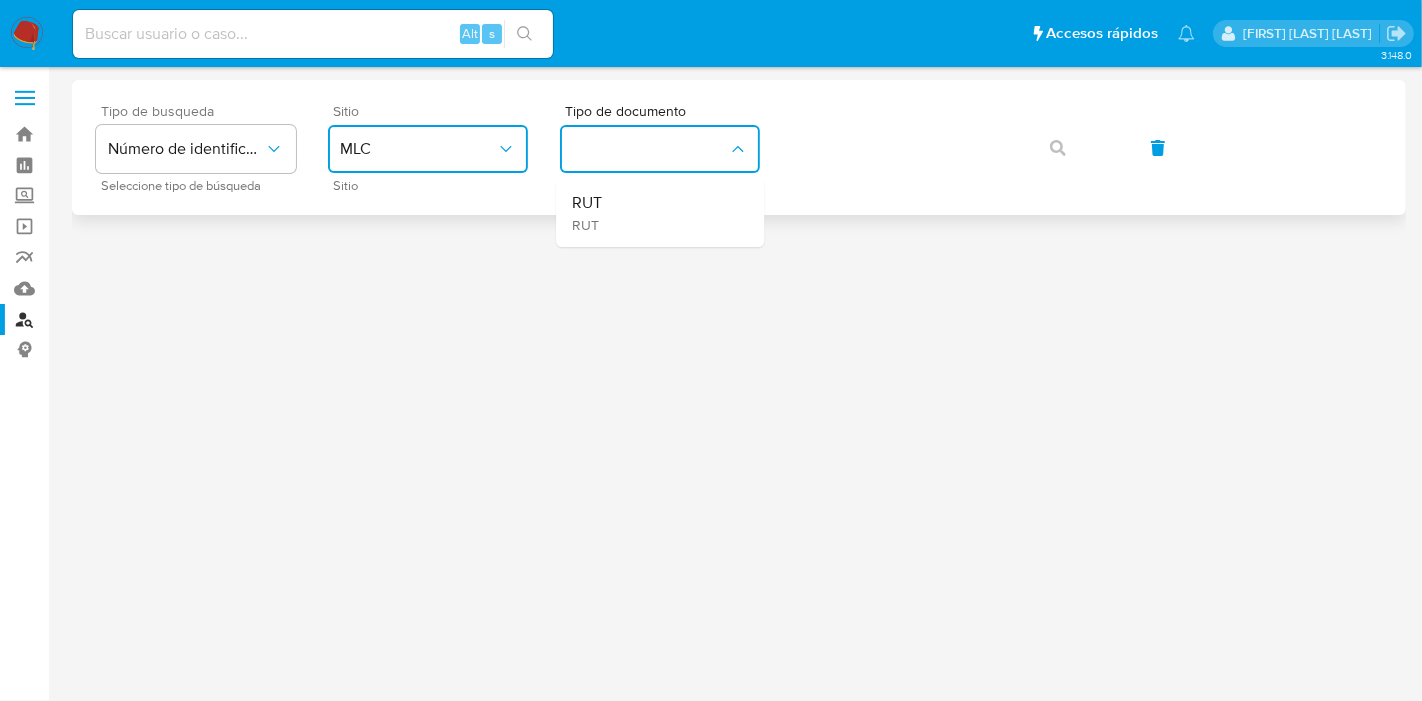 drag, startPoint x: 660, startPoint y: 212, endPoint x: 773, endPoint y: 164, distance: 122.77215 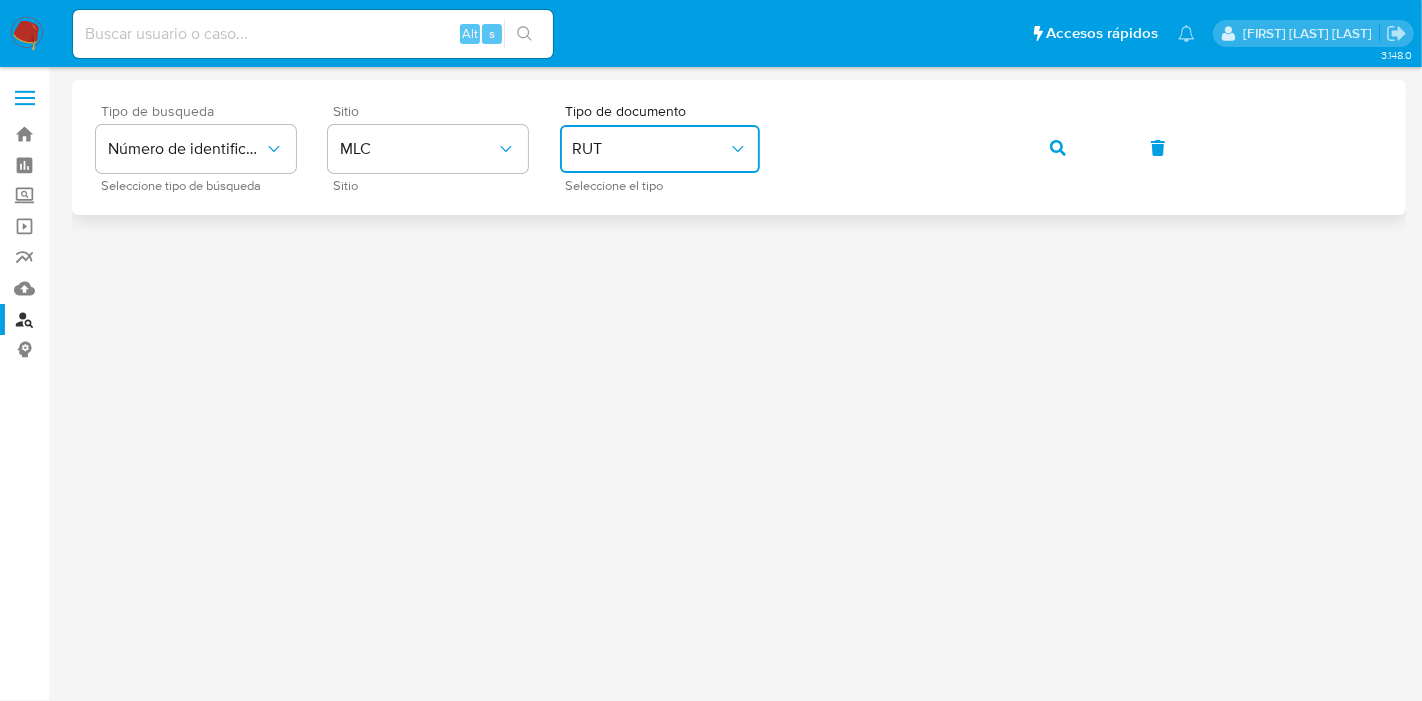 click 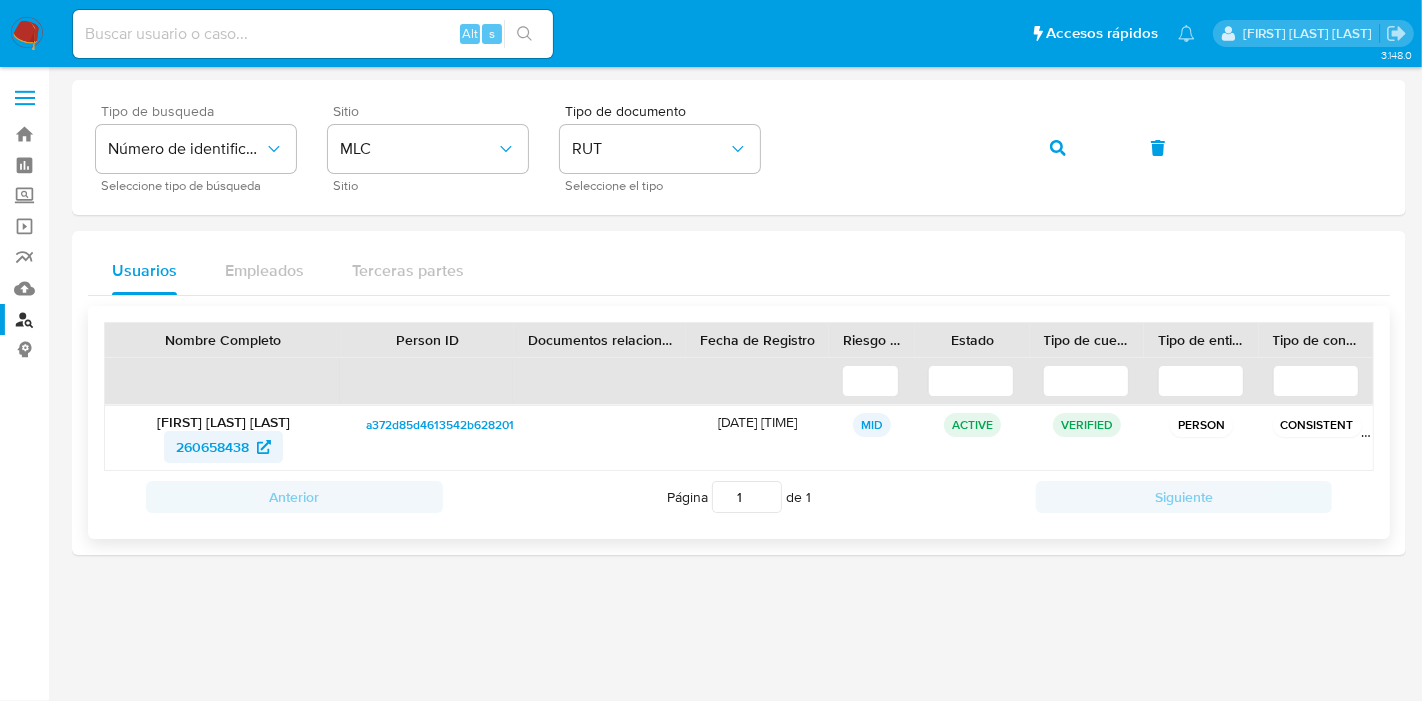 click on "260658438" at bounding box center [212, 447] 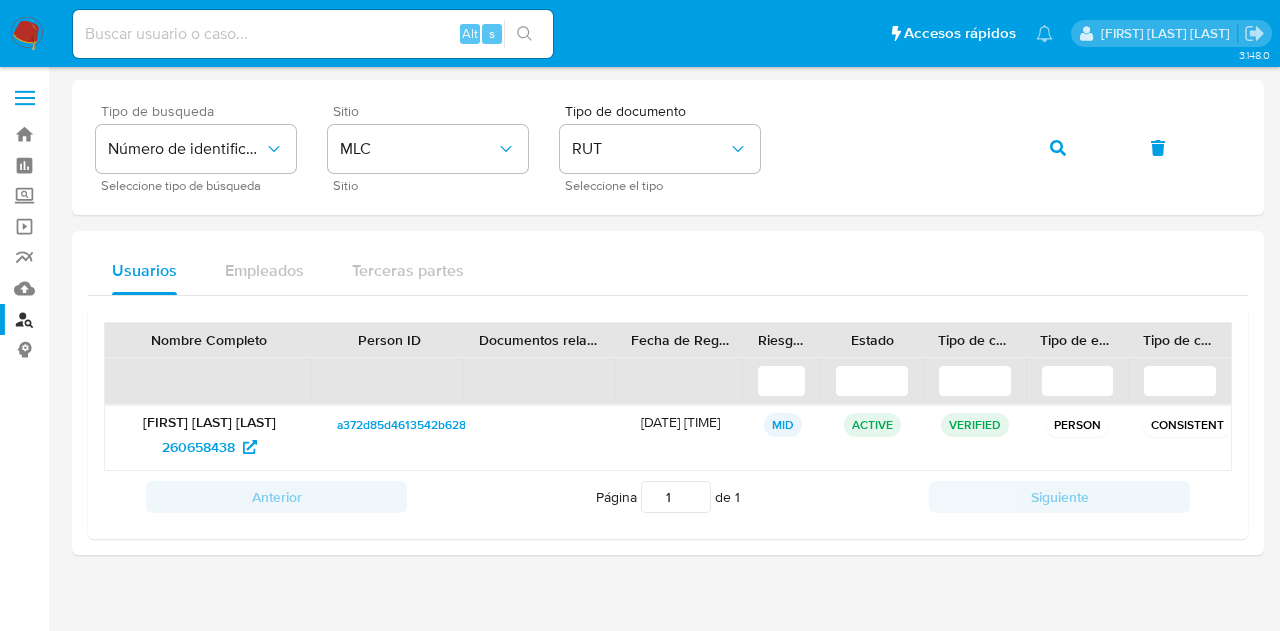 drag, startPoint x: 2337, startPoint y: 22, endPoint x: 27, endPoint y: 30, distance: 2310.014 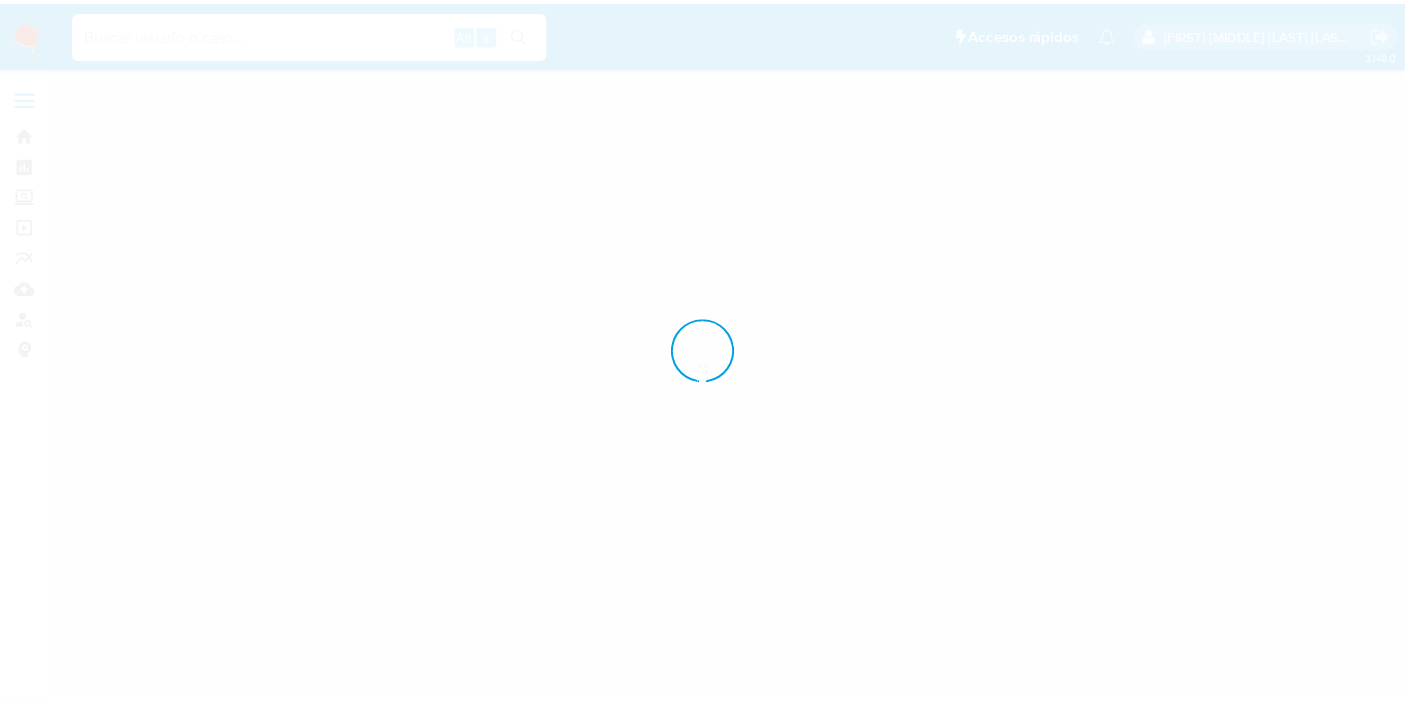 scroll, scrollTop: 0, scrollLeft: 0, axis: both 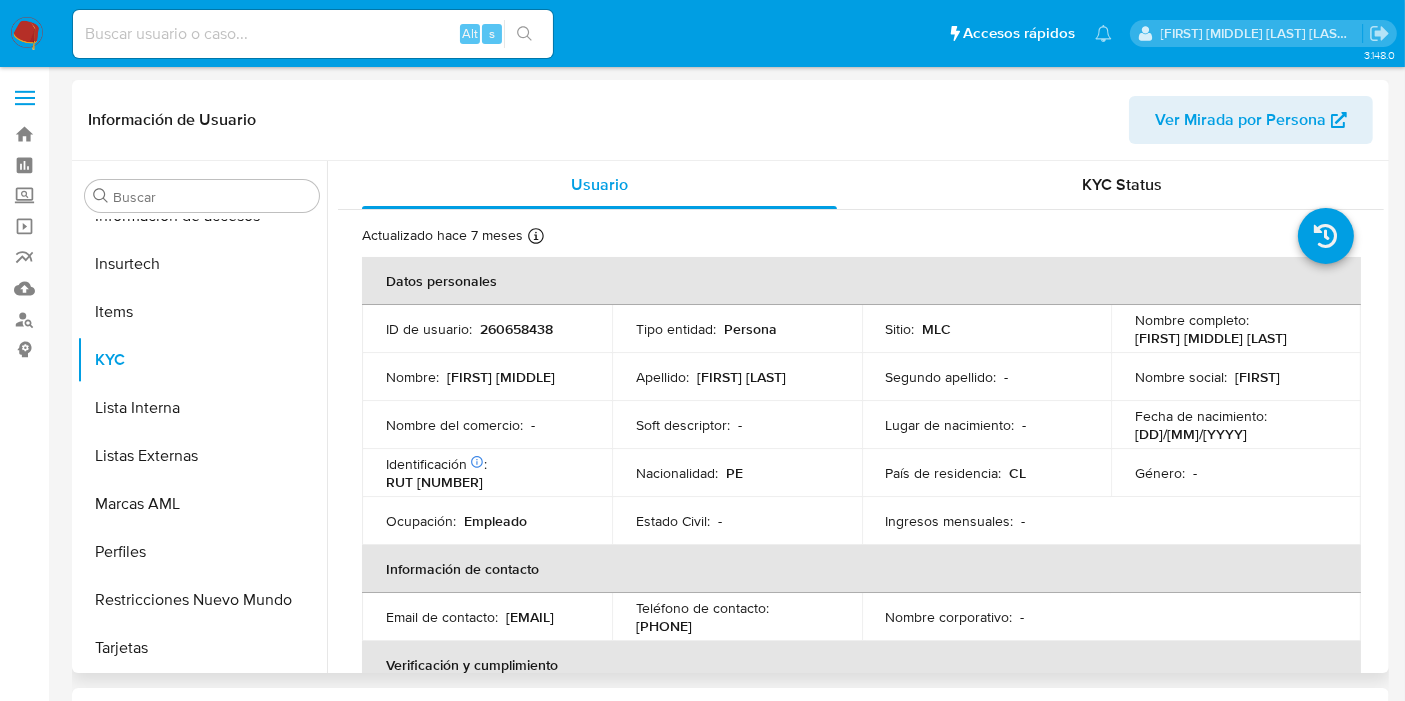 select on "10" 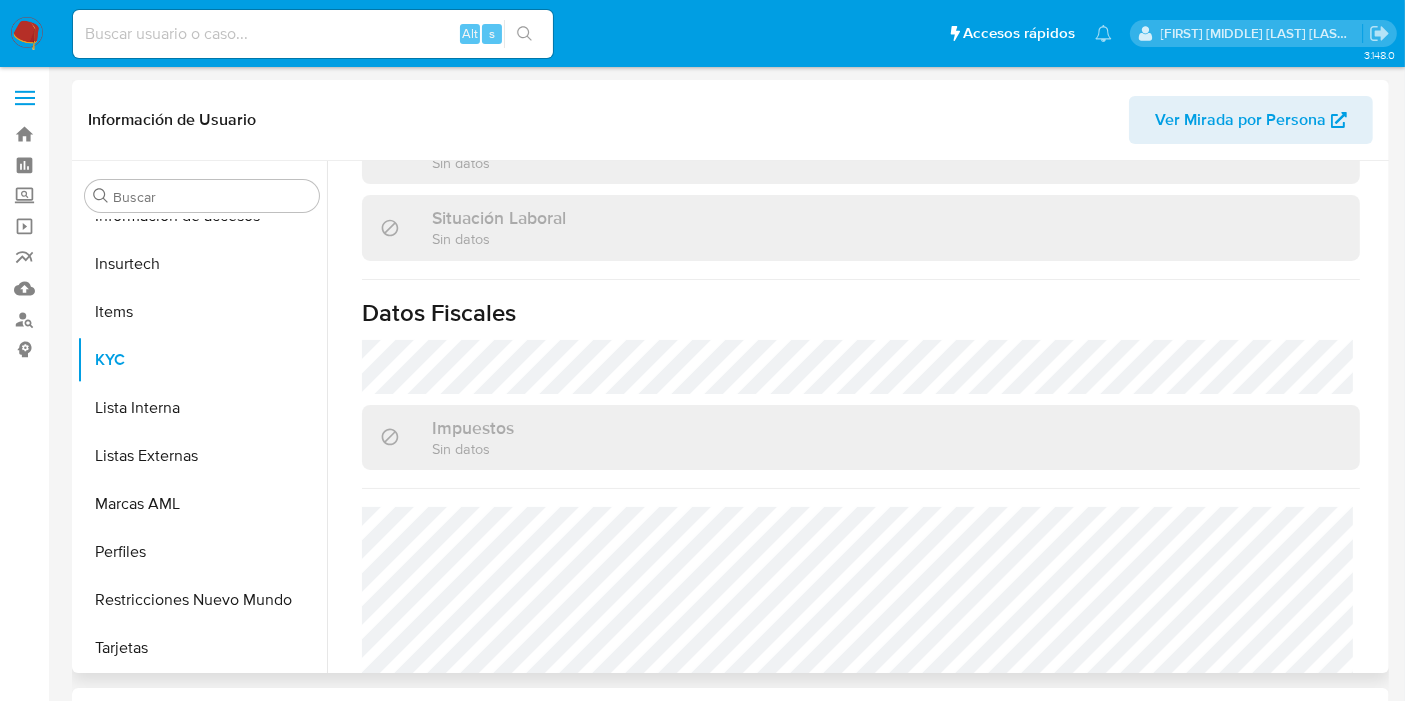 scroll, scrollTop: 1109, scrollLeft: 0, axis: vertical 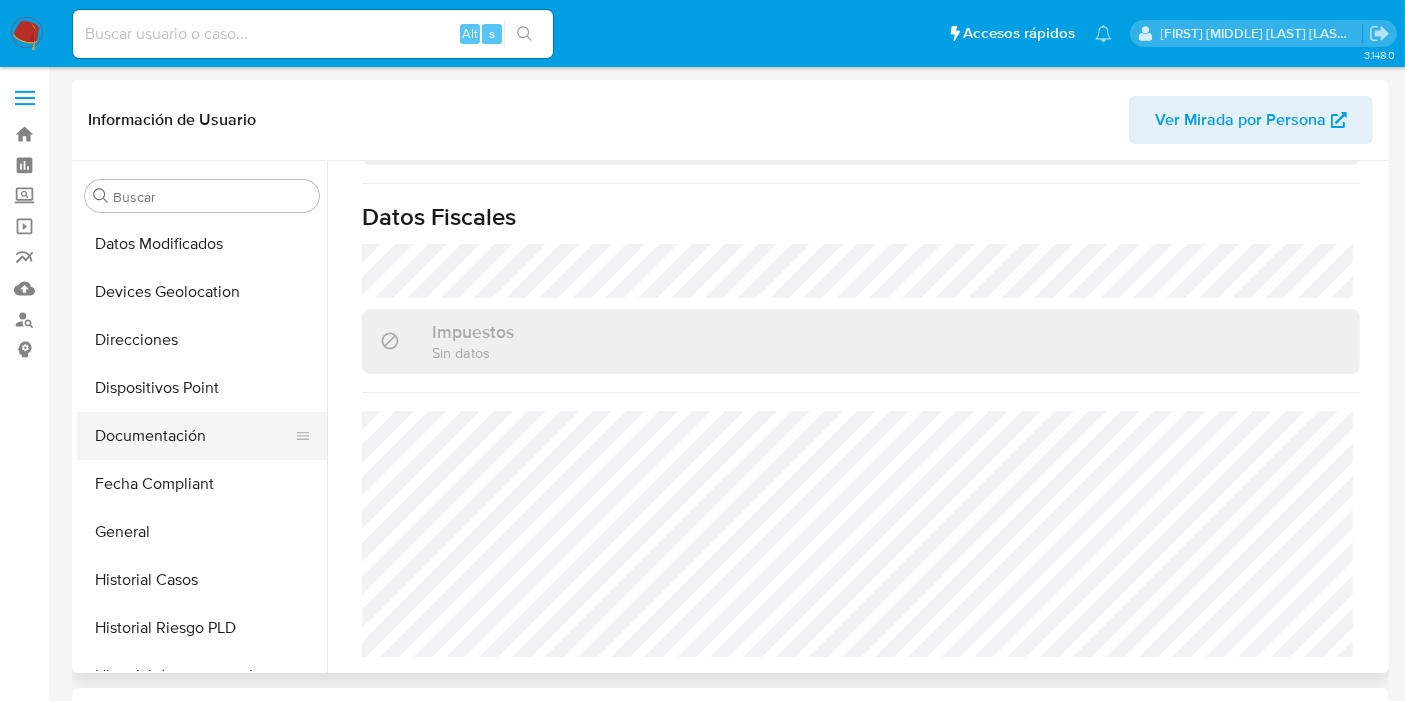 click on "Documentación" at bounding box center [194, 436] 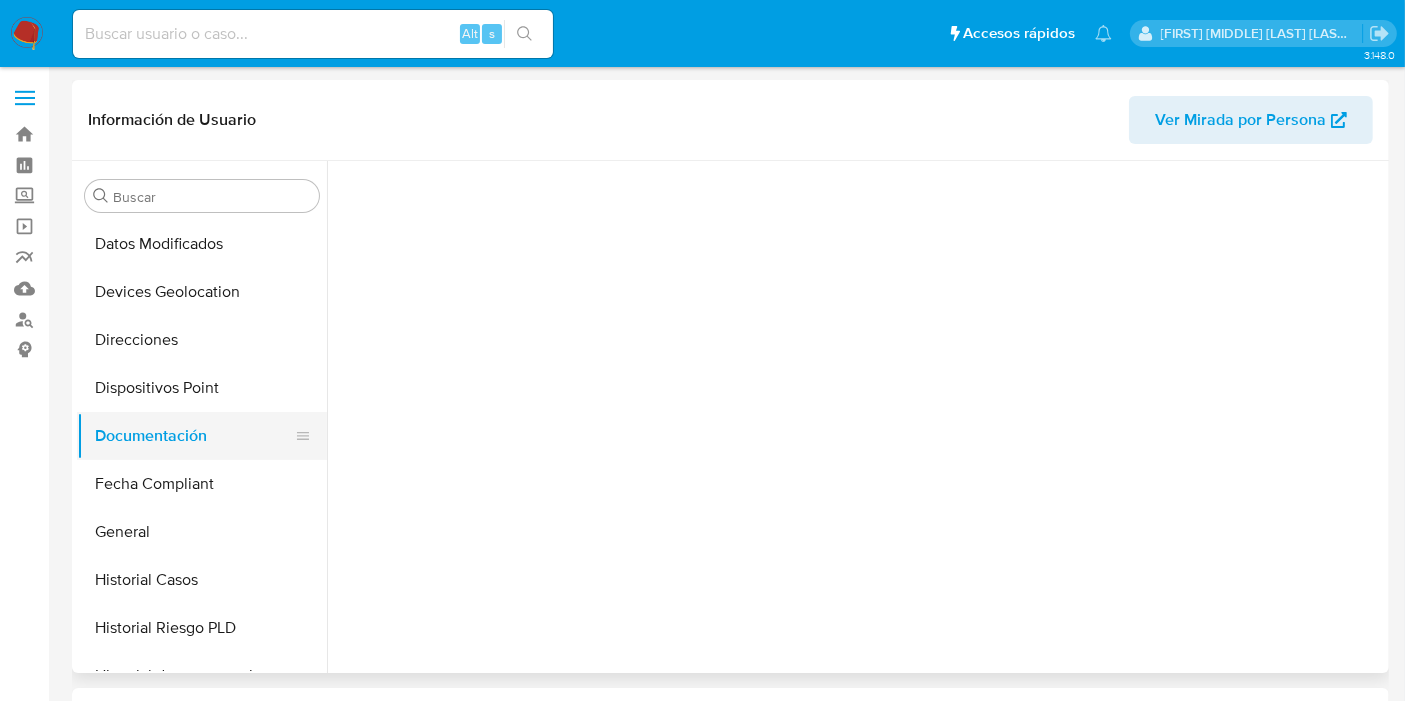 scroll, scrollTop: 0, scrollLeft: 0, axis: both 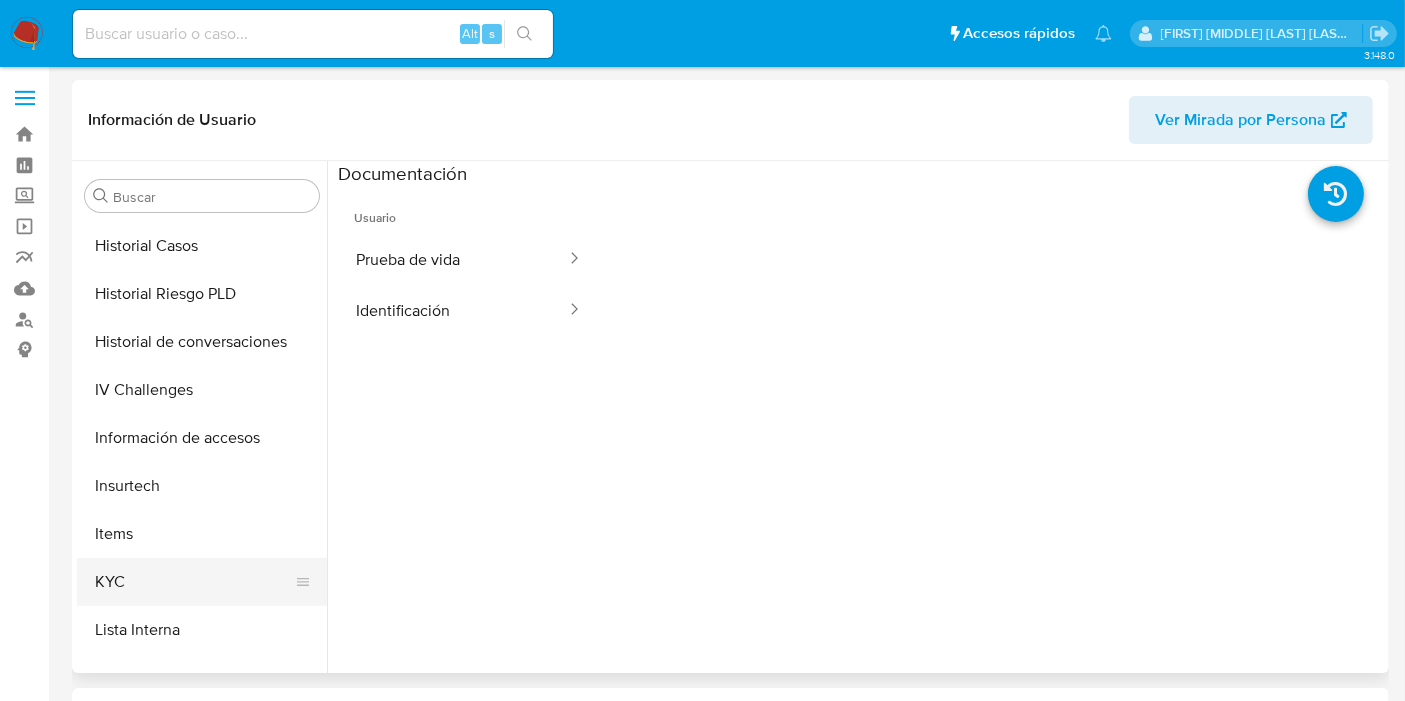 click on "KYC" at bounding box center [194, 582] 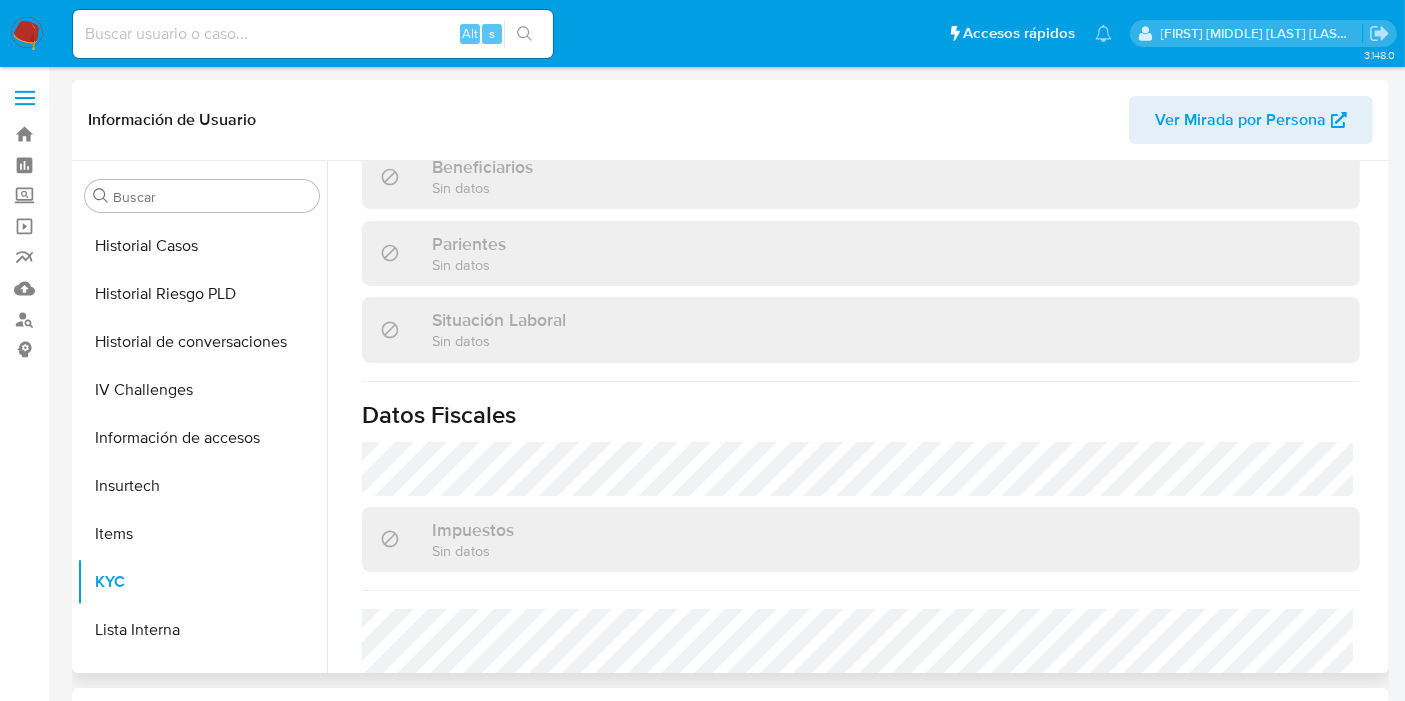 scroll, scrollTop: 811, scrollLeft: 0, axis: vertical 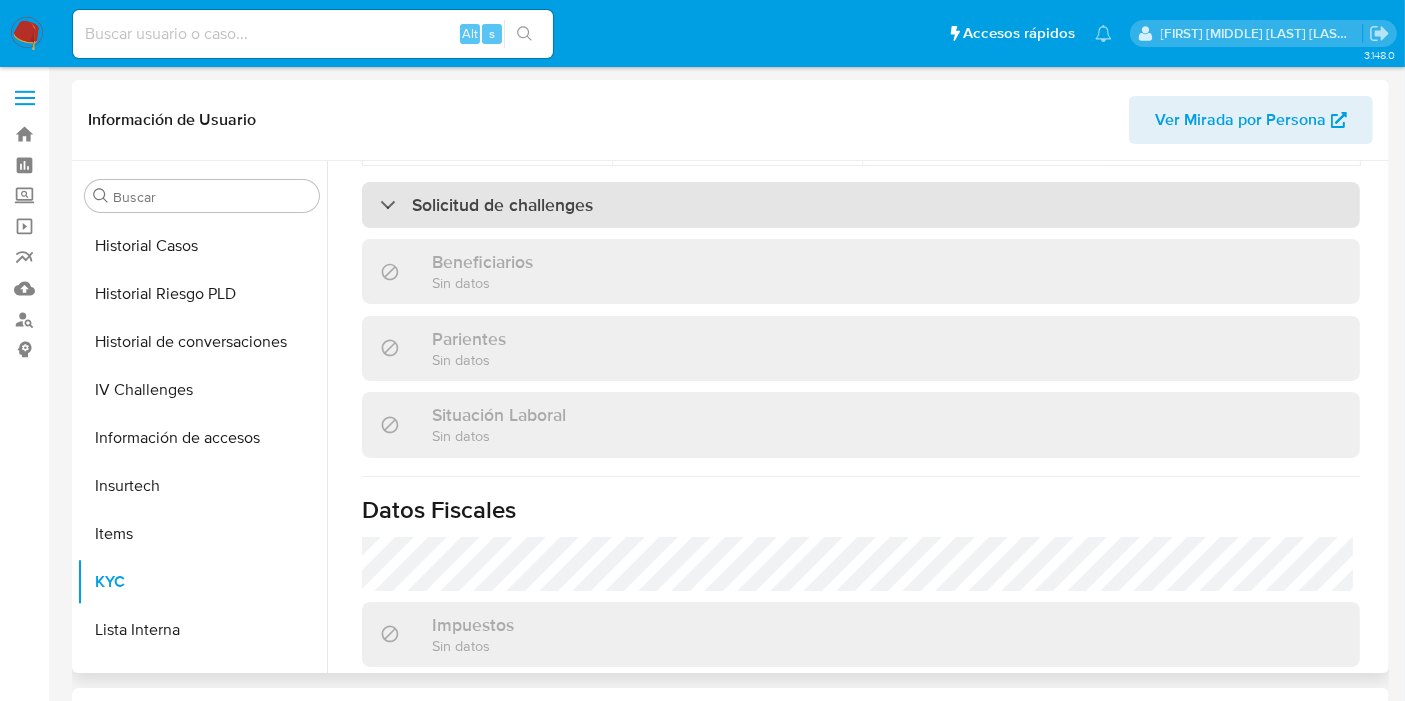 click on "Solicitud de challenges" at bounding box center [502, 205] 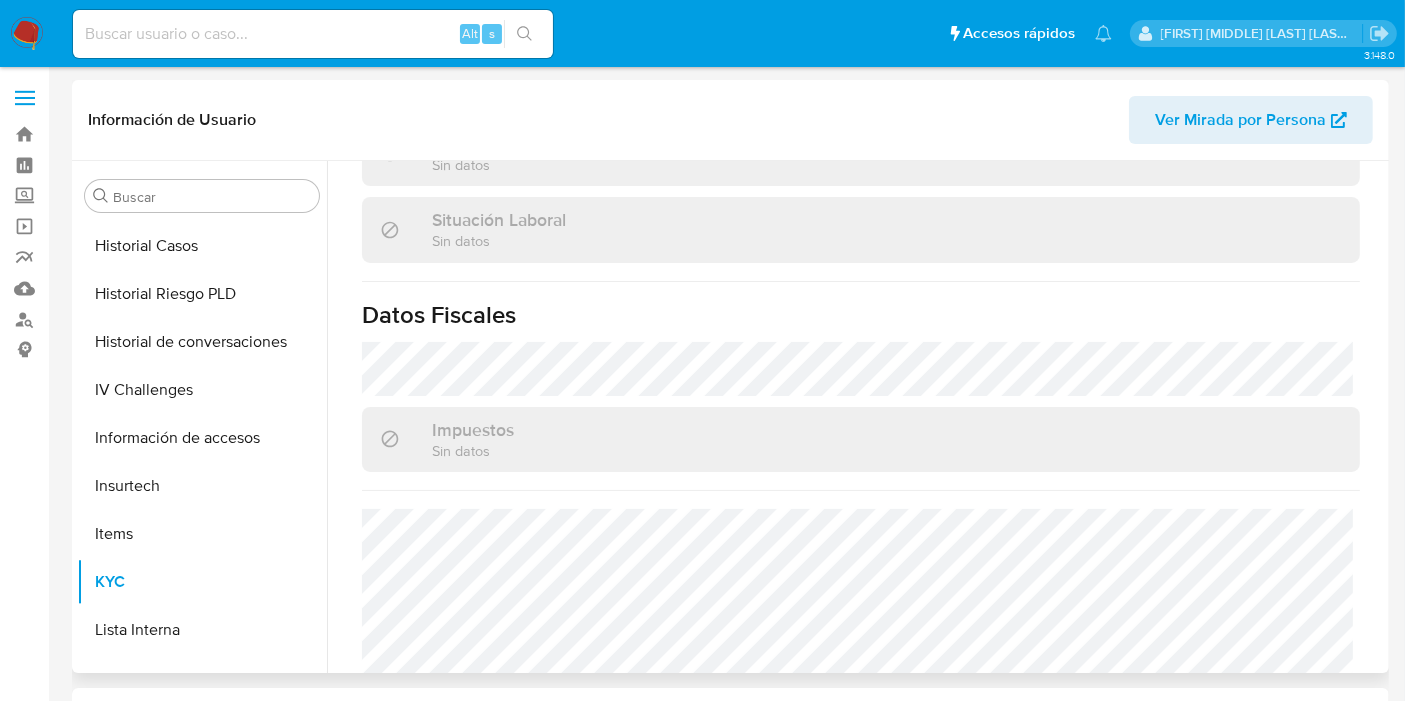 scroll, scrollTop: 1264, scrollLeft: 0, axis: vertical 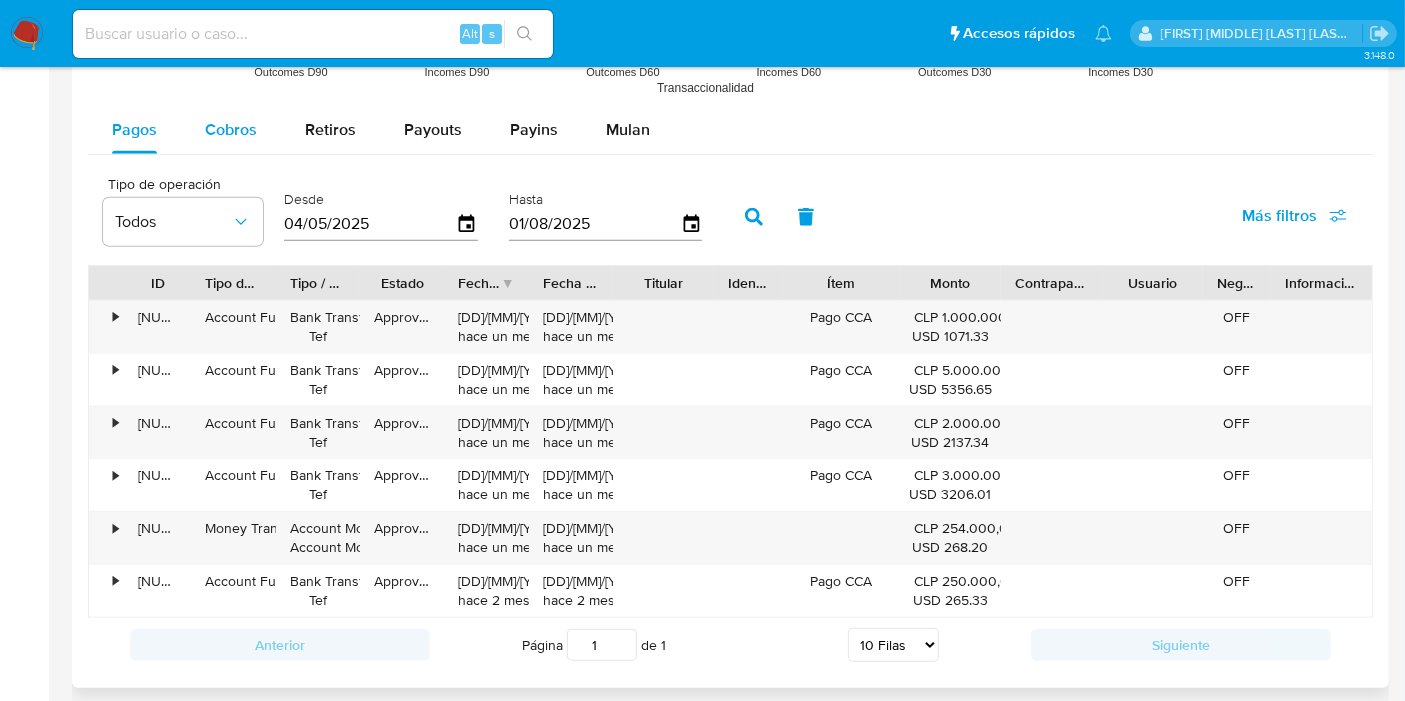 click on "Cobros" at bounding box center [231, 129] 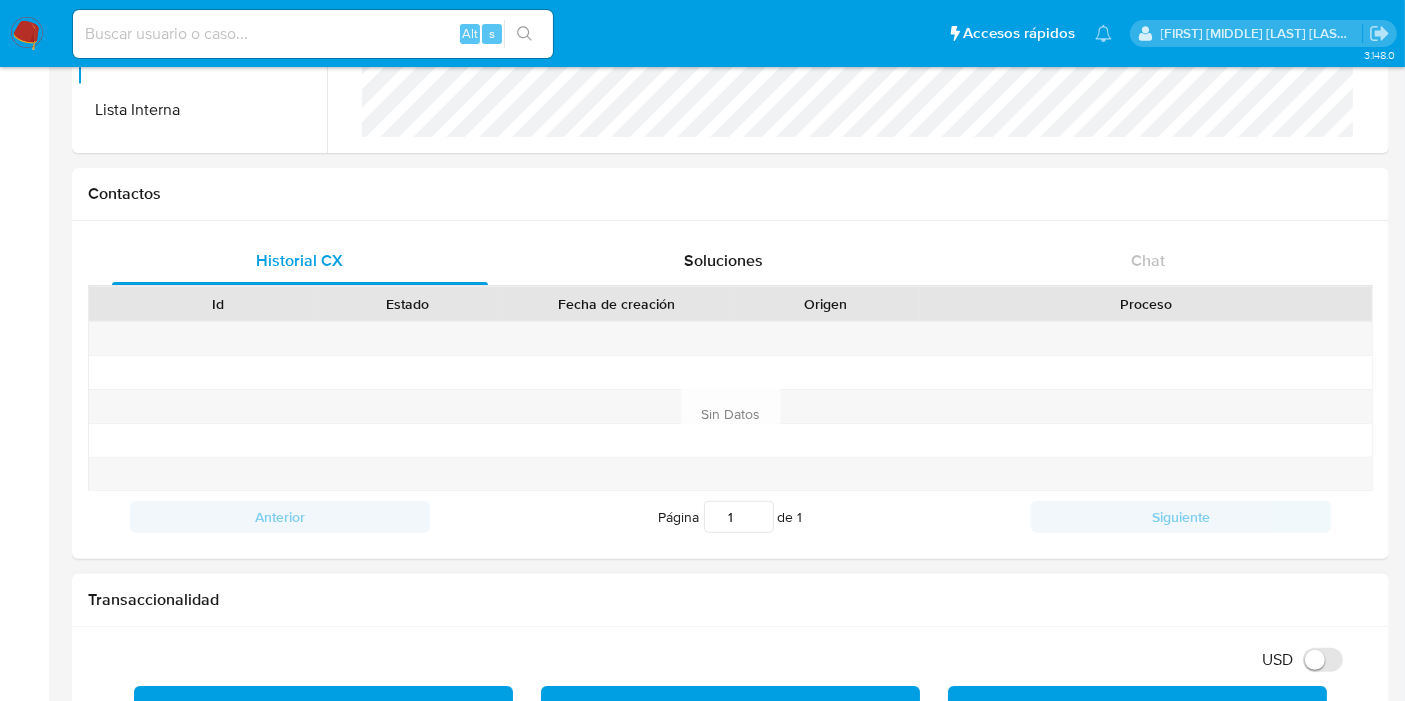 scroll, scrollTop: 0, scrollLeft: 0, axis: both 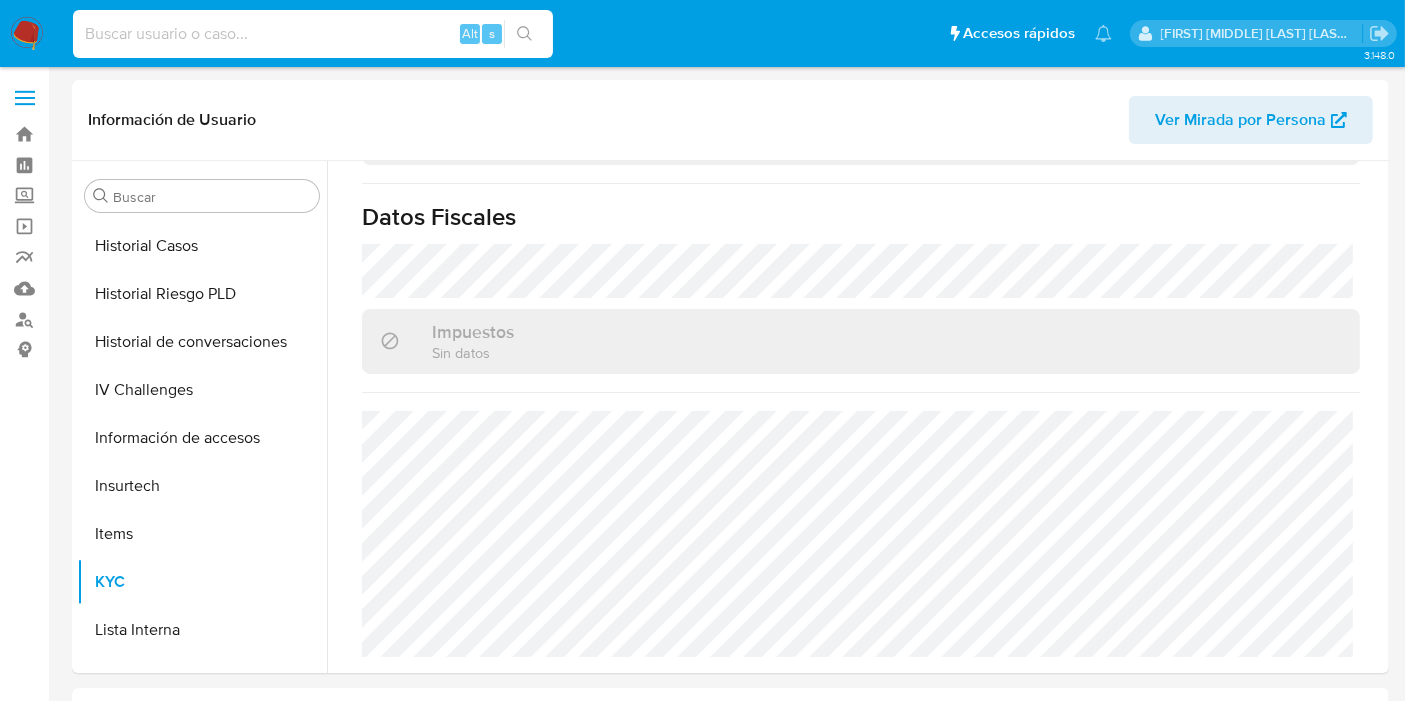 drag, startPoint x: 228, startPoint y: 26, endPoint x: 218, endPoint y: 15, distance: 14.866069 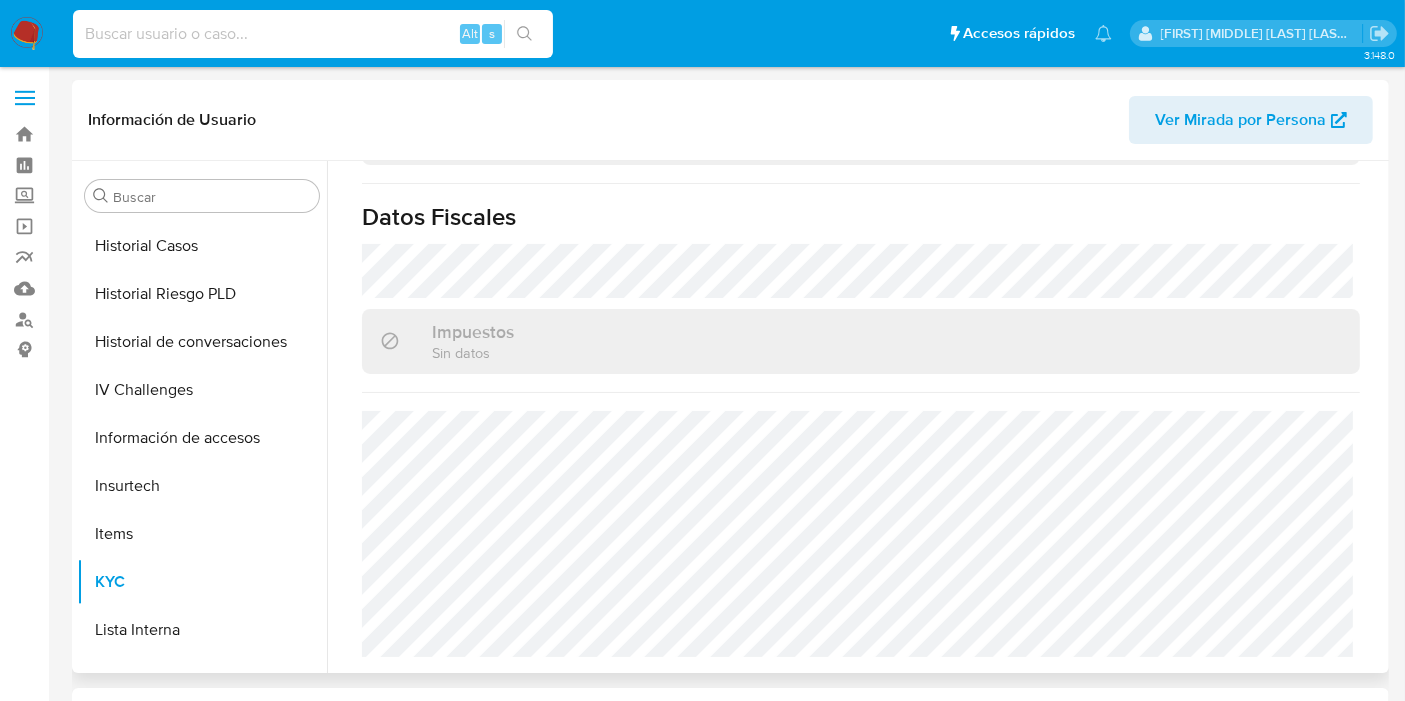 paste on "32oIiR03oGc5eTv2G6axXmF9" 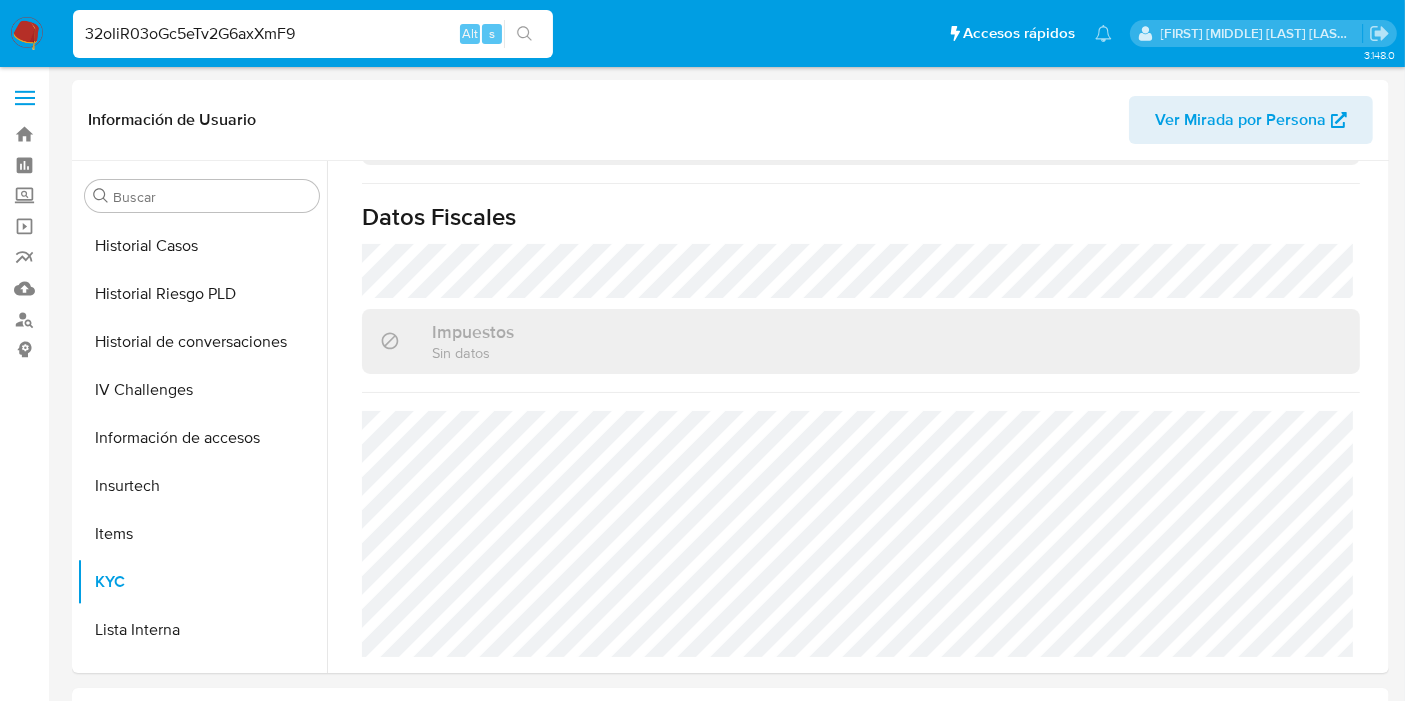 type on "32oIiR03oGc5eTv2G6axXmF9" 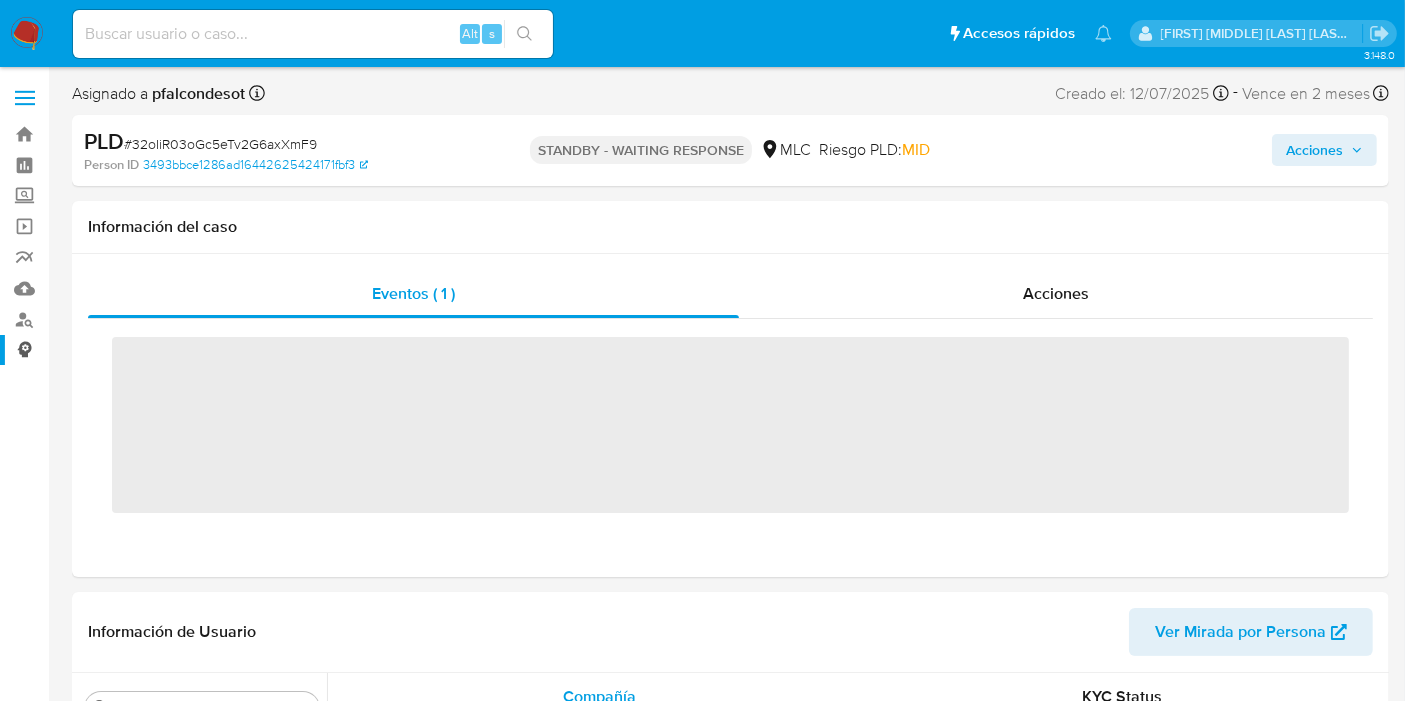 scroll, scrollTop: 796, scrollLeft: 0, axis: vertical 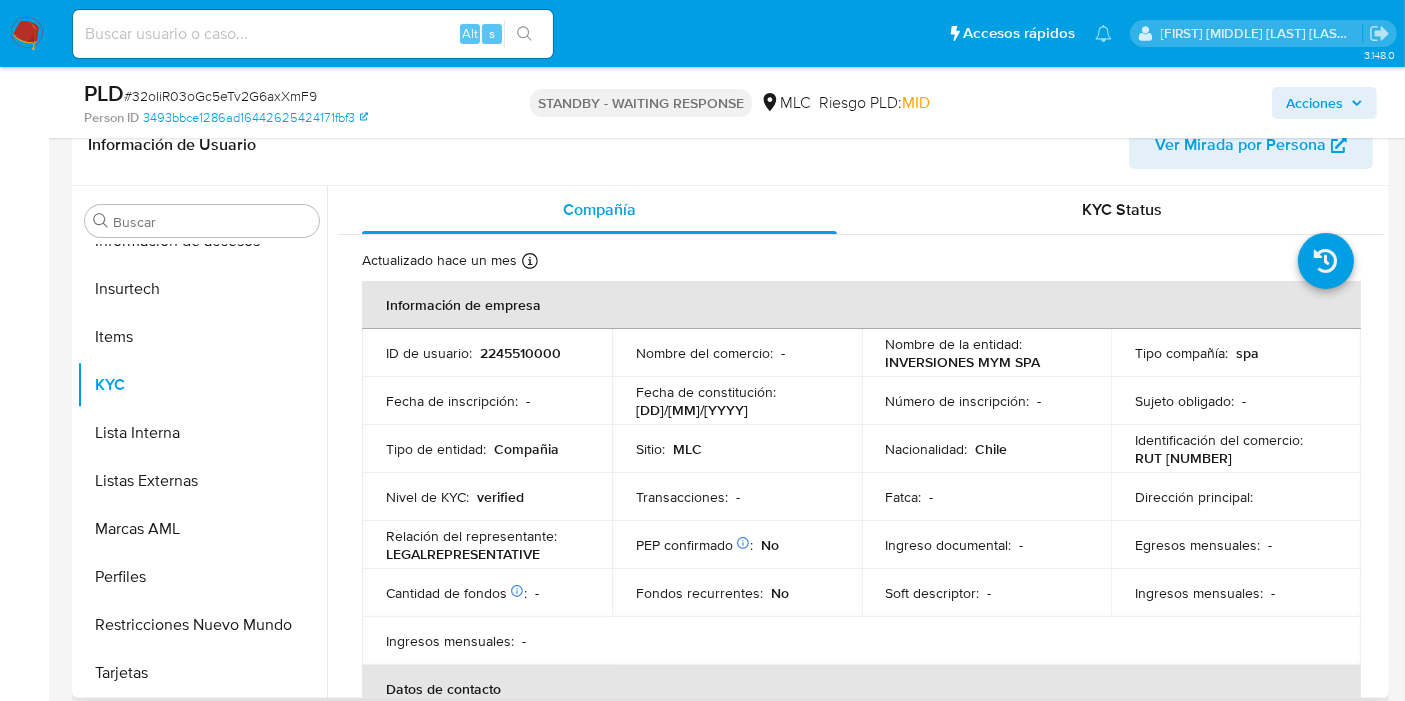 select on "10" 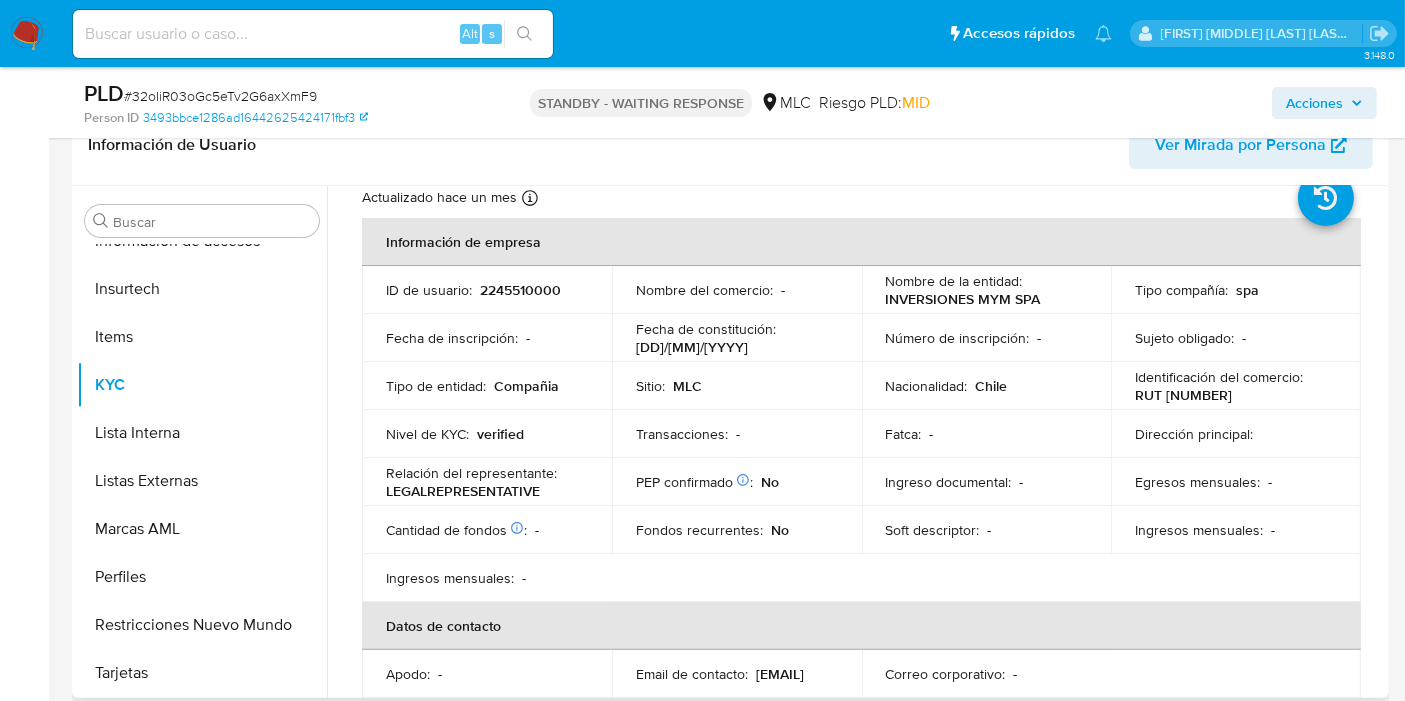 scroll, scrollTop: 0, scrollLeft: 0, axis: both 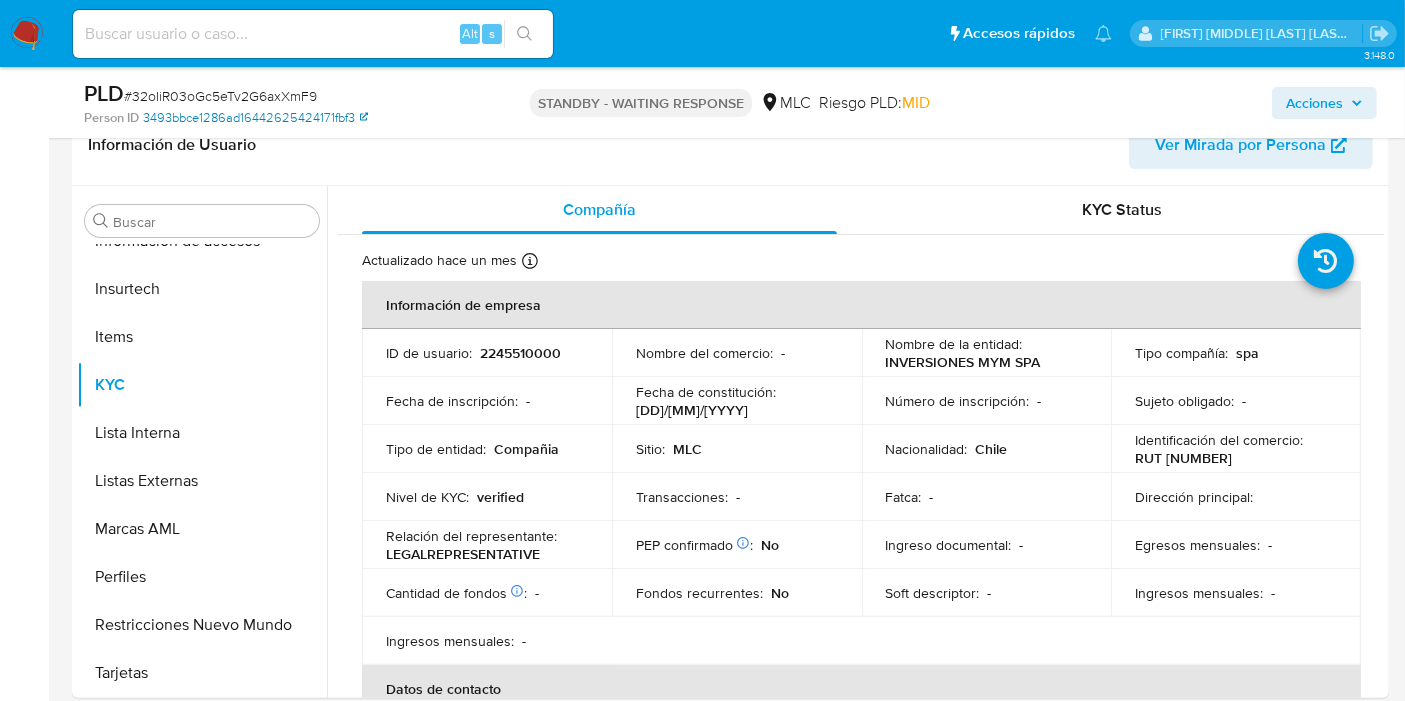 click on "3493bbce1286ad16442625424171fbf3" at bounding box center (255, 118) 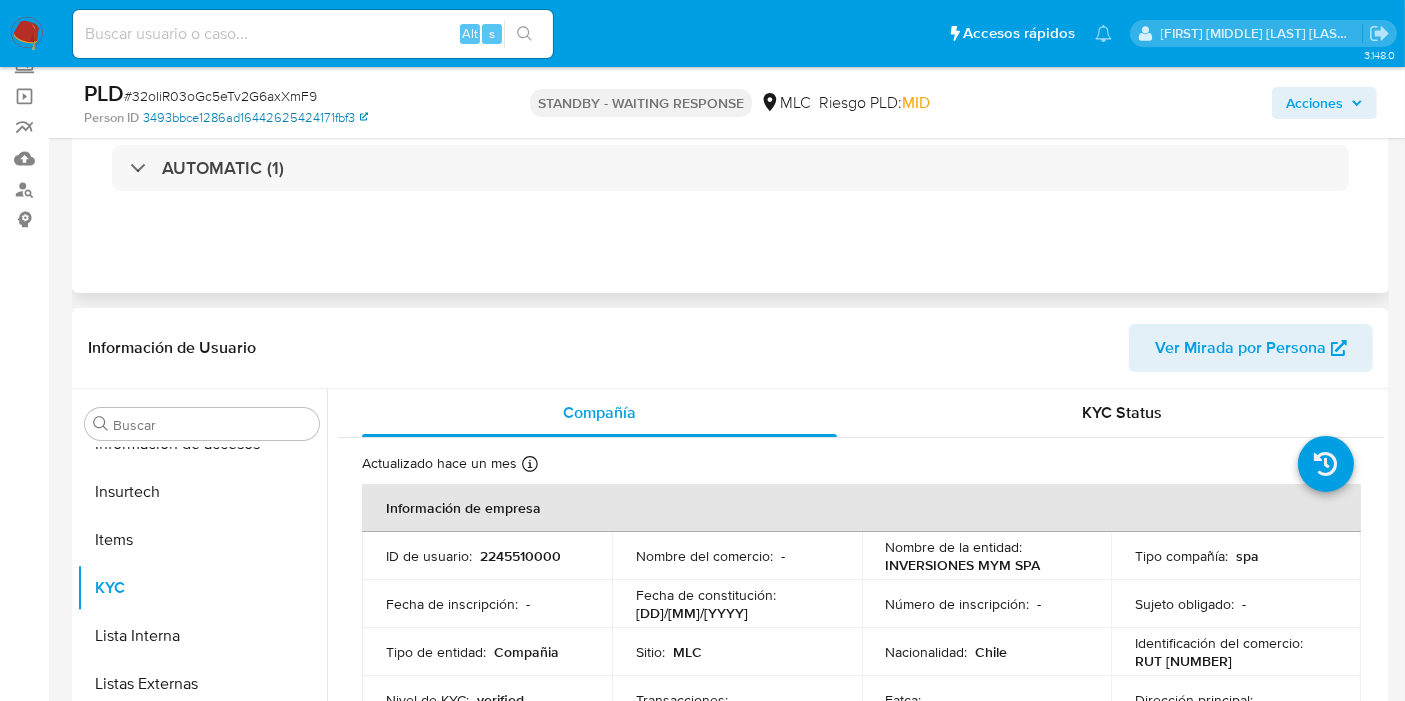 scroll, scrollTop: 0, scrollLeft: 0, axis: both 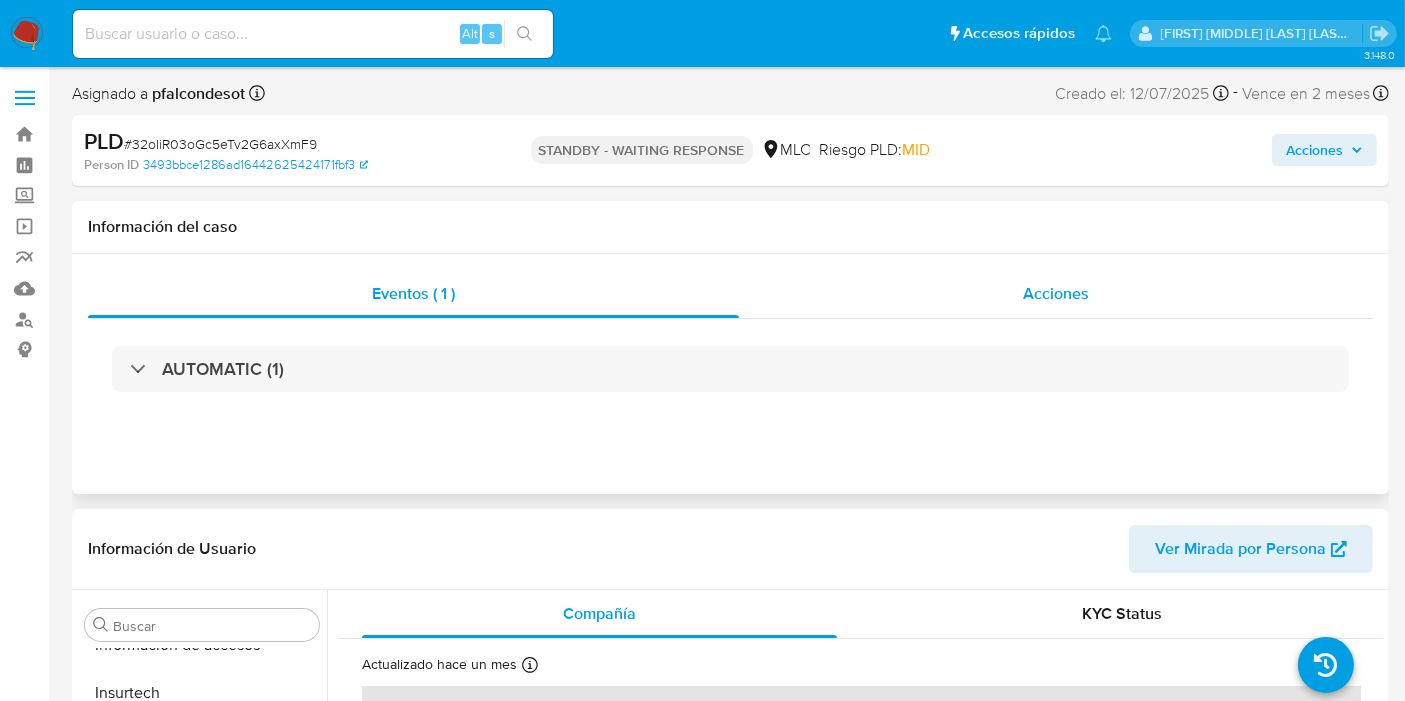 drag, startPoint x: 1048, startPoint y: 297, endPoint x: 1034, endPoint y: 284, distance: 19.104973 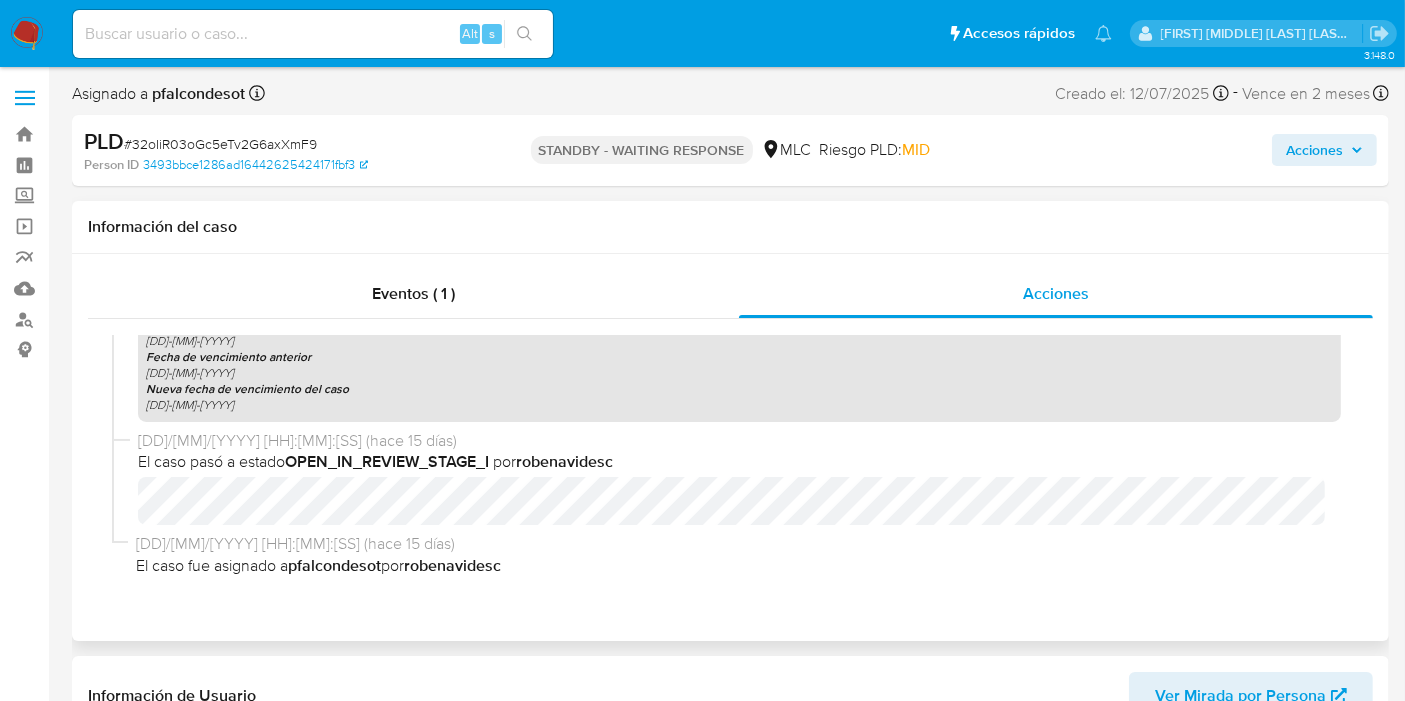 scroll, scrollTop: 428, scrollLeft: 0, axis: vertical 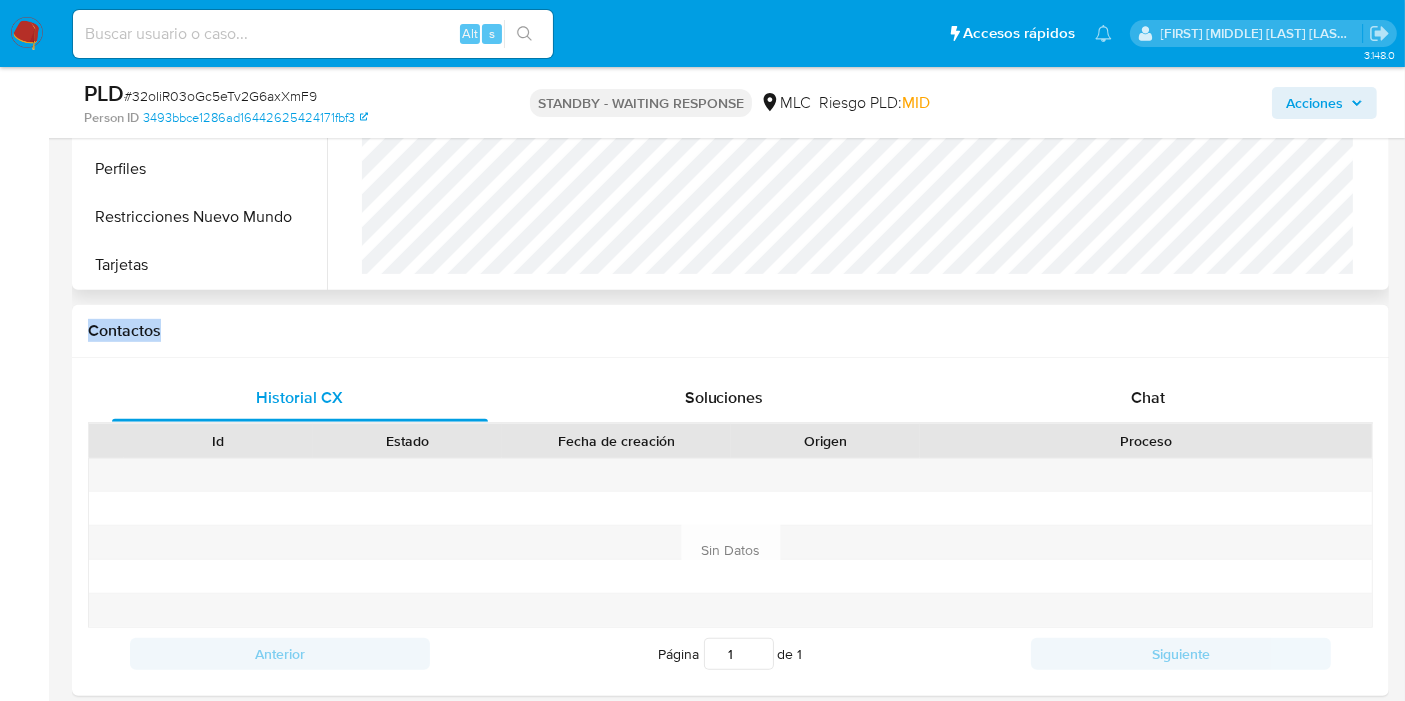 drag, startPoint x: 1225, startPoint y: 324, endPoint x: 1371, endPoint y: 164, distance: 216.60101 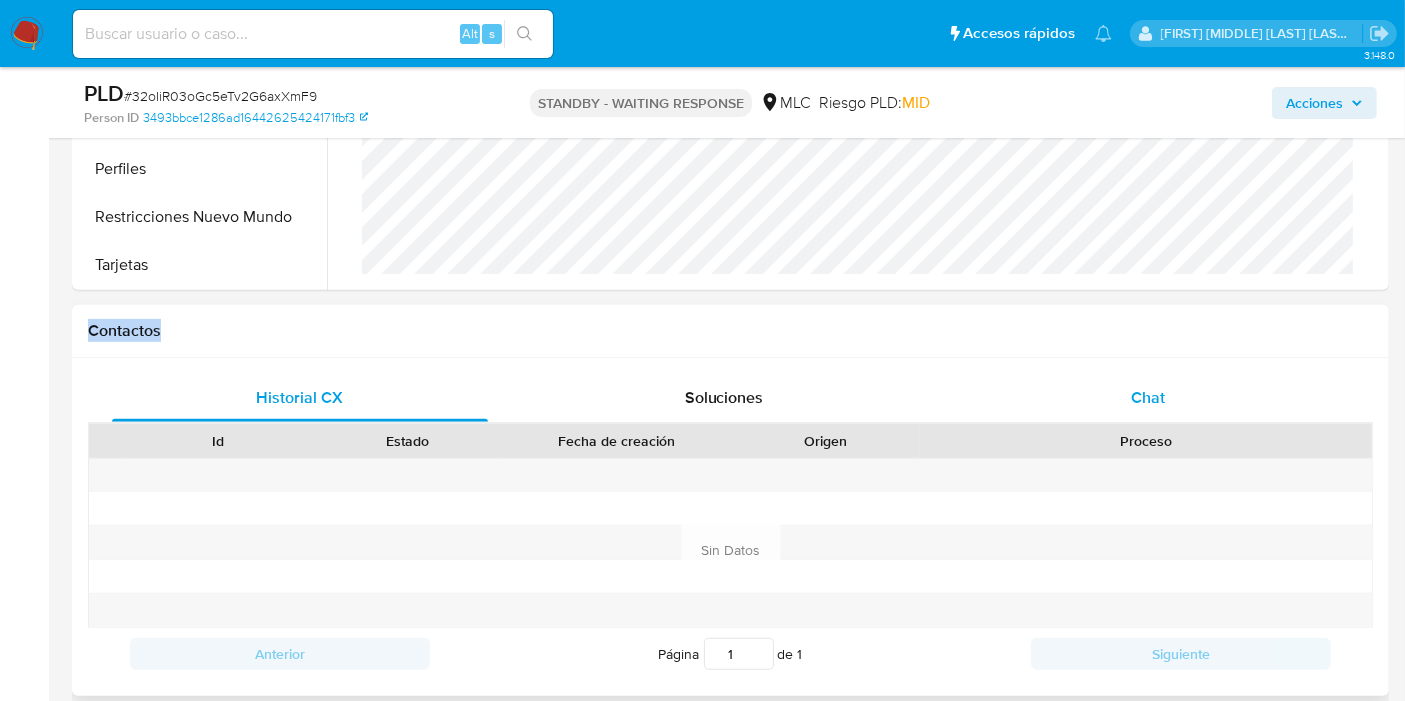 click on "Chat" at bounding box center (1148, 398) 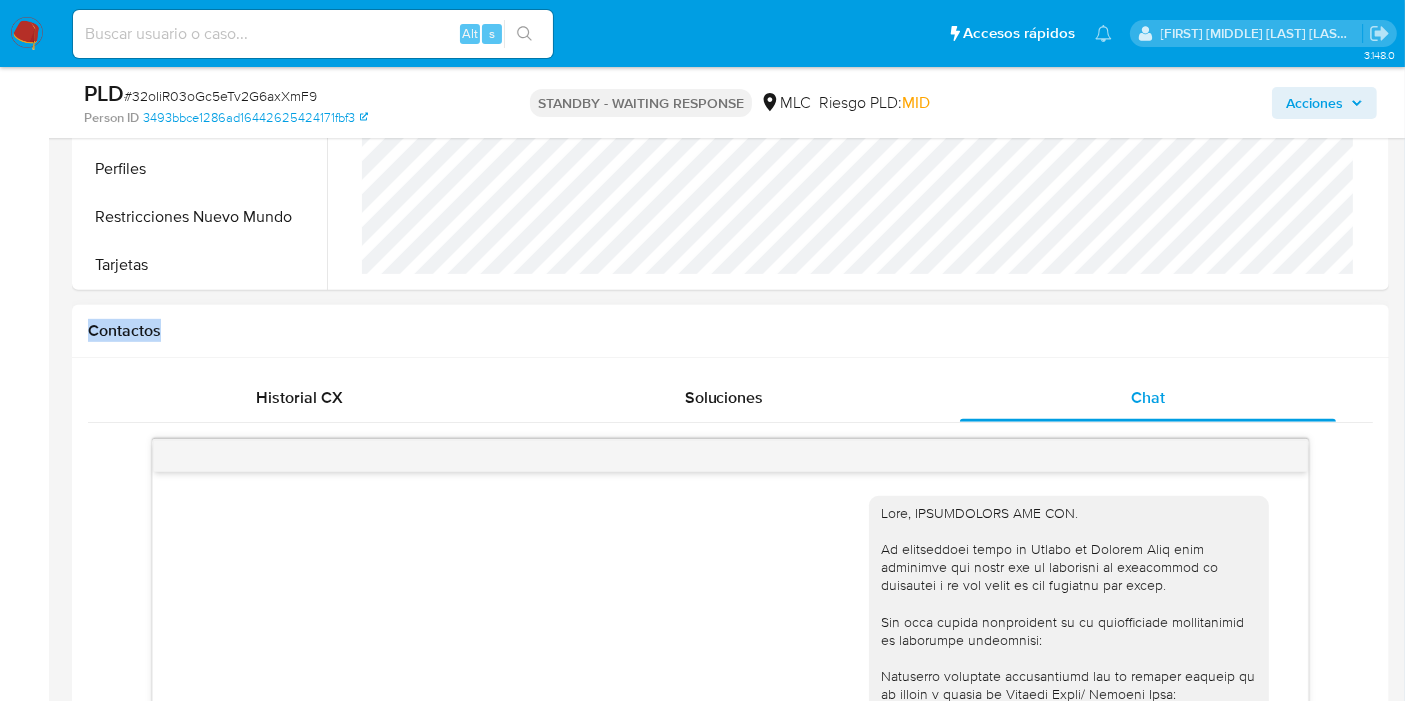 scroll, scrollTop: 1029, scrollLeft: 0, axis: vertical 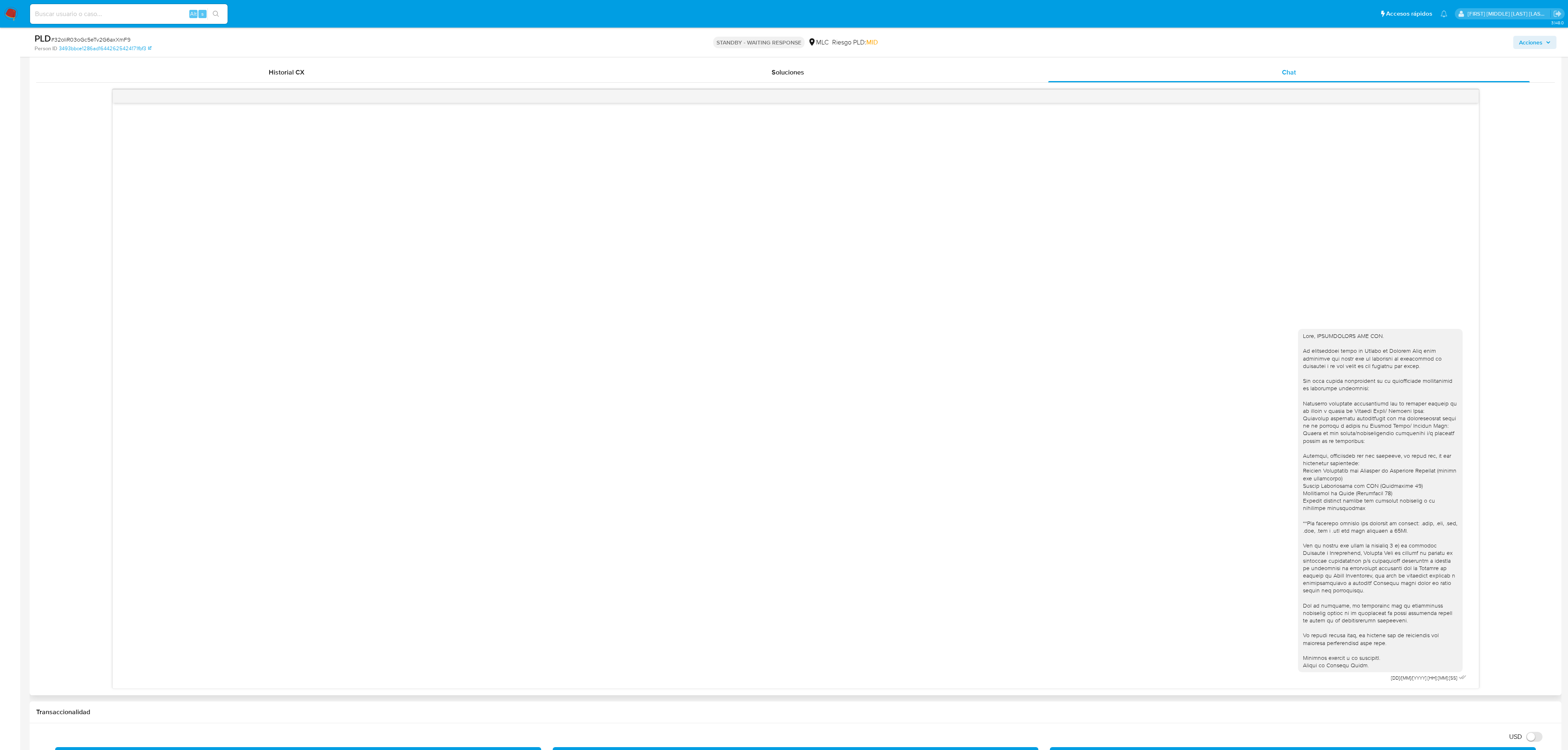 drag, startPoint x: 866, startPoint y: 1, endPoint x: 995, endPoint y: 397, distance: 416.48169 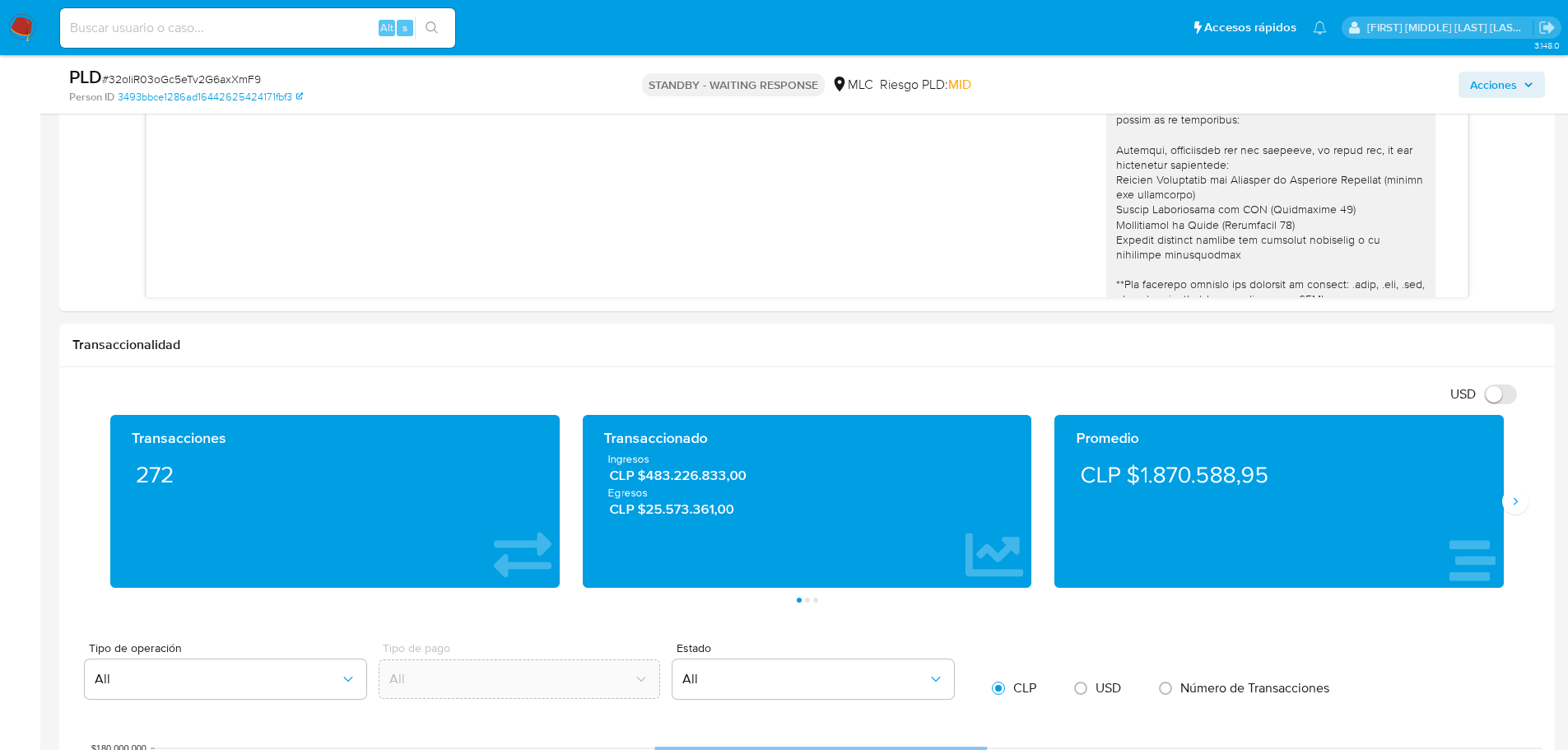 scroll, scrollTop: 352, scrollLeft: 0, axis: vertical 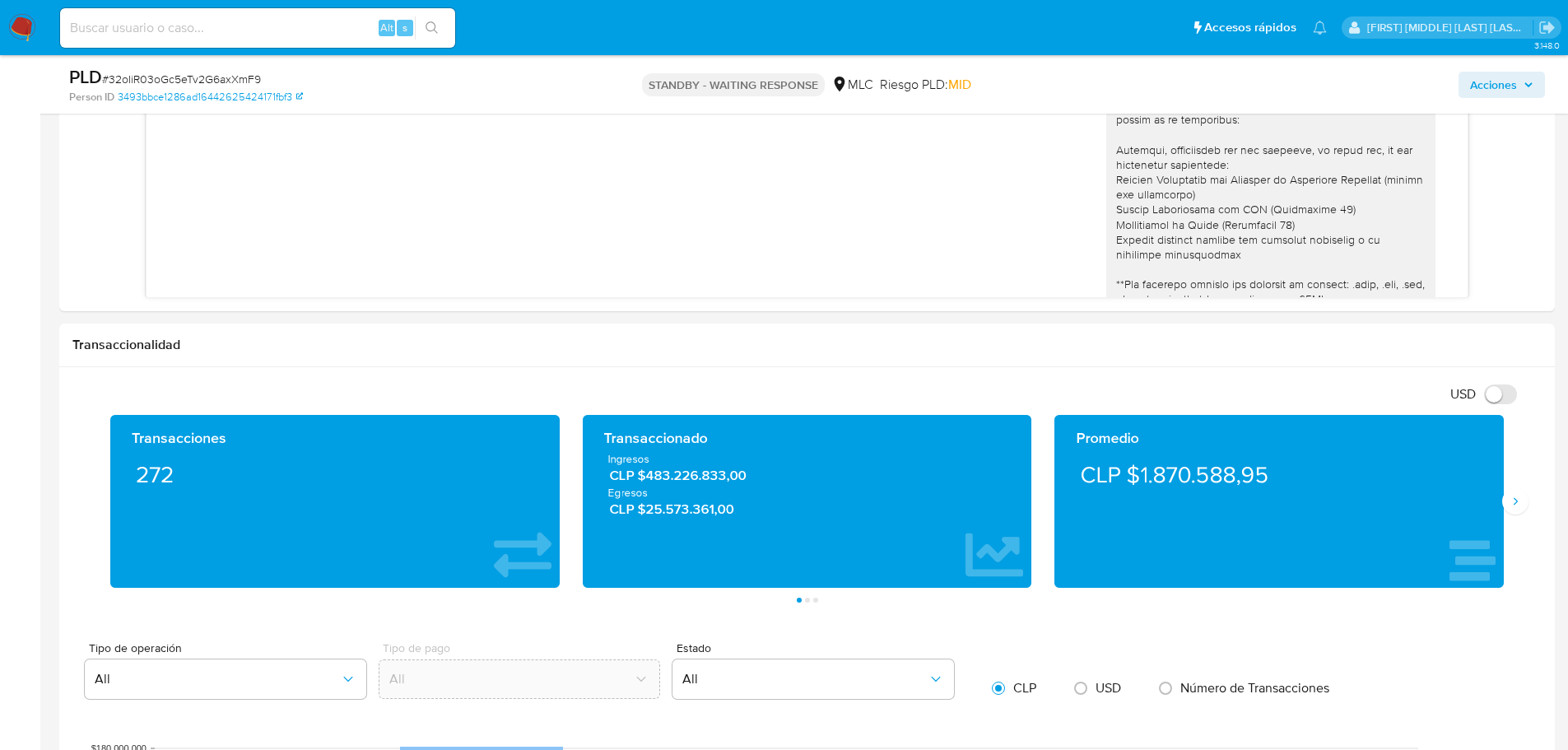 click at bounding box center [22, 28] 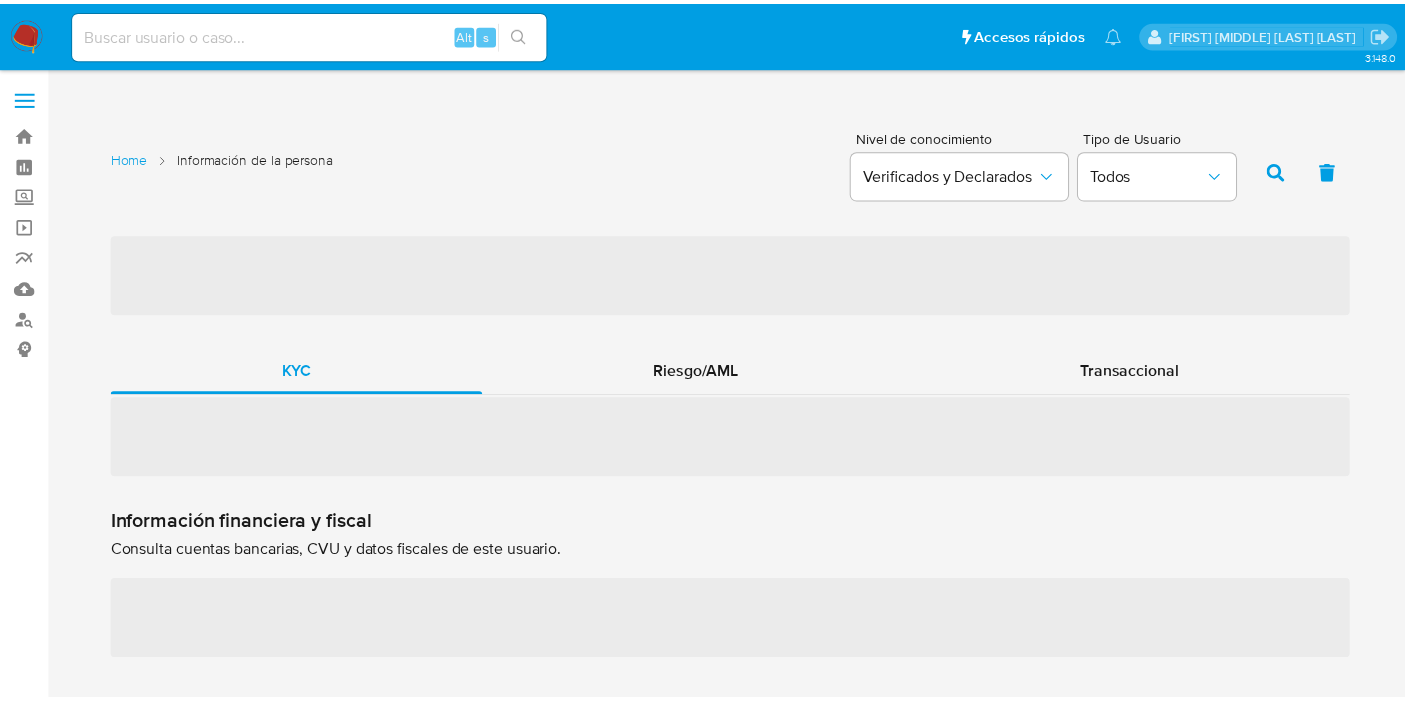 scroll, scrollTop: 0, scrollLeft: 0, axis: both 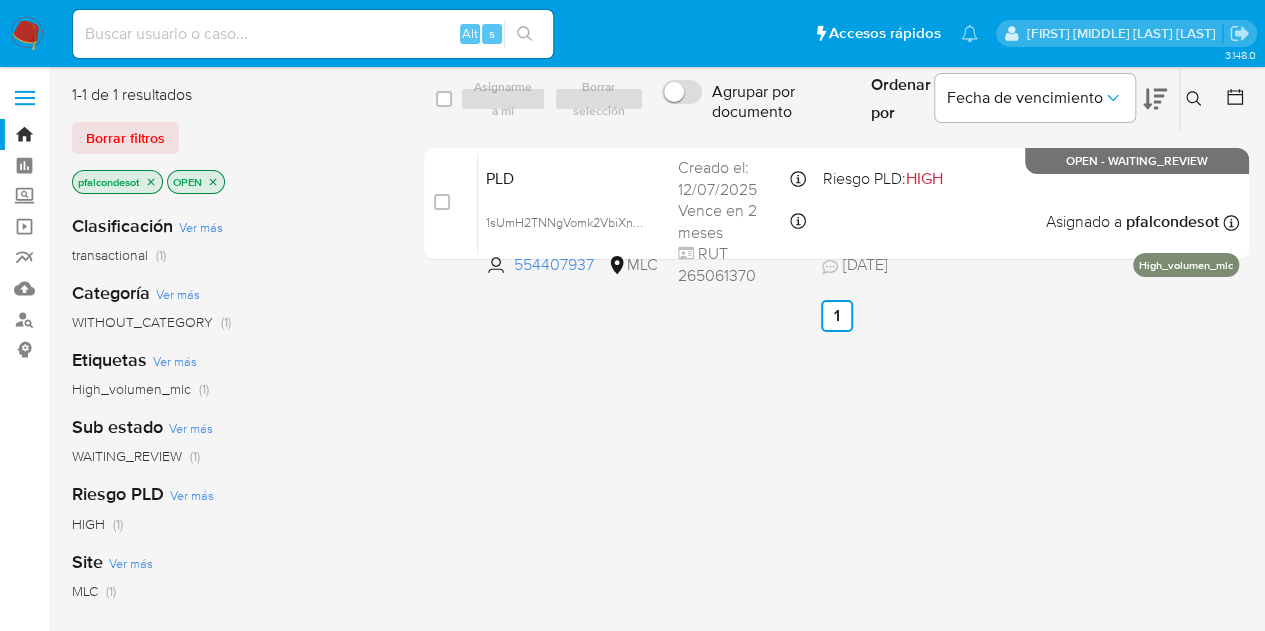 click on "1-1 de 1 resultados Borrar filtros pfalcondesot OPEN Clasificación Ver más transactional (1) Categoría Ver más WITHOUT_CATEGORY (1) Etiquetas Ver más High_volumen_mlc (1) Sub estado Ver más WAITING_REVIEW (1) Riesgo PLD Ver más HIGH (1) Site Ver más MLC (1)" at bounding box center (232, 481) 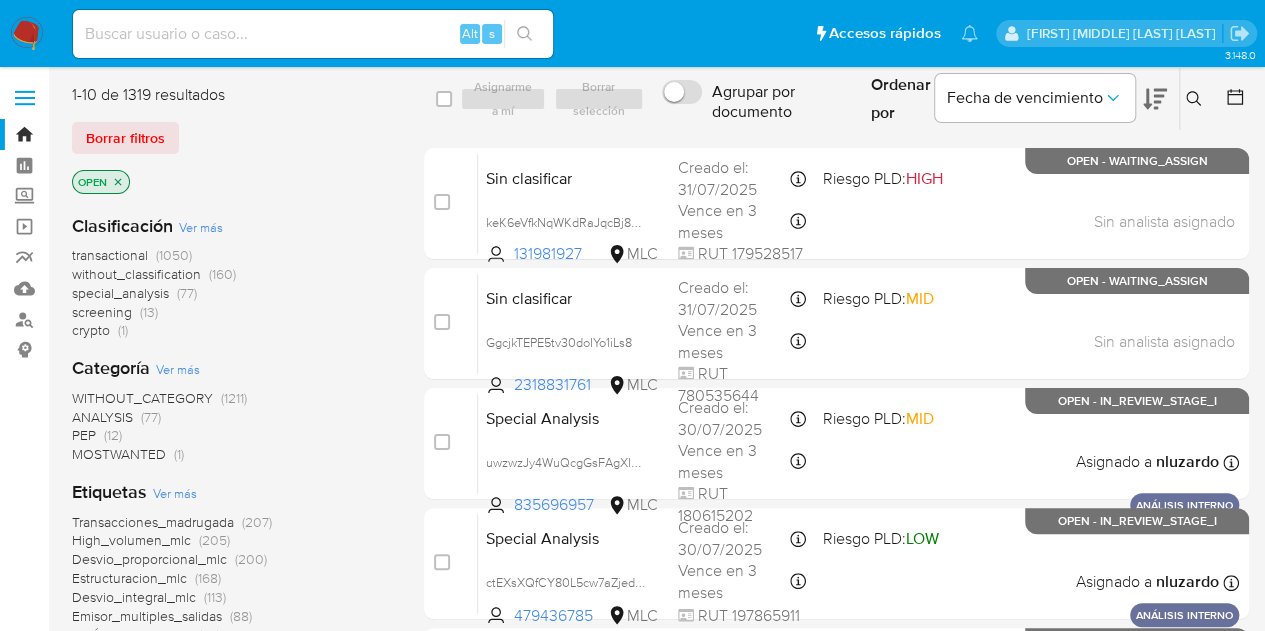 click 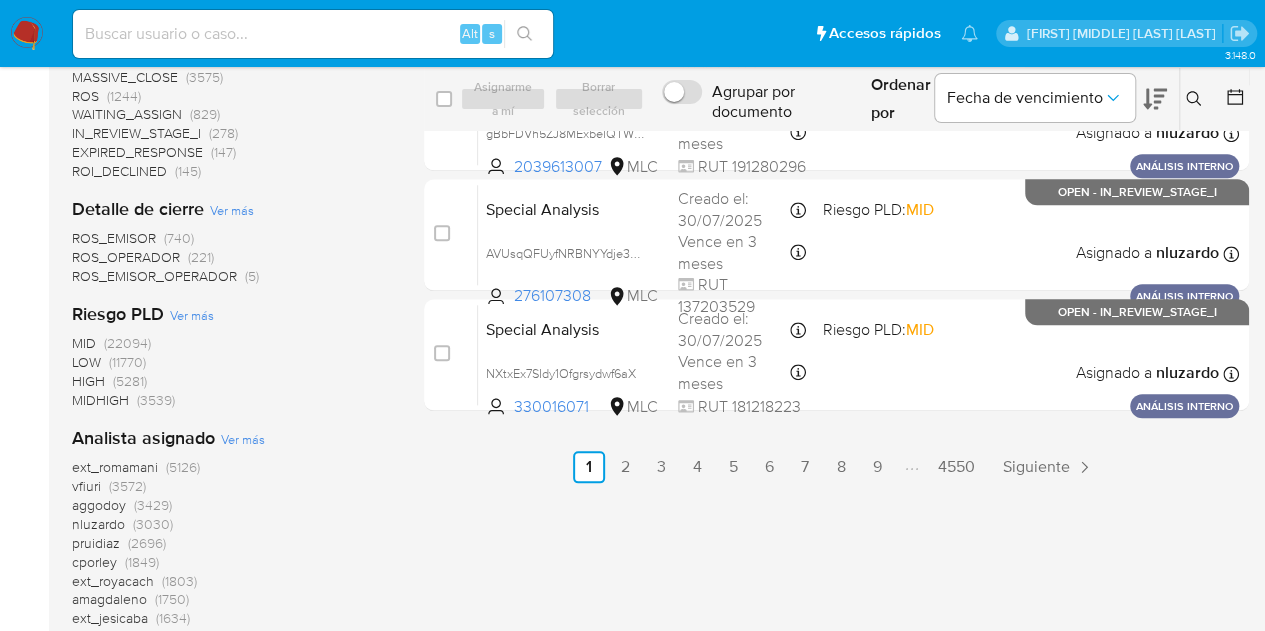 scroll, scrollTop: 1100, scrollLeft: 0, axis: vertical 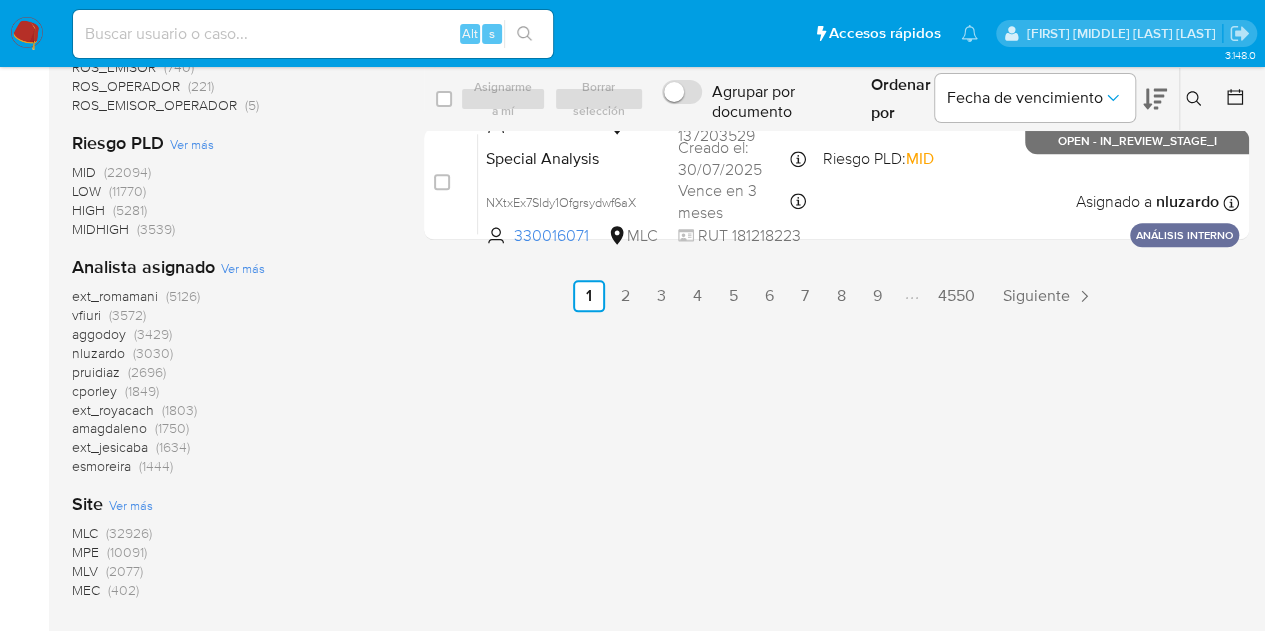 click on "aggodoy" at bounding box center [99, 334] 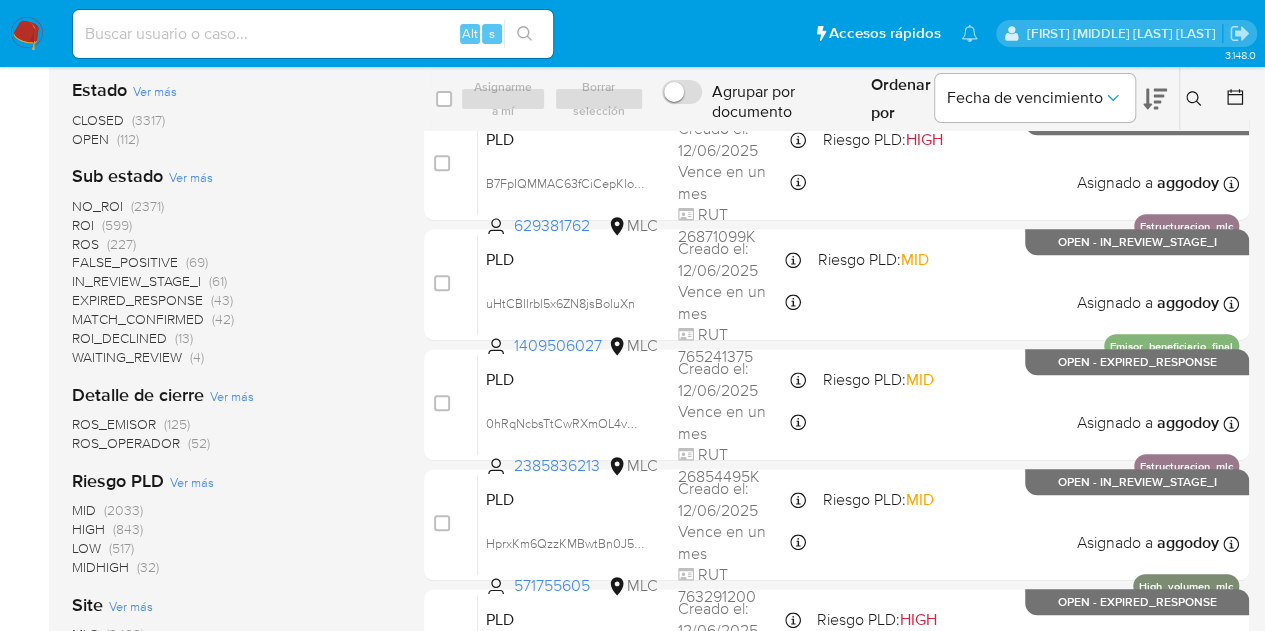 scroll, scrollTop: 493, scrollLeft: 0, axis: vertical 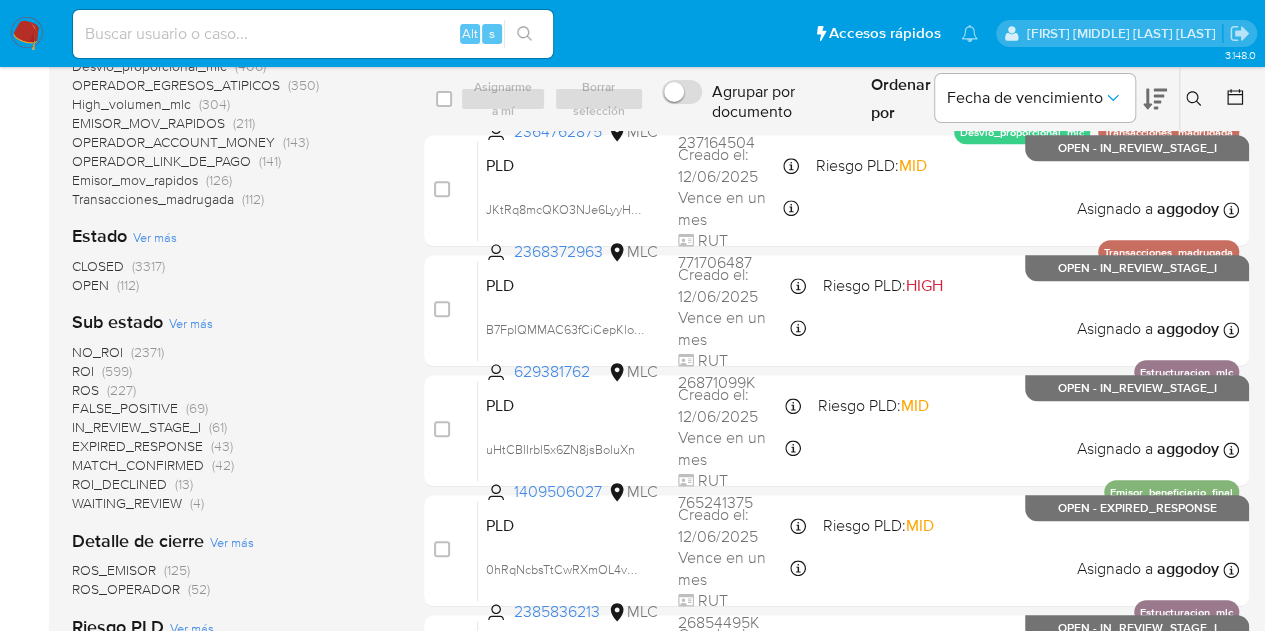click on "CLOSED" at bounding box center [98, 266] 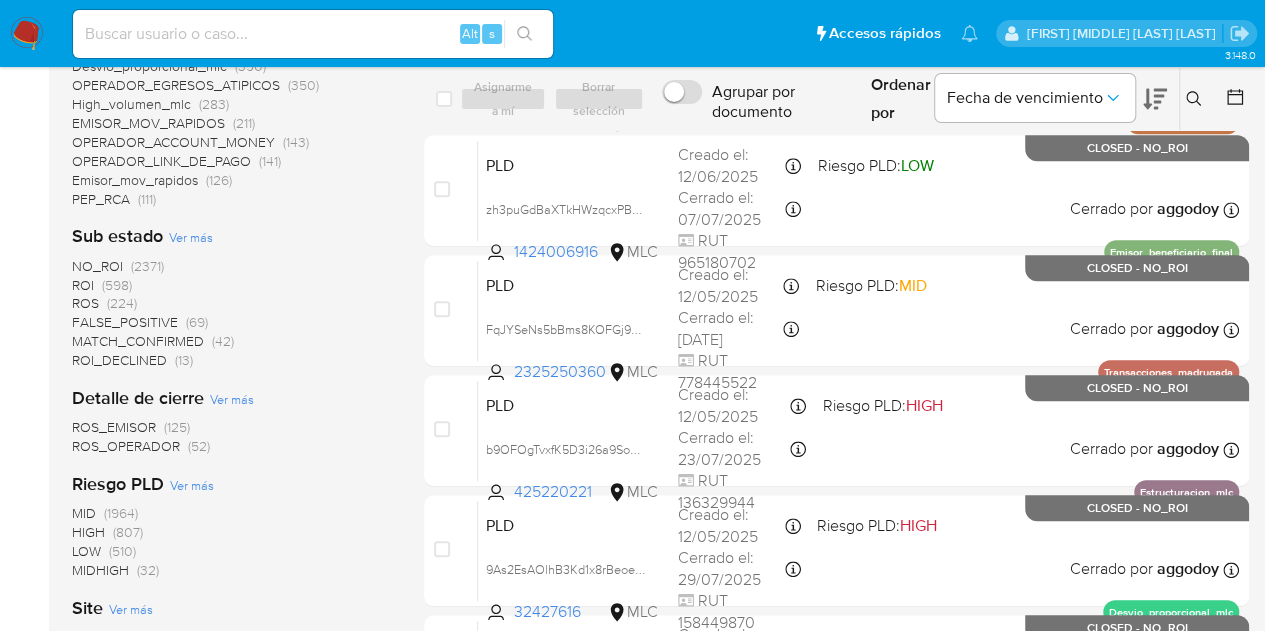 click on "ROI" at bounding box center (83, 285) 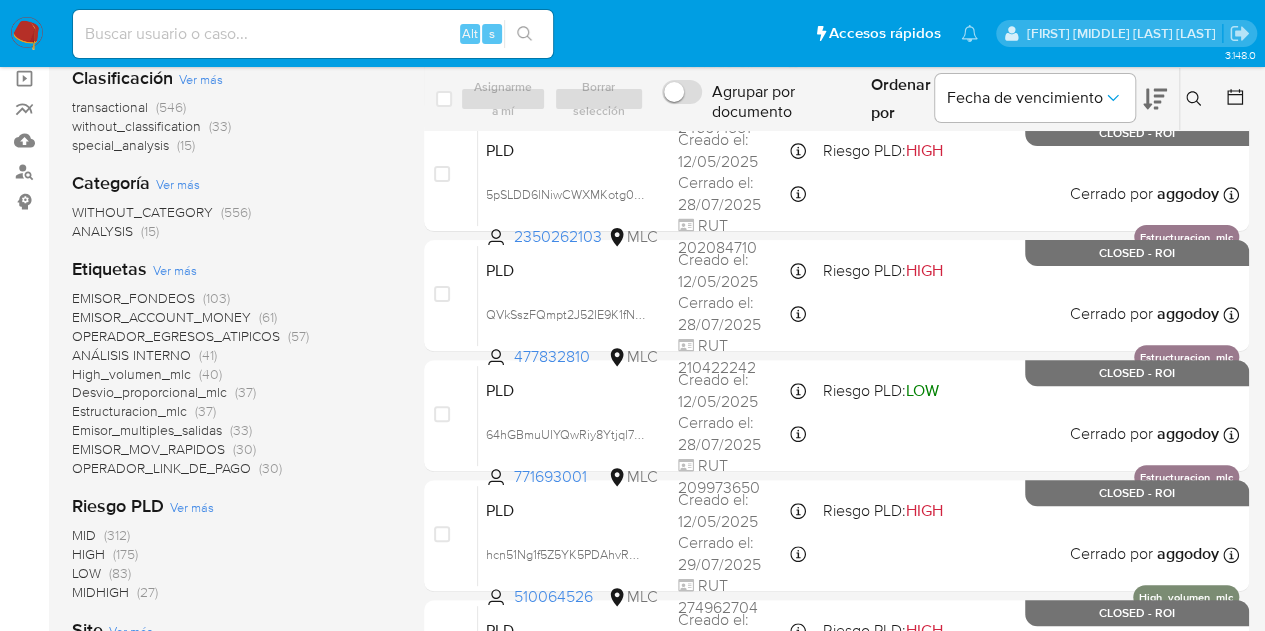 scroll, scrollTop: 0, scrollLeft: 0, axis: both 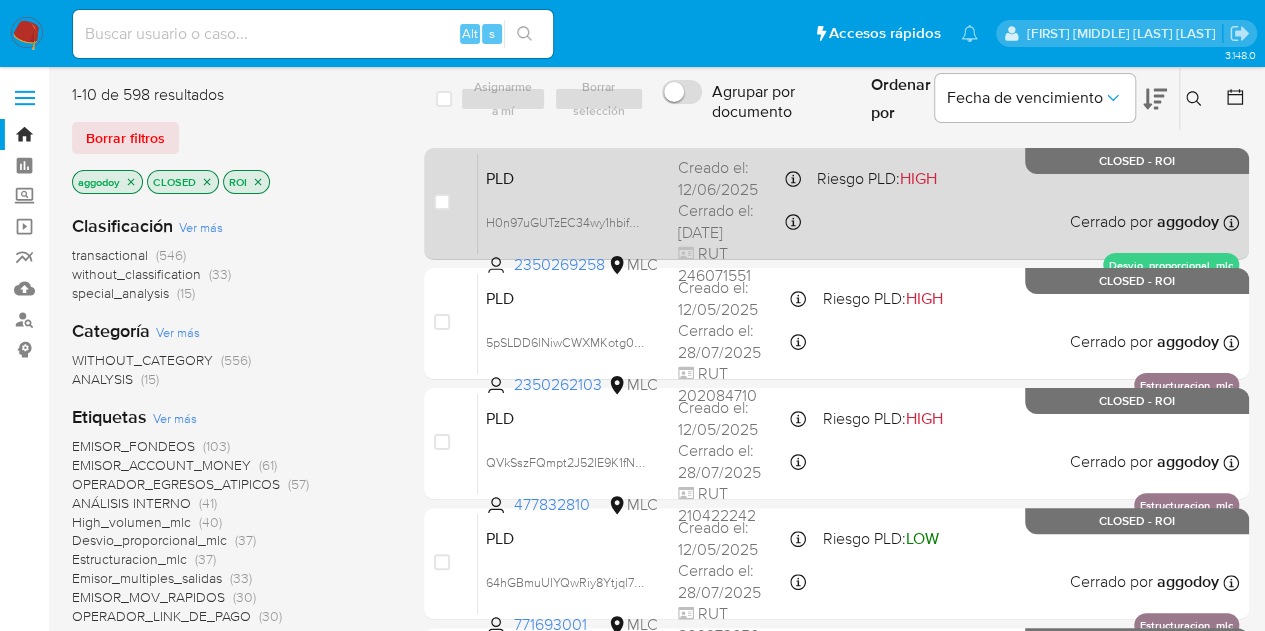 click on "PLD H0n97uGUTzEC34wy1hbifpao [NUMBER] MLC Riesgo PLD: HIGH Creado el: [DATE] Creado el: [DATE] [TIME] Cerrado el: [DATE] Cerrado el: [DATE] [TIME] RUT [NUMBER] Cerrado por aggodoy Asignado el: [DATE] [TIME] Desvio_proporcional_mlc CLOSED - ROI" at bounding box center (858, 203) 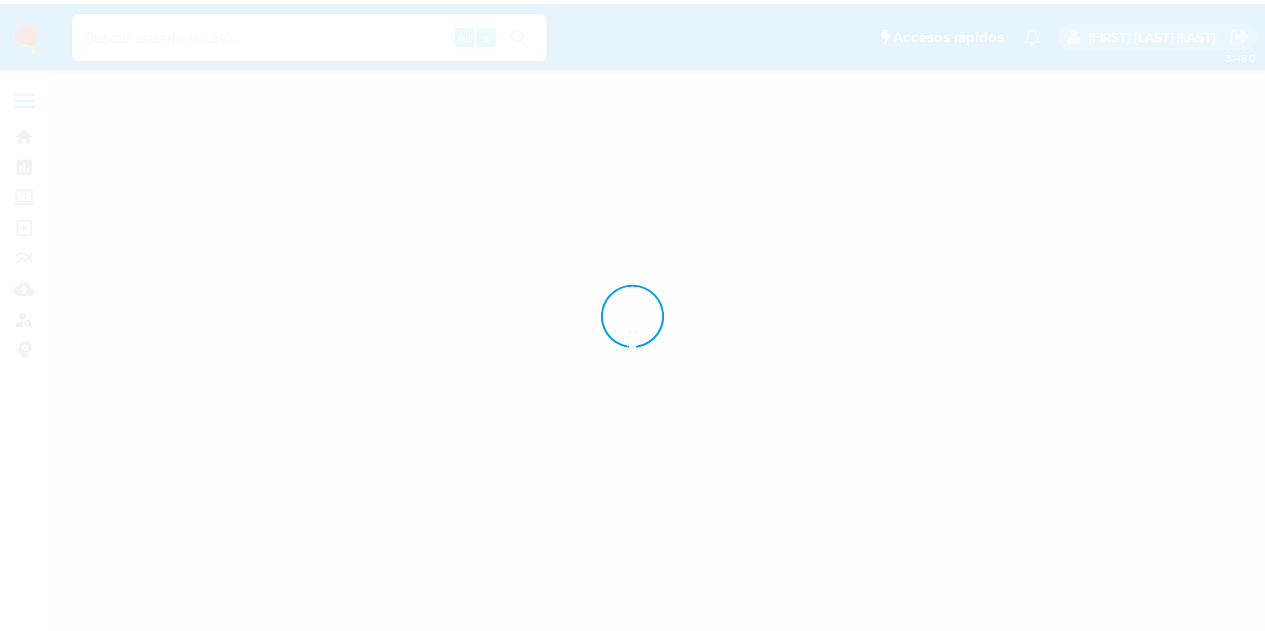 scroll, scrollTop: 0, scrollLeft: 0, axis: both 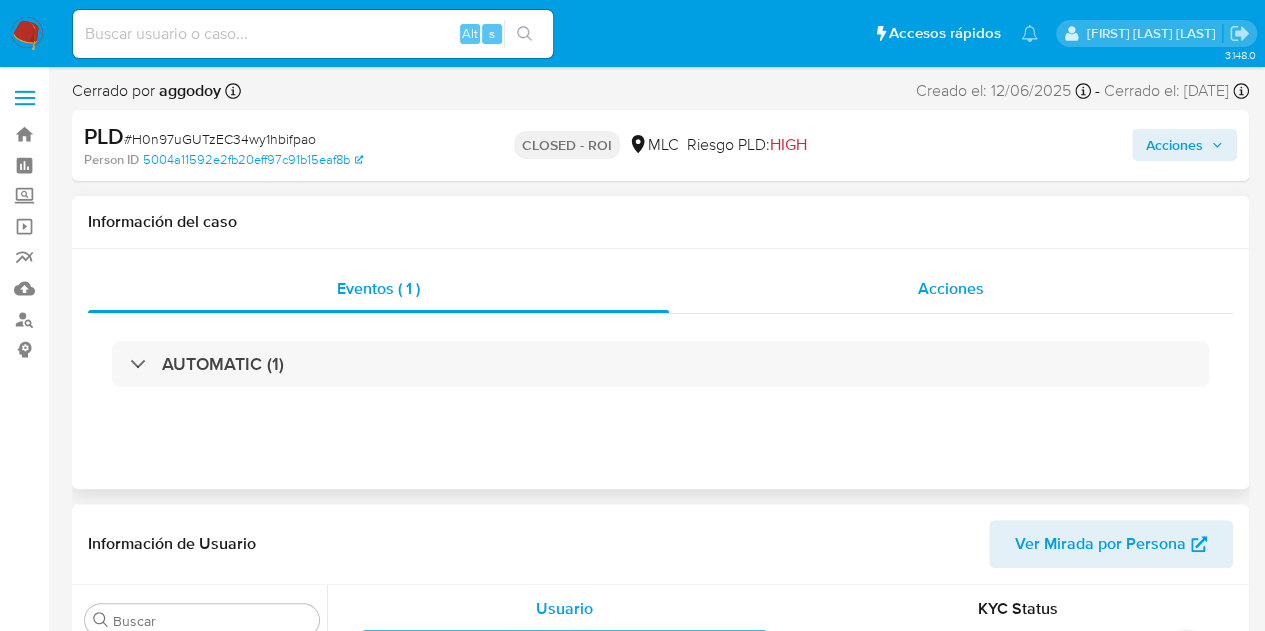 click on "Acciones" at bounding box center [951, 288] 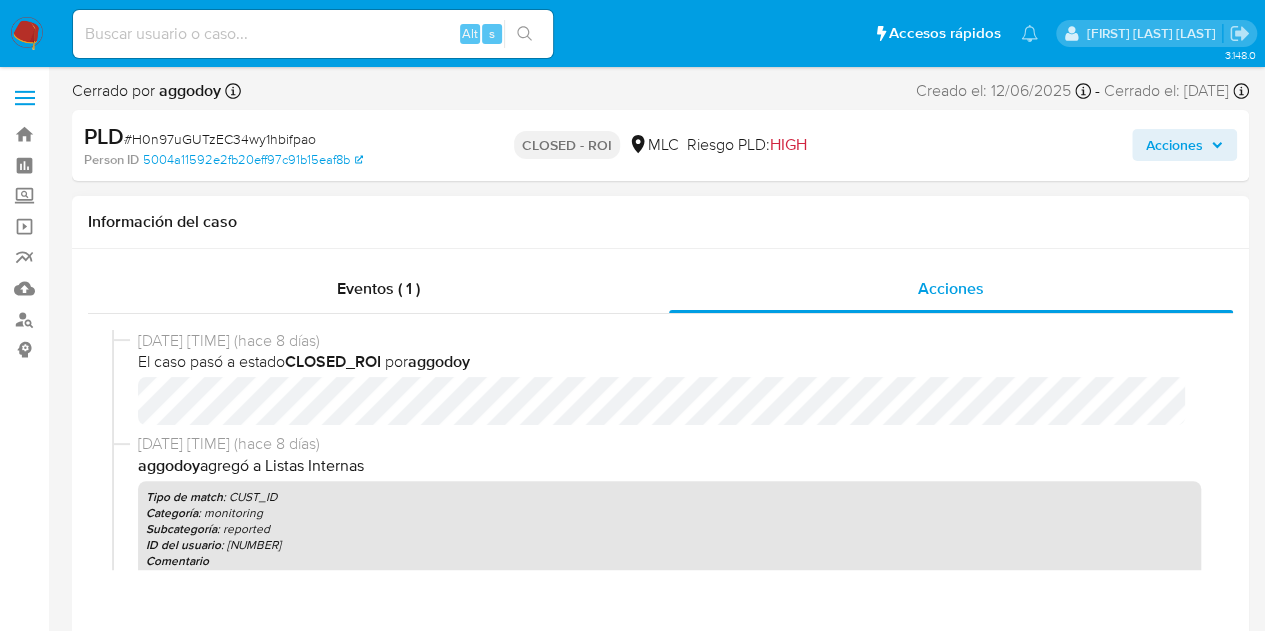 select on "10" 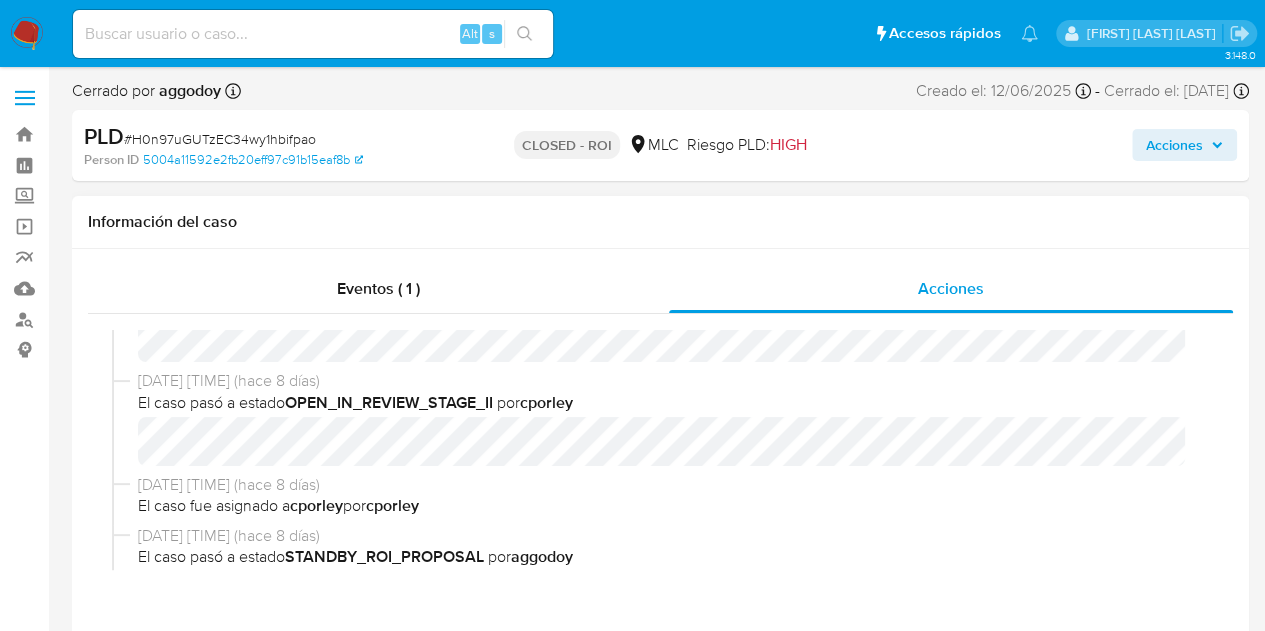 scroll, scrollTop: 780, scrollLeft: 0, axis: vertical 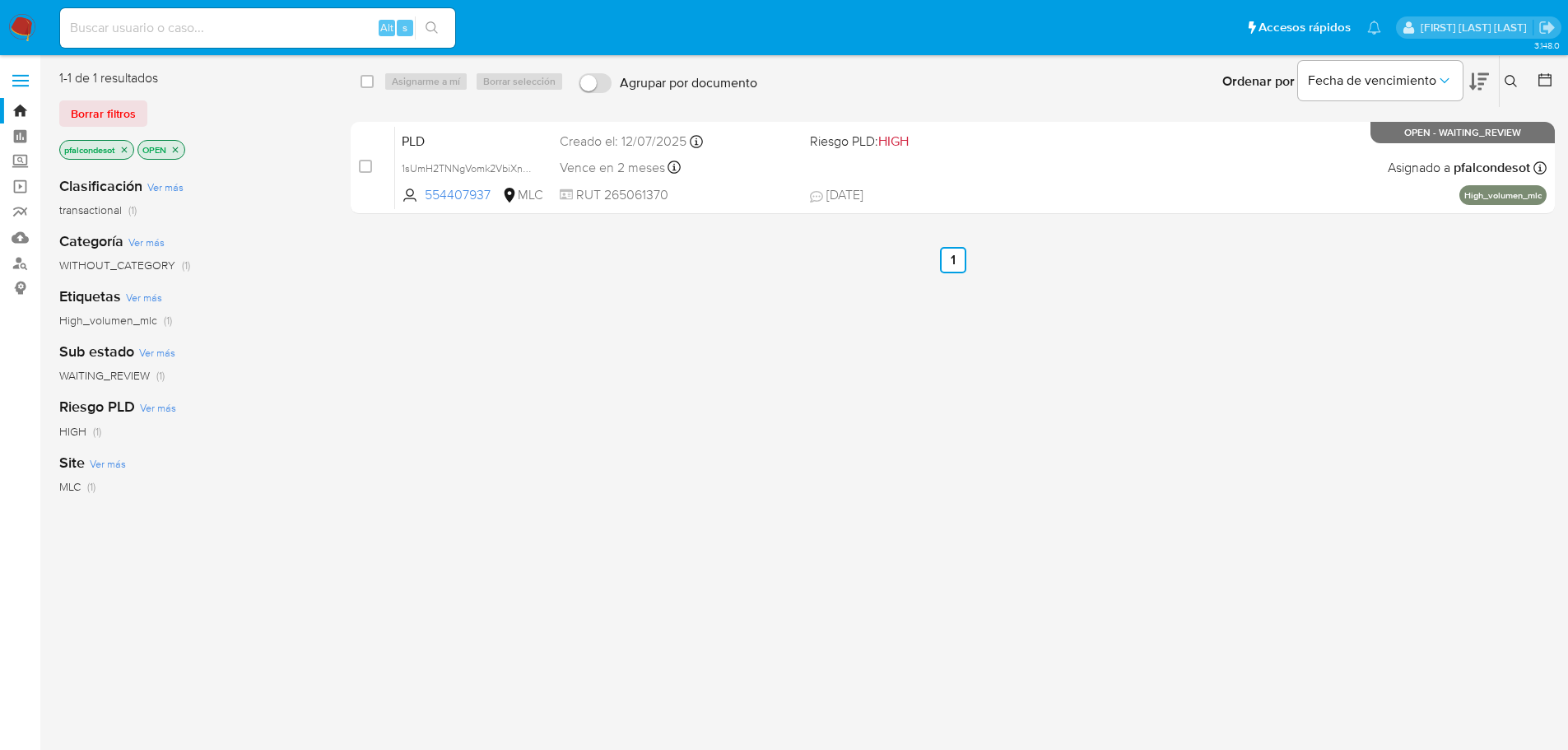 click on "pfalcondesot" at bounding box center [96, 150] 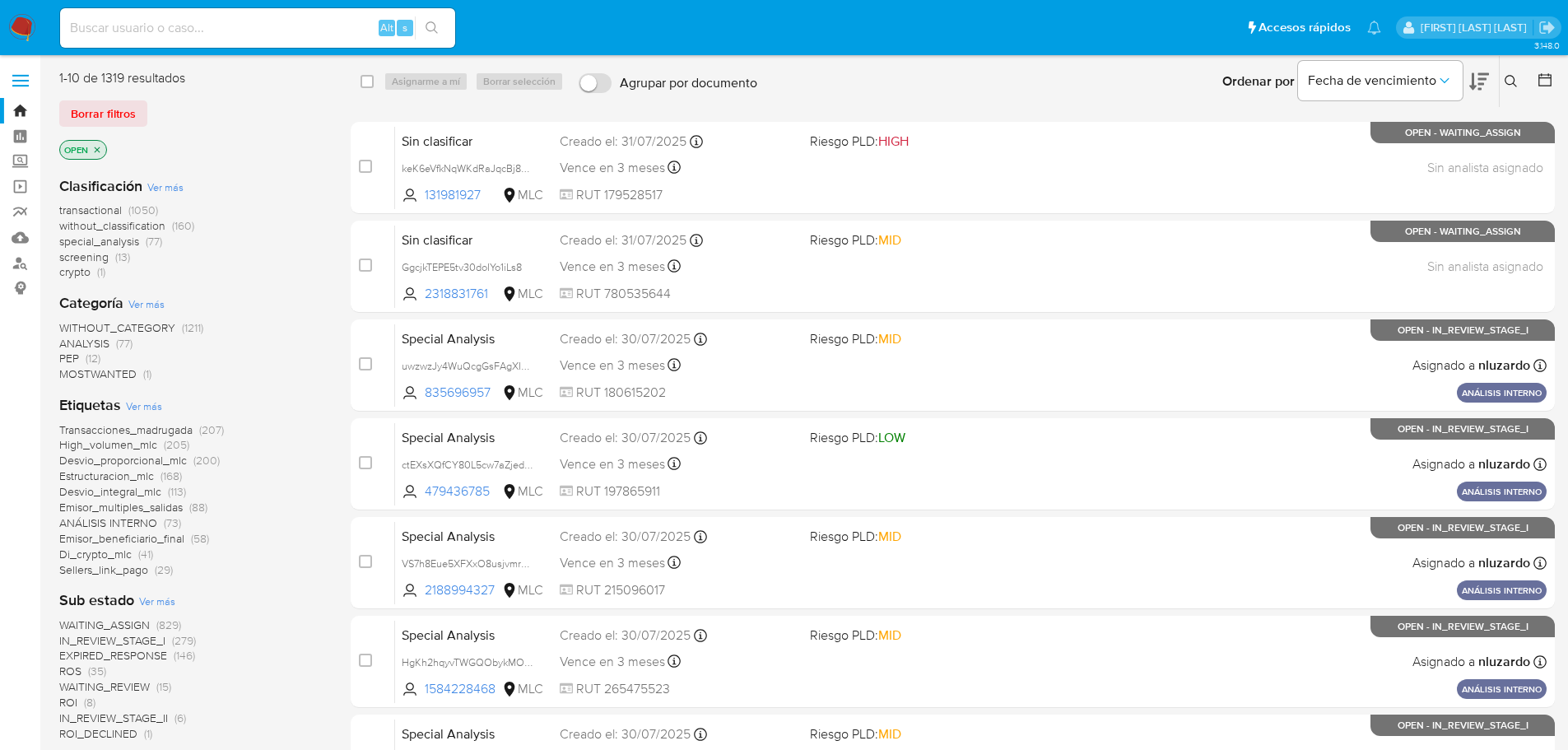 click 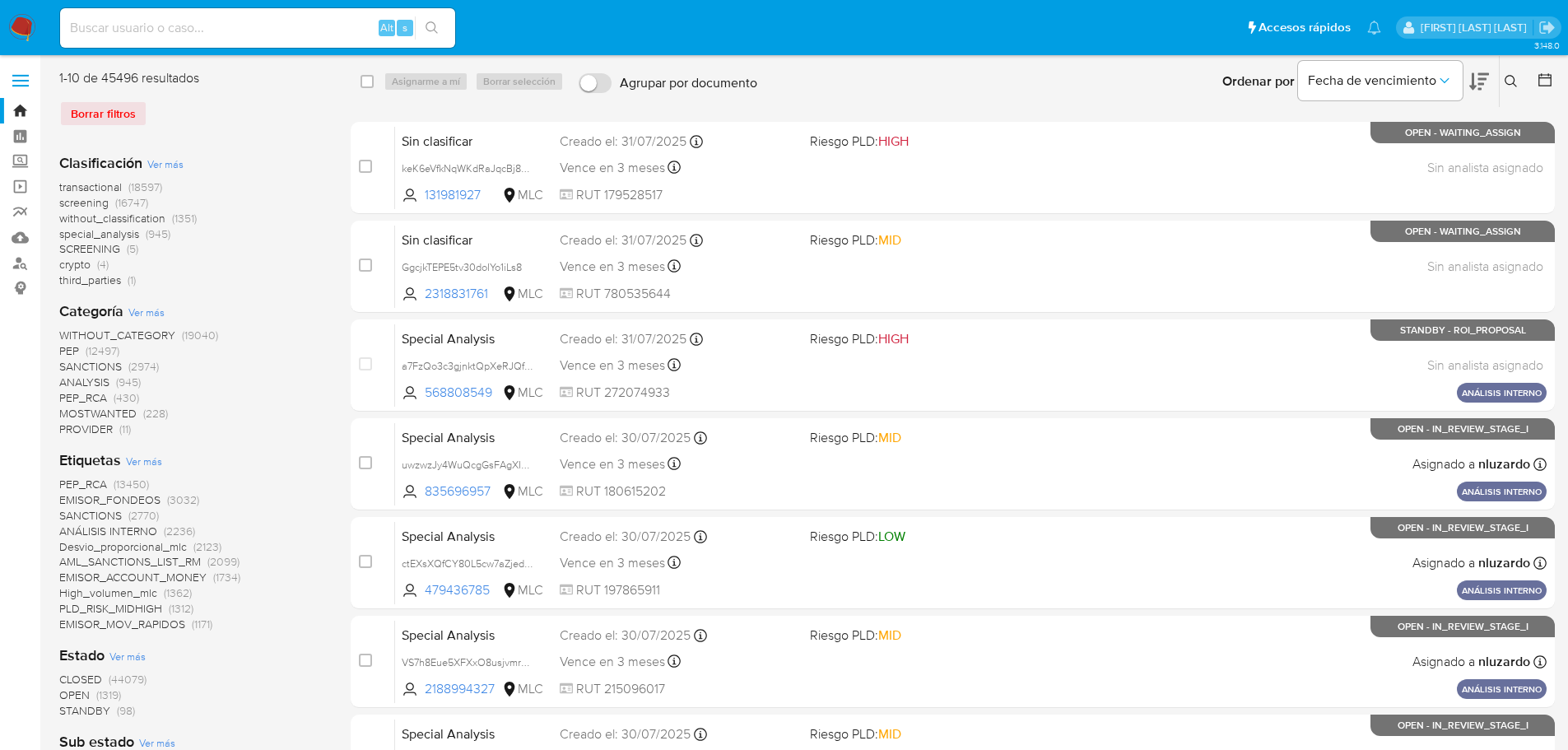 click on "Ver más" at bounding box center [128, 656] 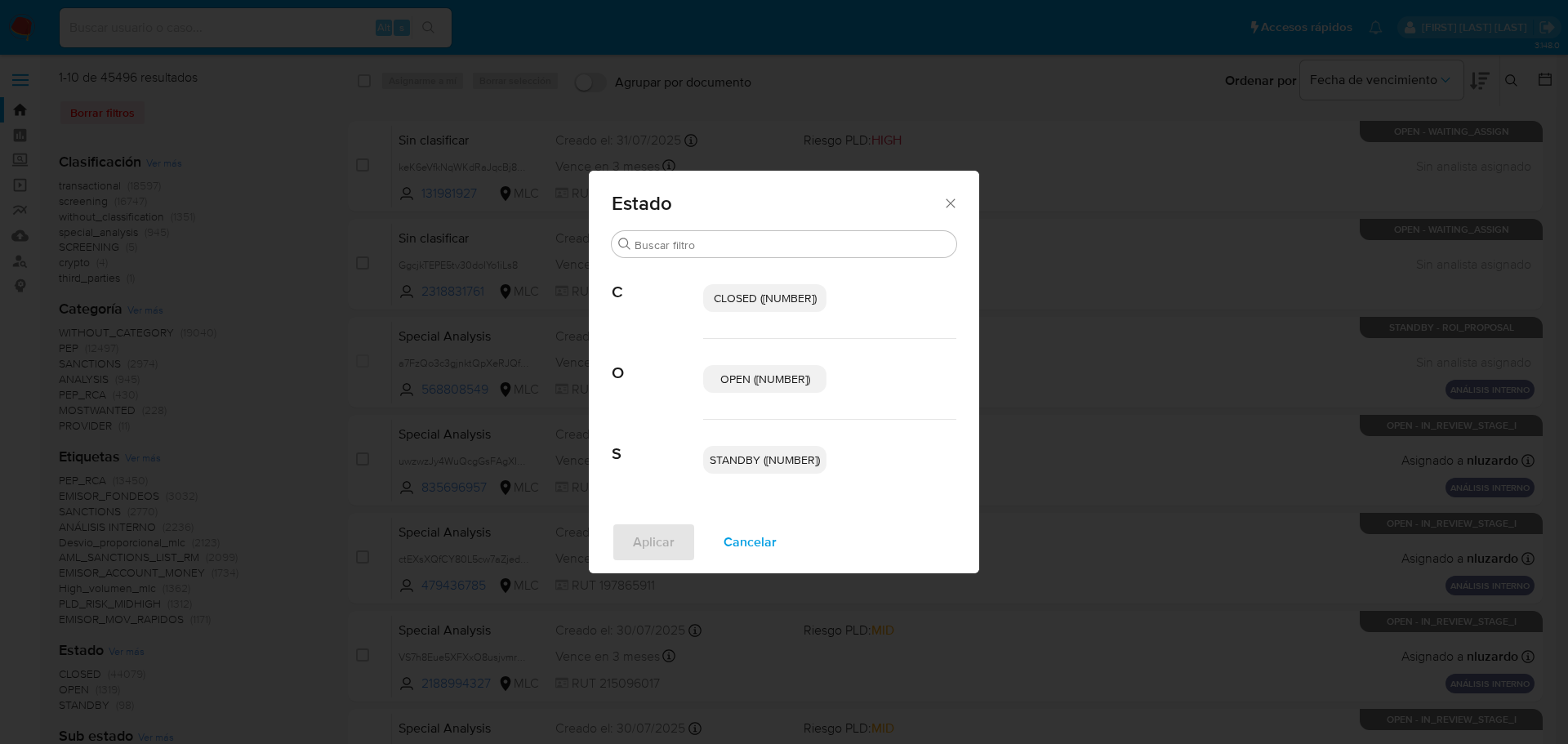 click on "OPEN (1319)" at bounding box center (765, 379) 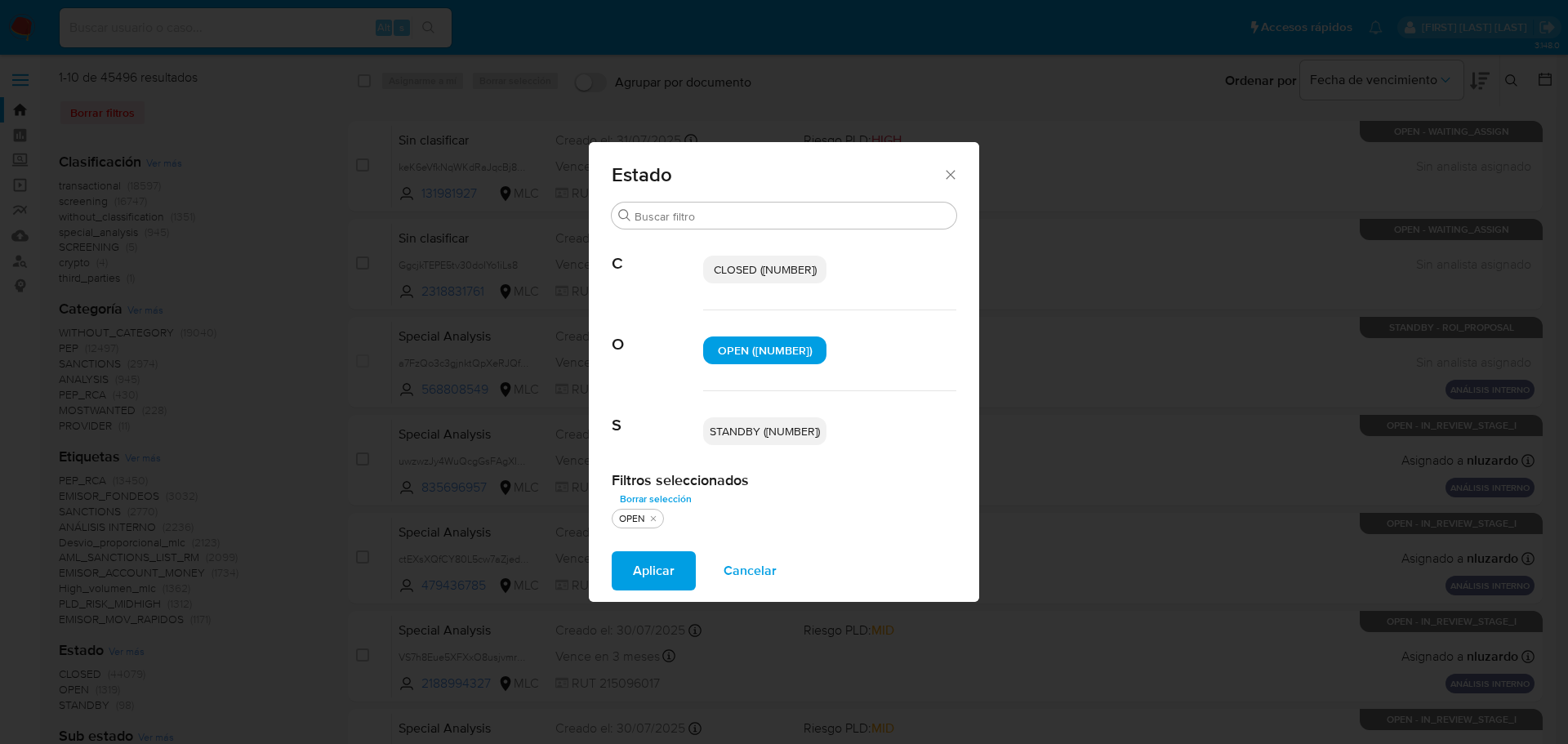 click on "STANDBY (98)" at bounding box center (764, 431) 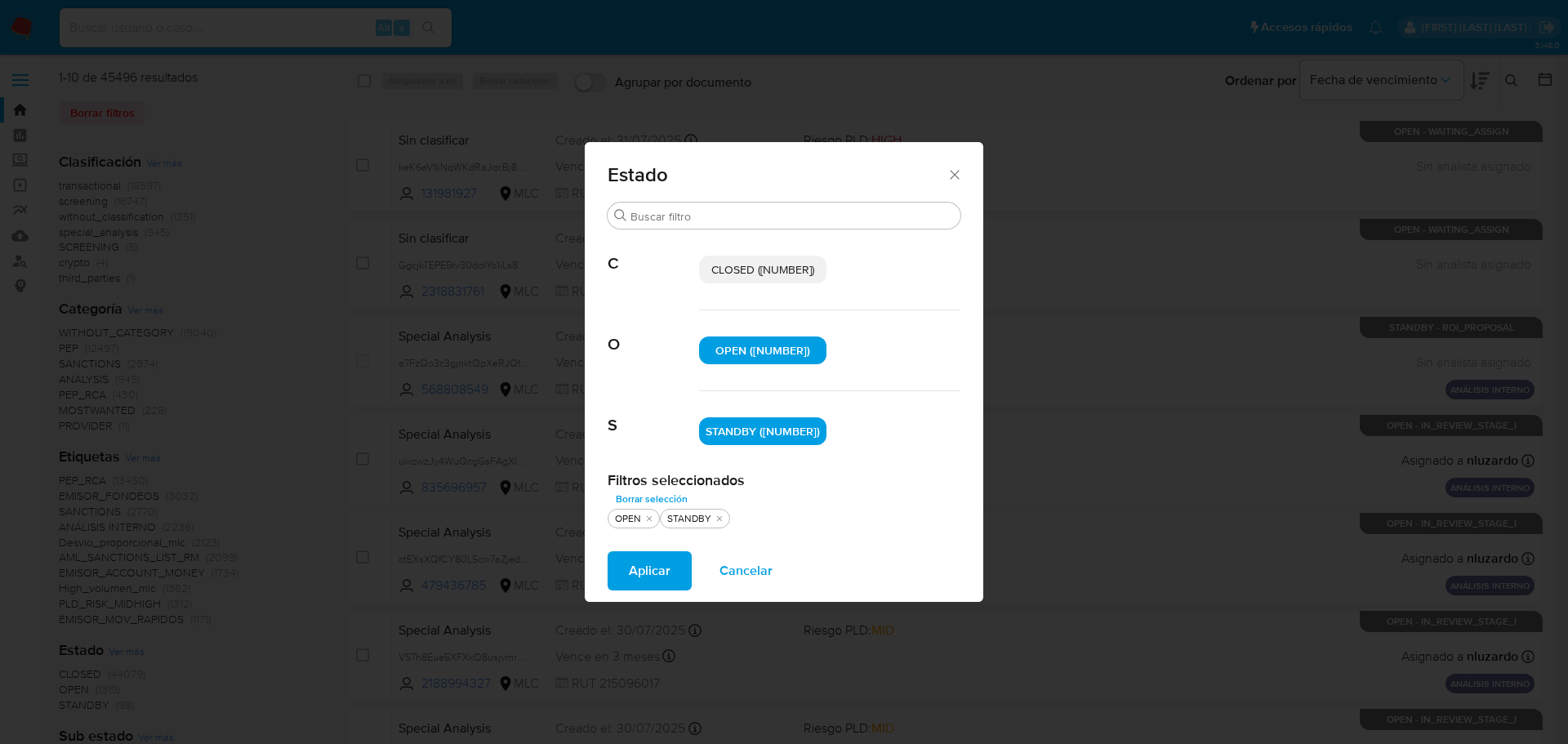 click on "Aplicar" at bounding box center [649, 571] 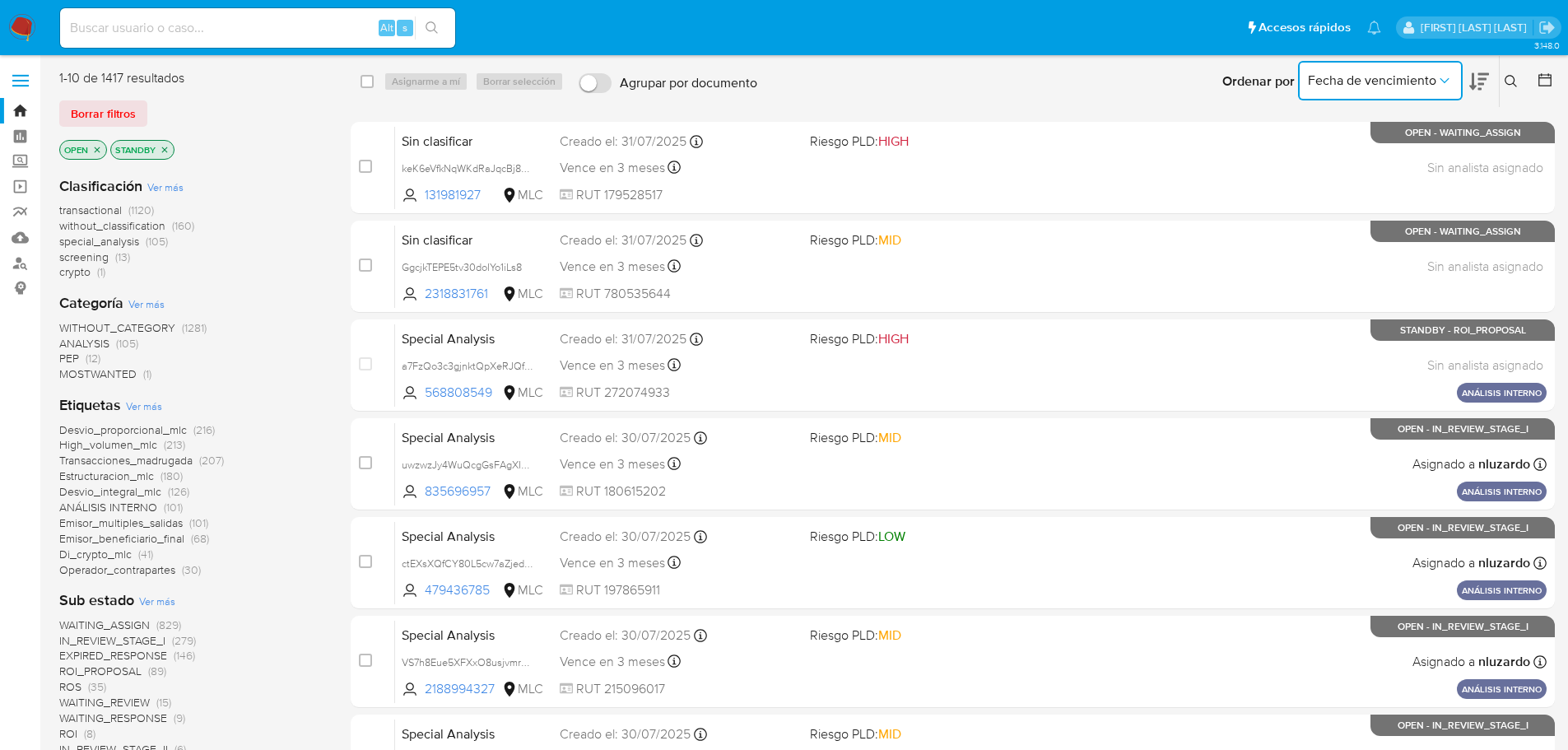 click 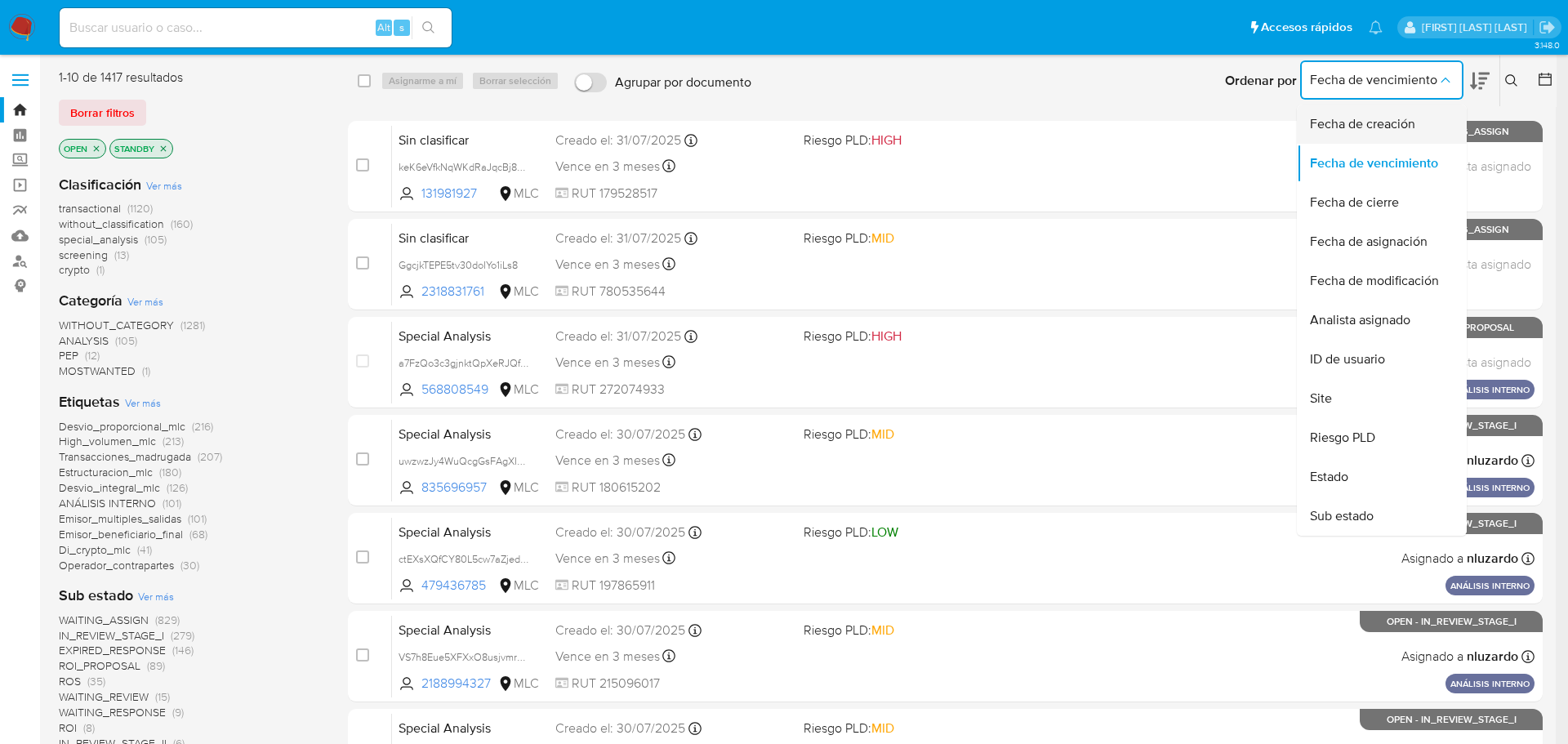 click on "Fecha de creación" at bounding box center [1362, 124] 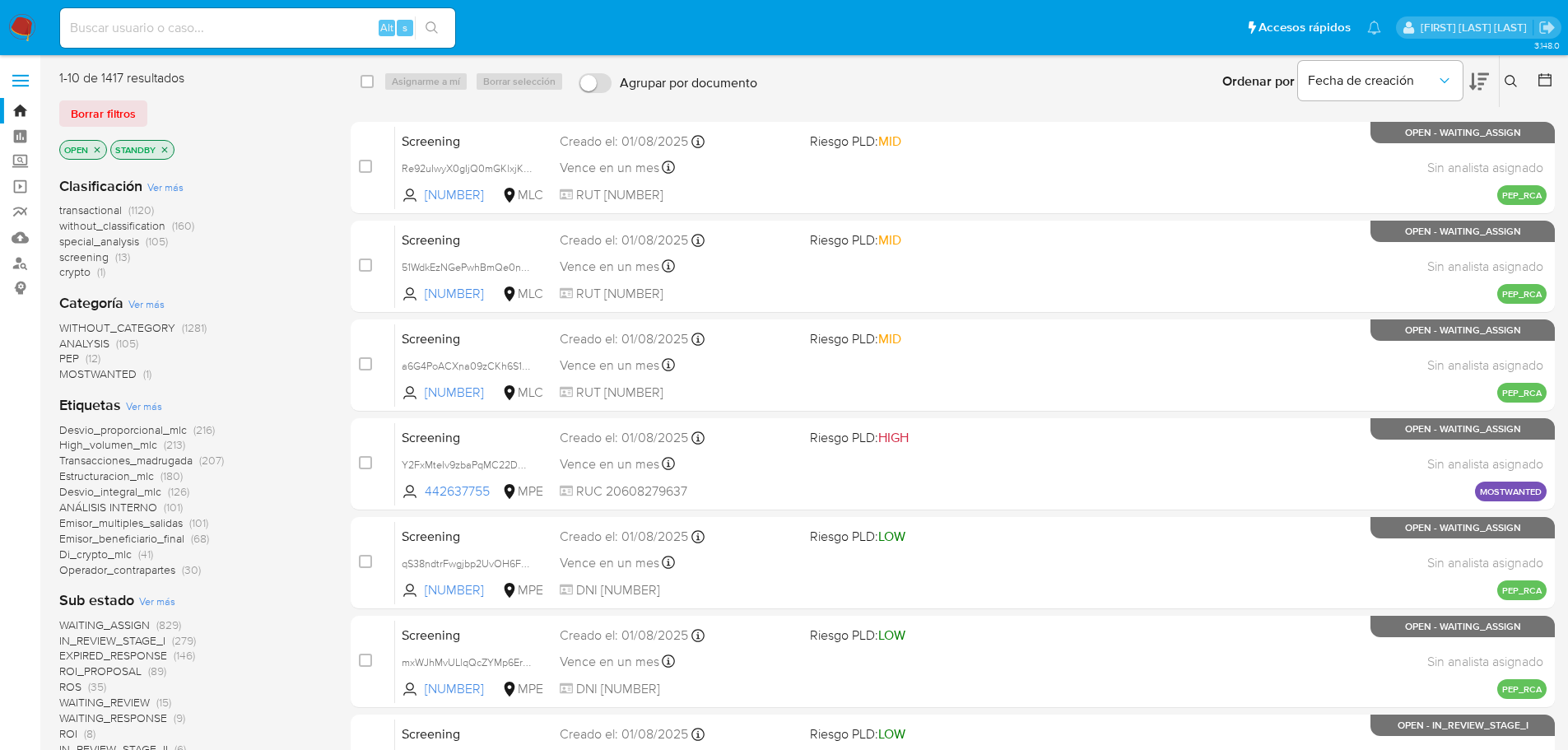 click 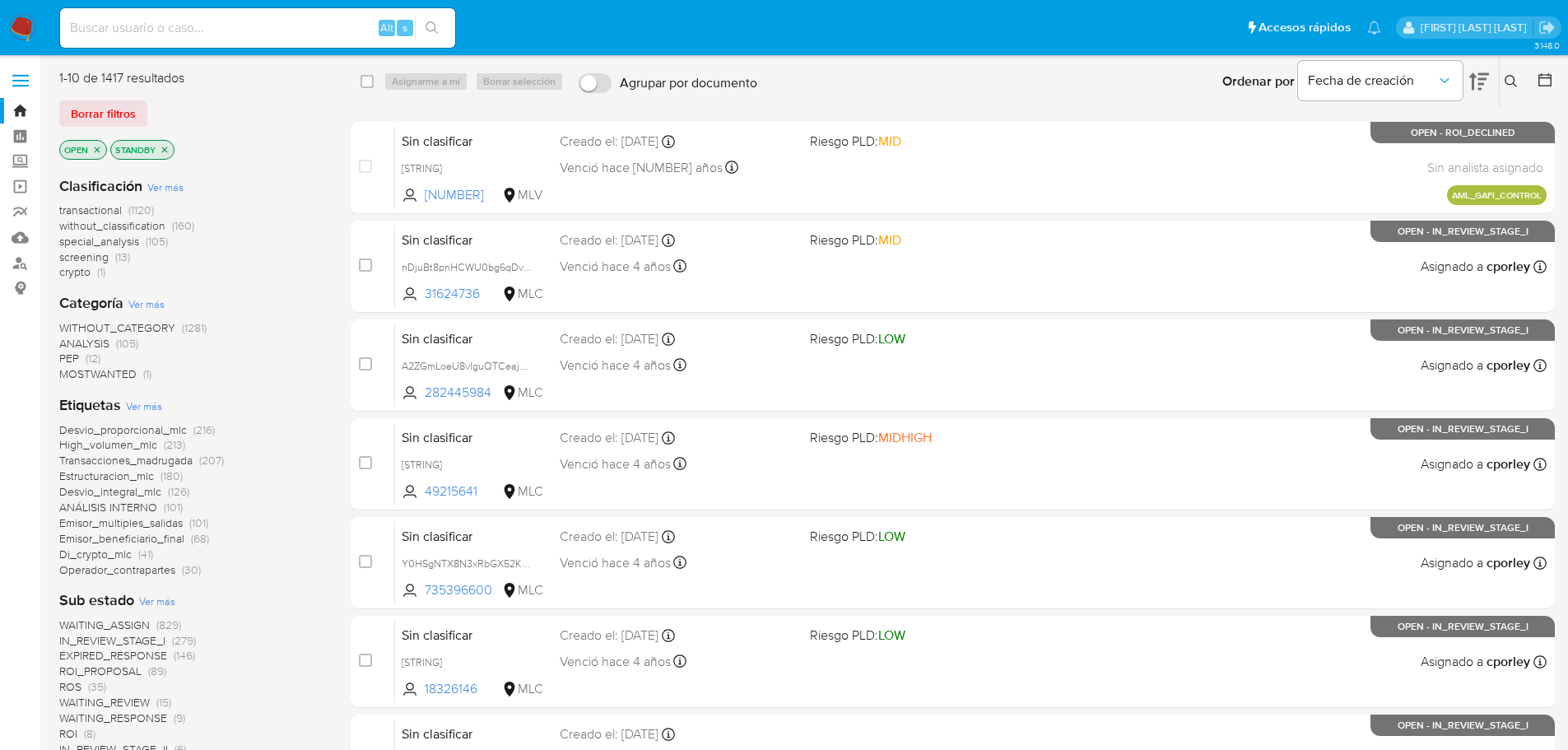 click 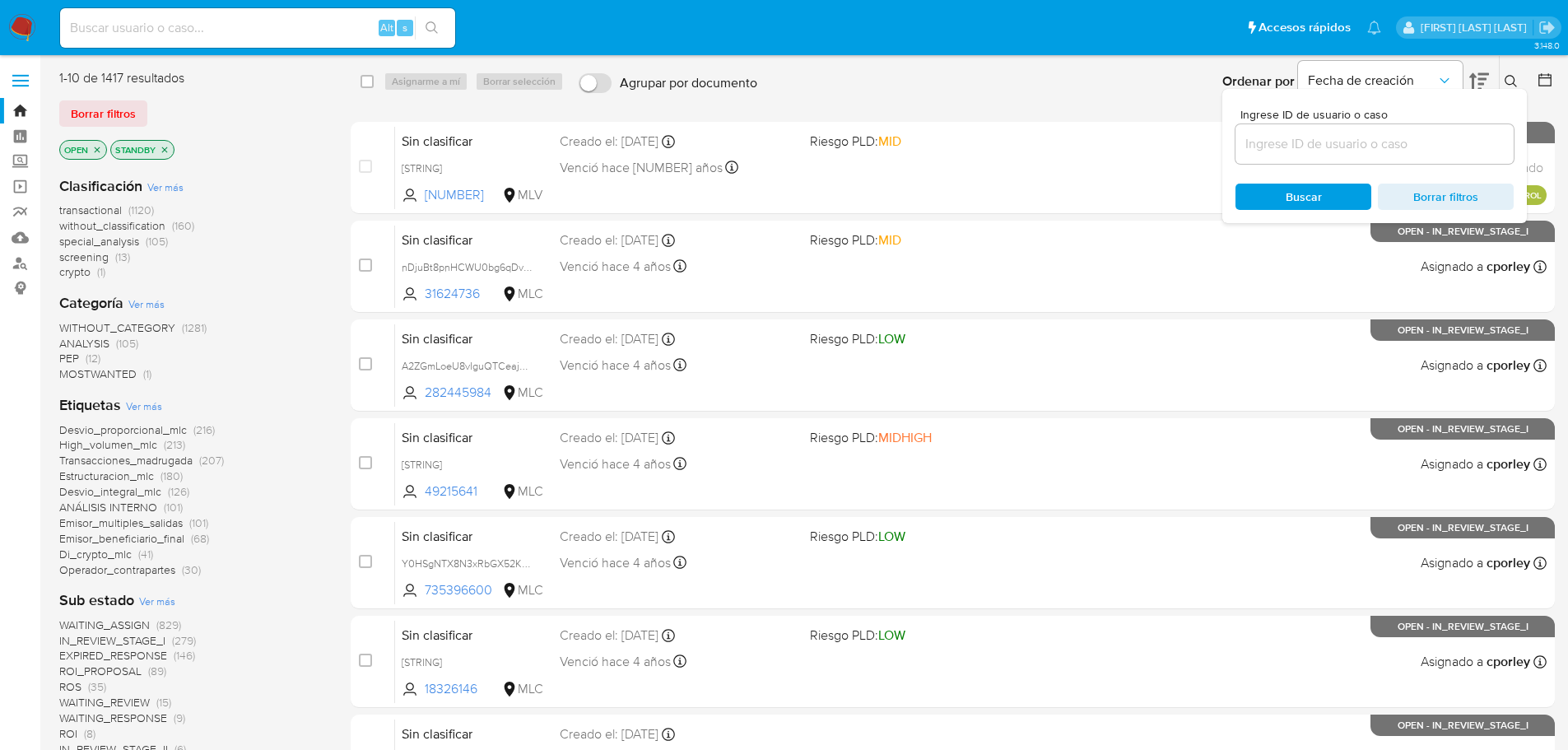 click 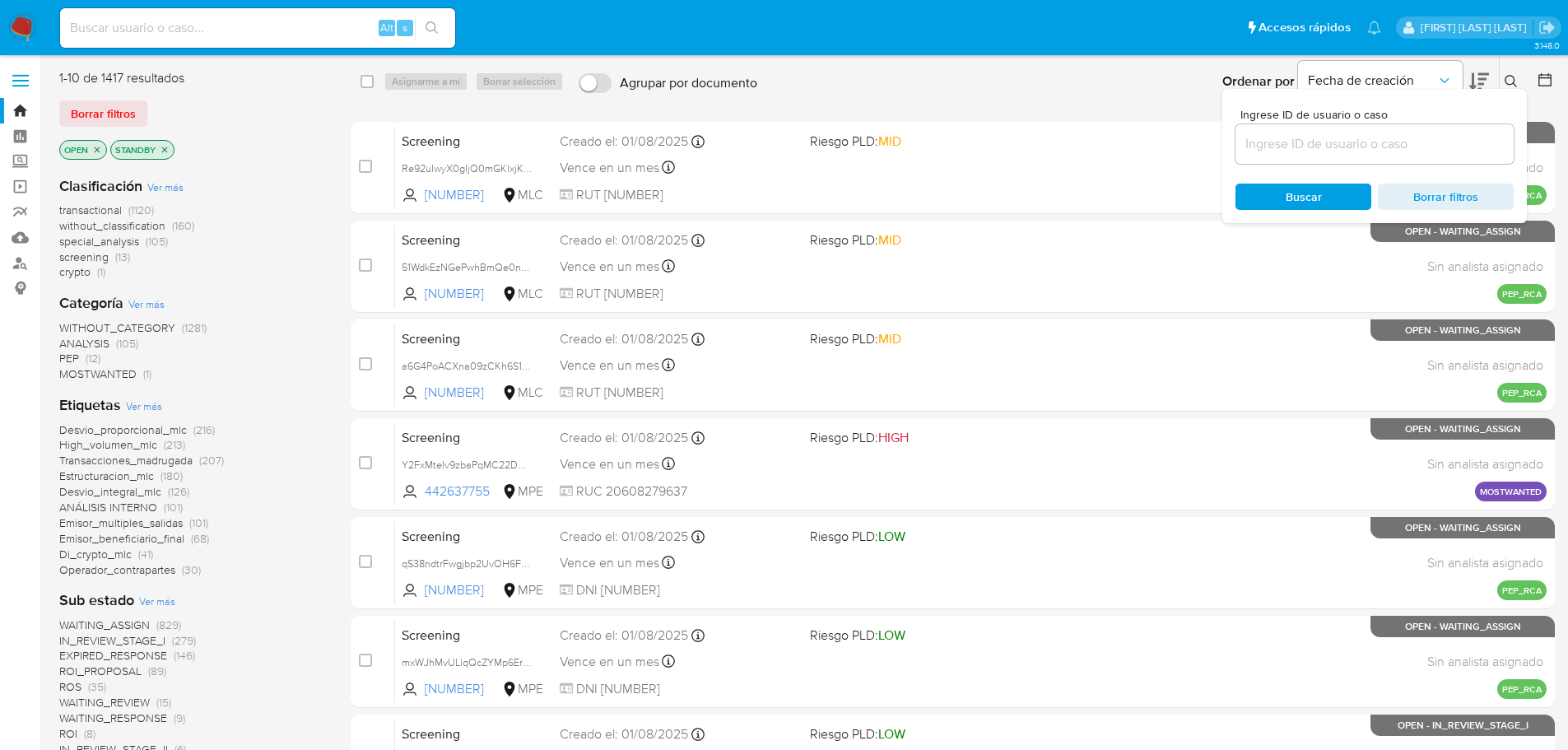 click 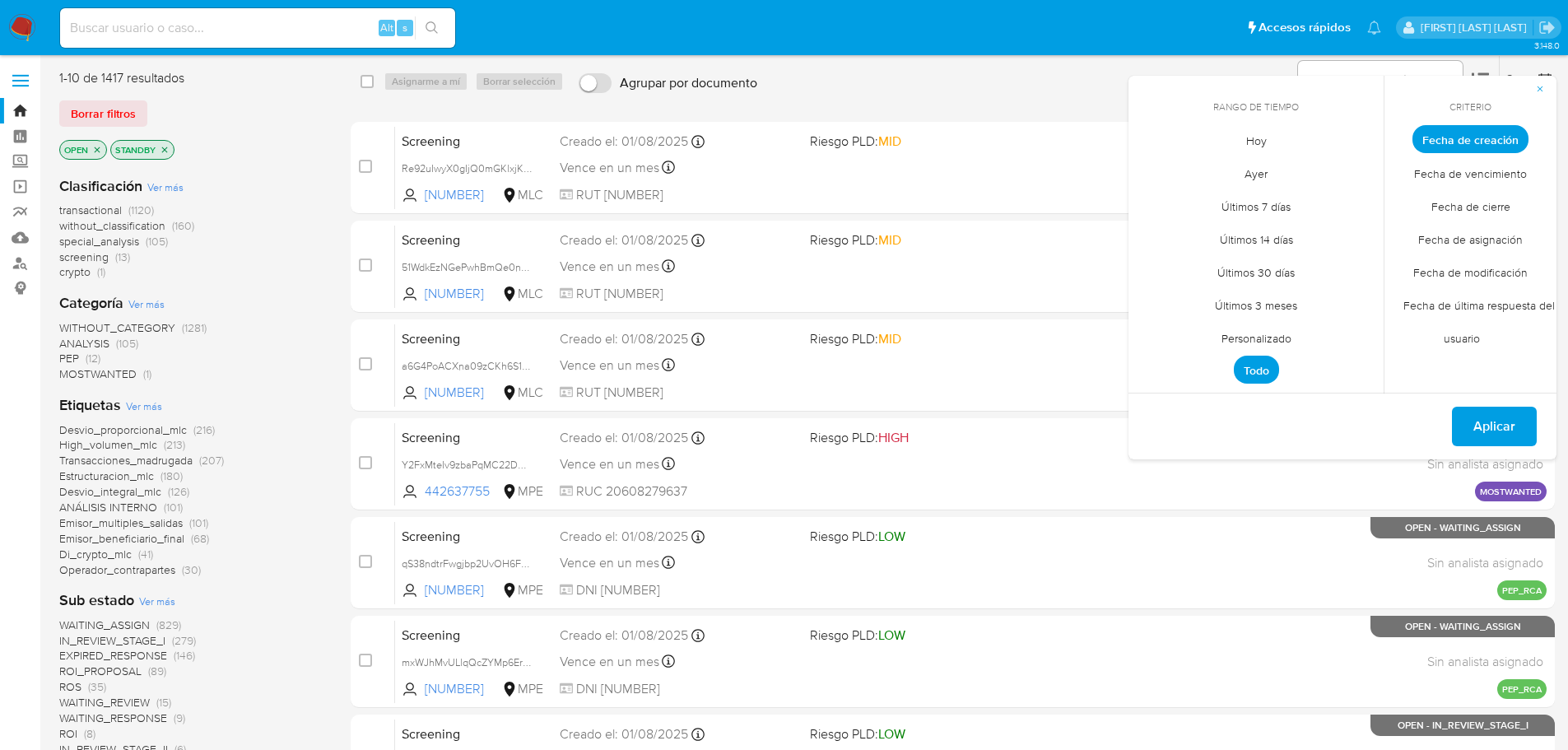 click on "Personalizado" at bounding box center [1256, 338] 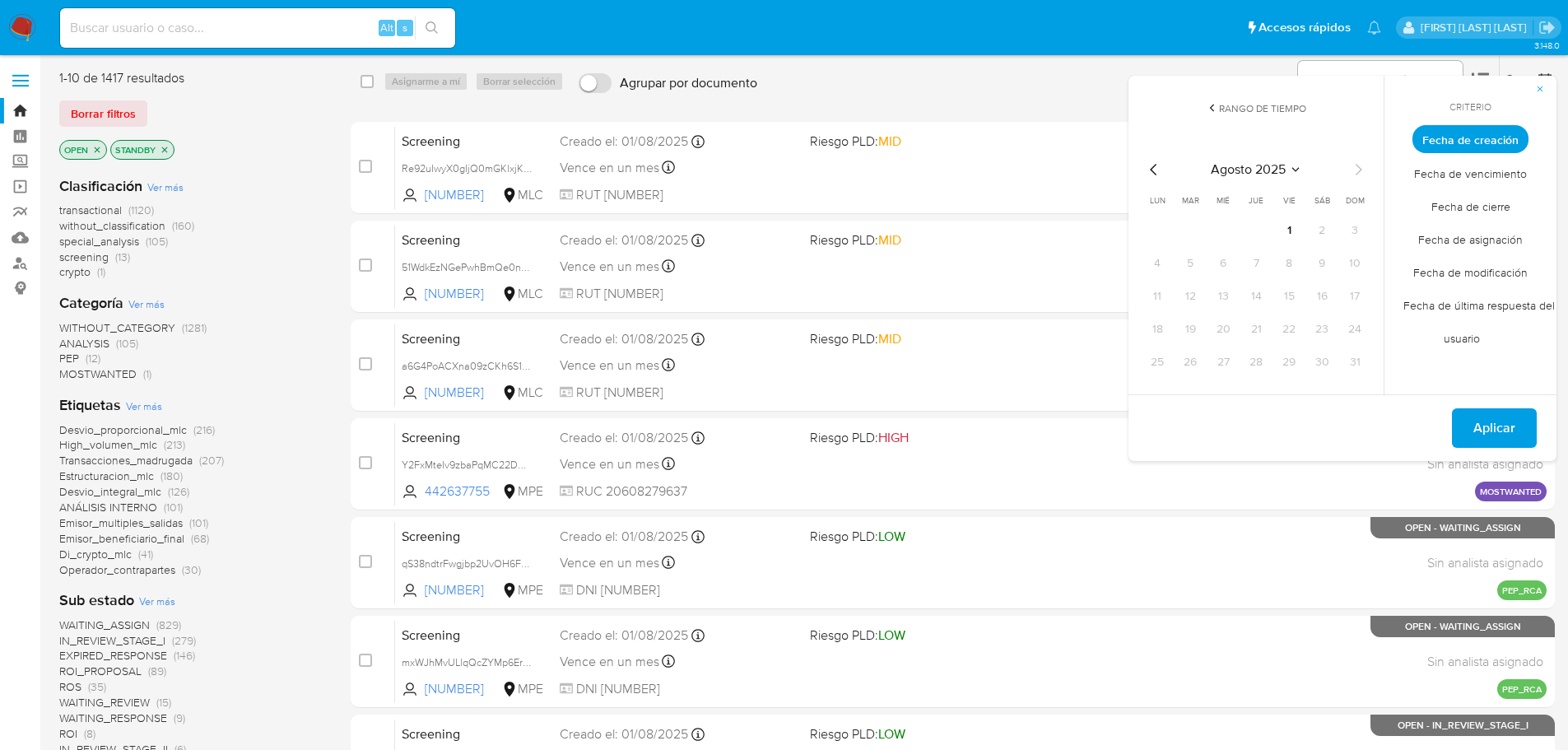 click 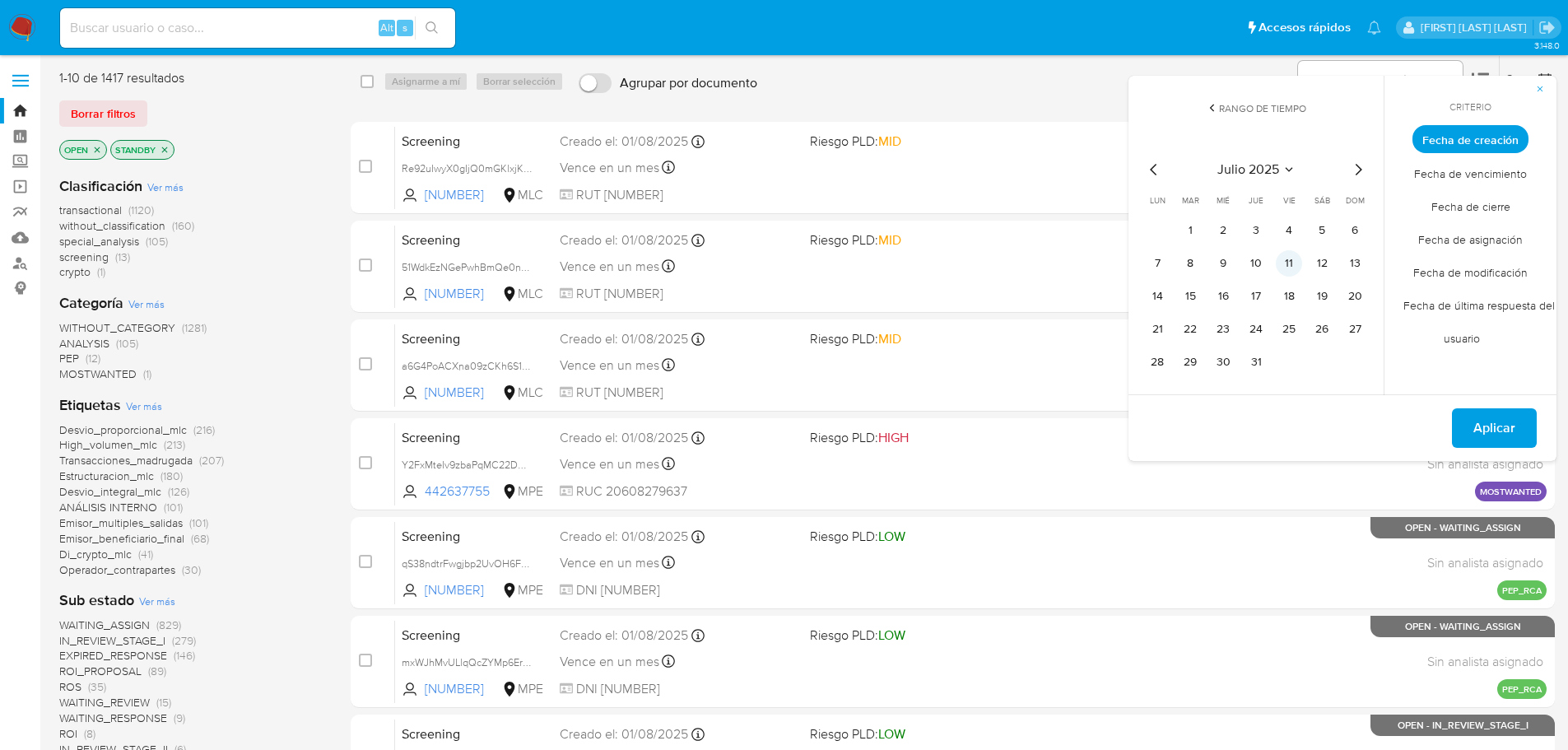 click on "11" at bounding box center (1289, 263) 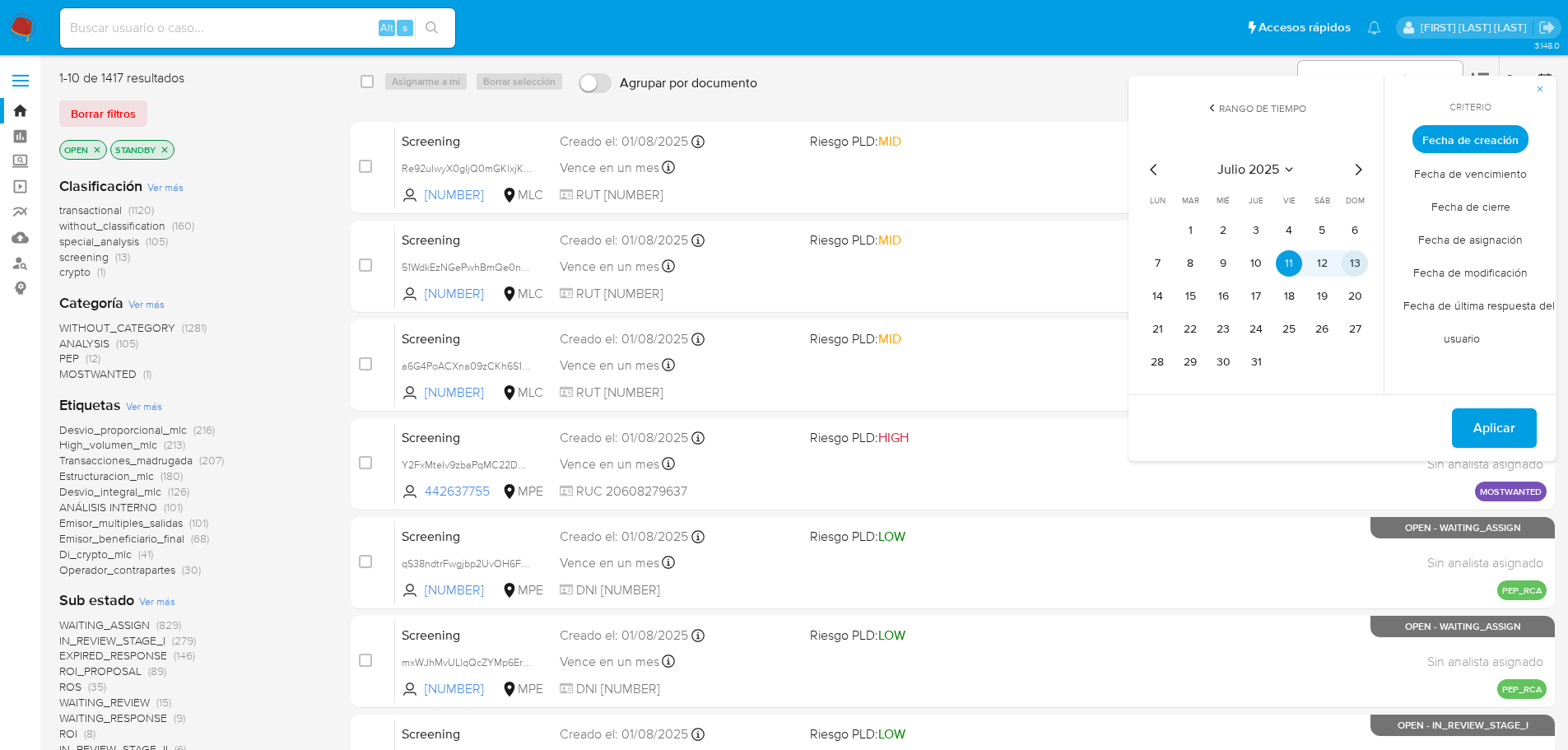 click on "13" at bounding box center (1355, 263) 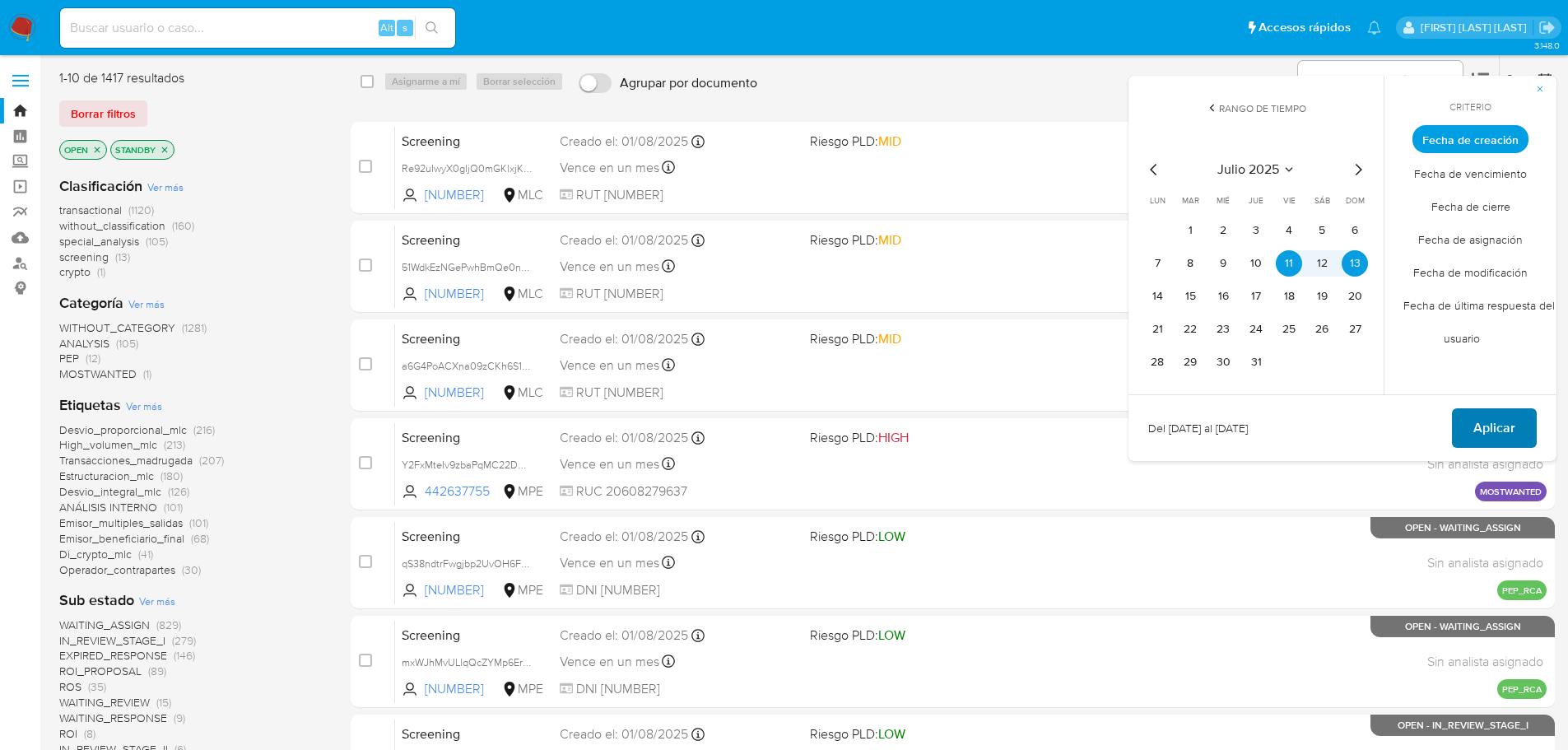 click on "Aplicar" at bounding box center [1494, 428] 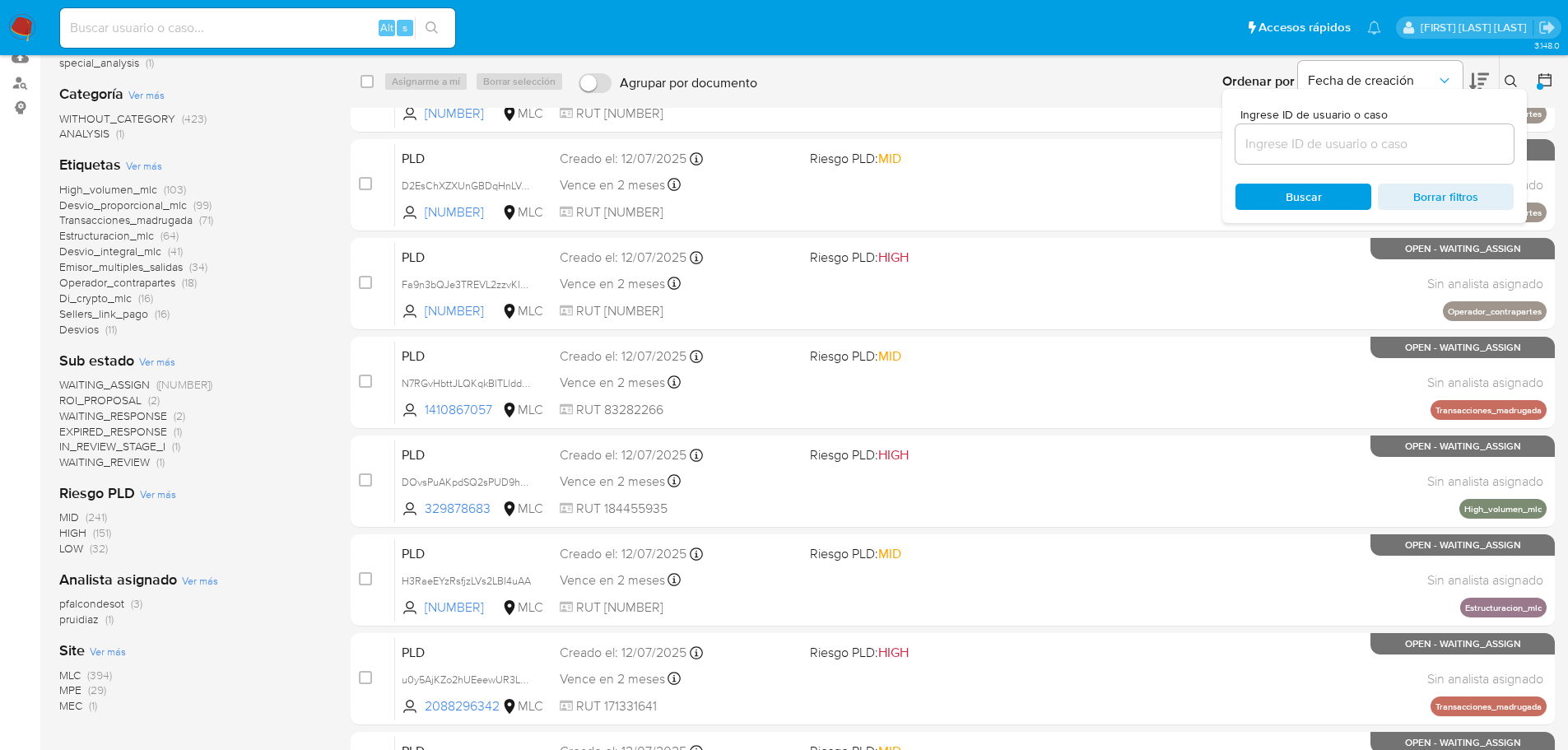 scroll, scrollTop: 329, scrollLeft: 0, axis: vertical 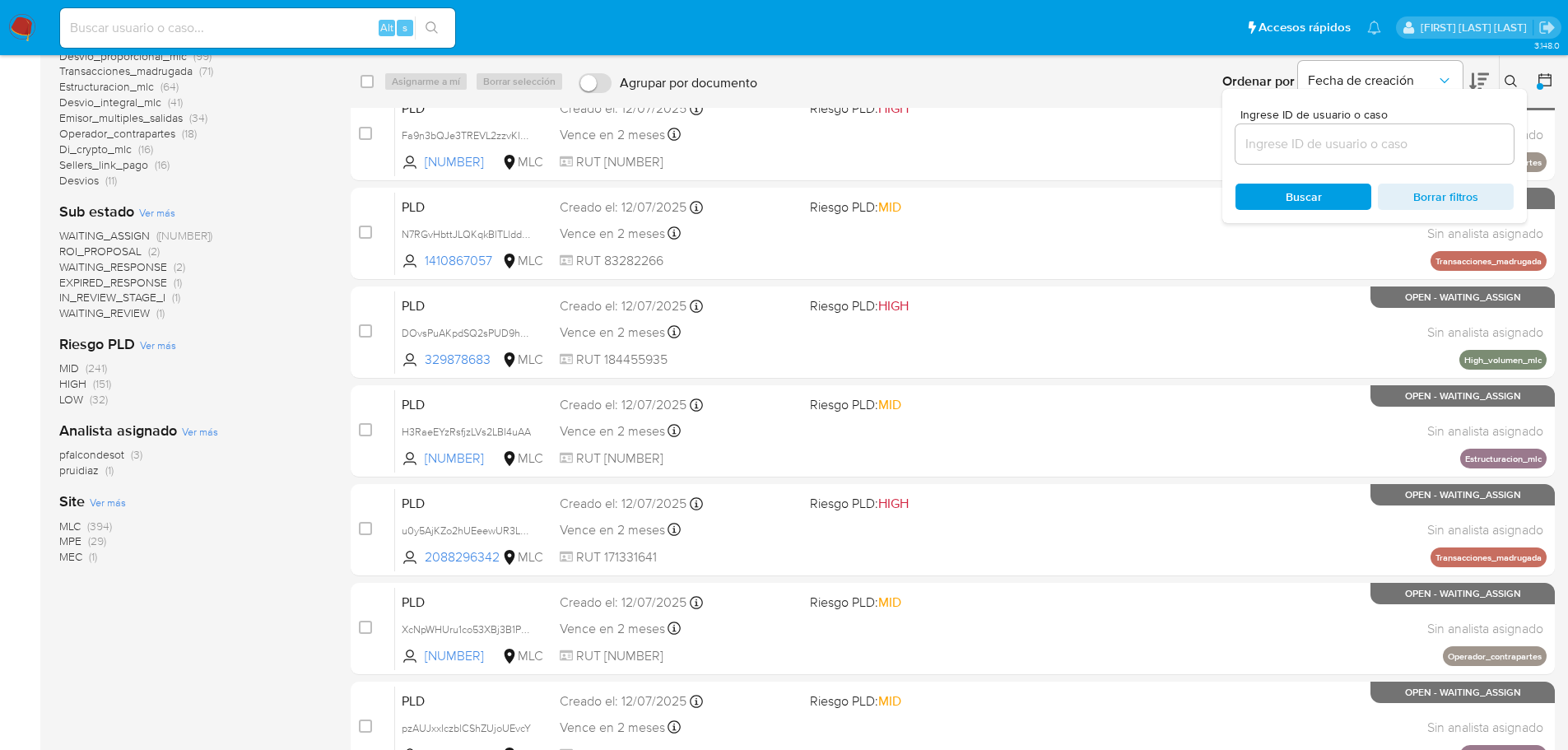 click on "pfalcondesot" at bounding box center [91, 454] 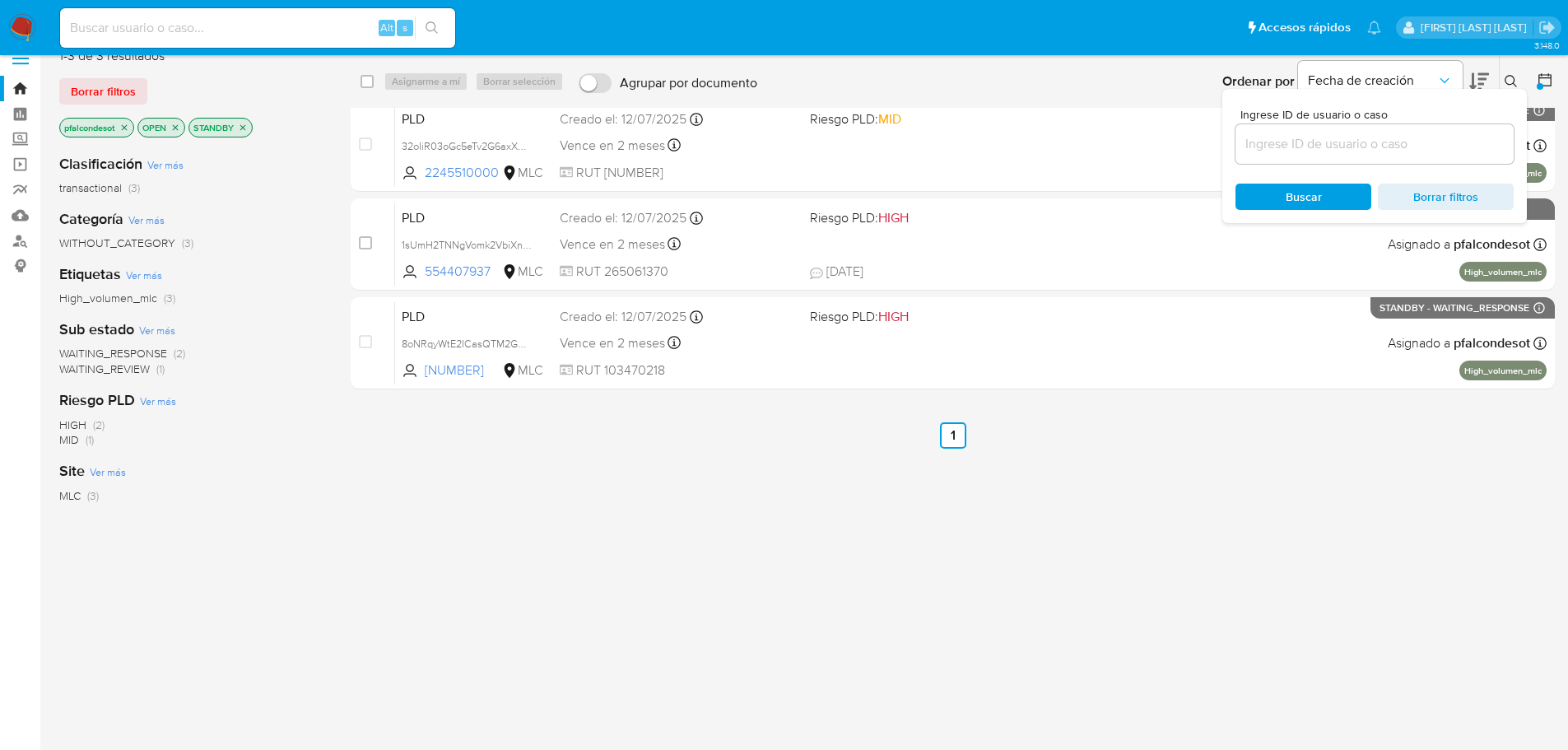 scroll, scrollTop: 0, scrollLeft: 0, axis: both 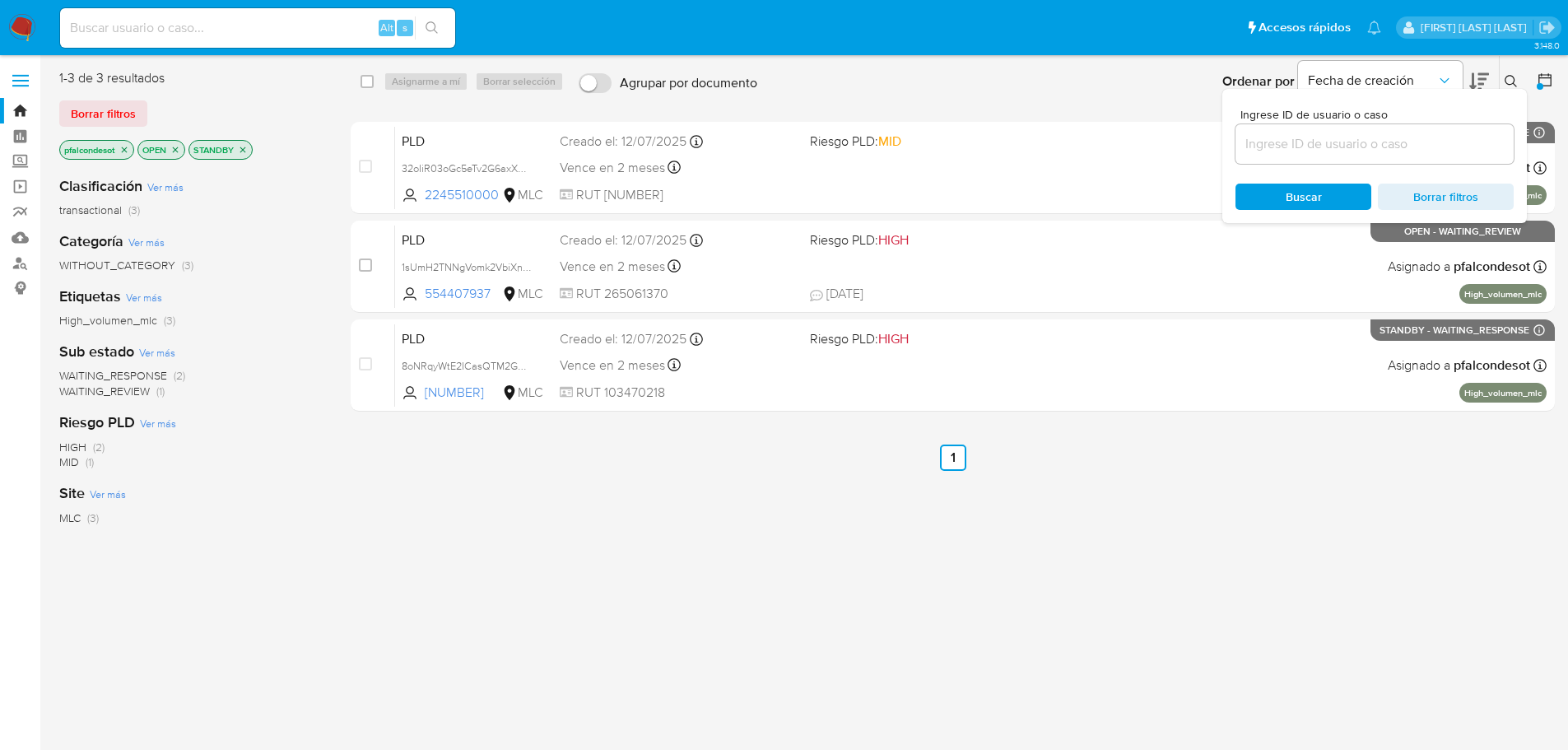 click on "select-all-cases-checkbox Asignarme a mí Borrar selección Agrupar por documento Ordenar por Fecha de creación   No es posible ordenar los resultados mientras se encuentren agrupados. Ingrese ID de usuario o caso Buscar Borrar filtros case-item-checkbox   No es posible asignar el caso PLD 32oIiR03oGc5eTv2G6axXmF9 2245510000 MLC Riesgo PLD:  MID Creado el: 12/07/2025   Creado el: 12/07/2025 15:08:54 Vence en 2 meses   Vence el 10/10/2025 16:08:54 RUT   778930188 Asignado a   pfalcondesot   Asignado el: 17/07/2025 17:30:20 High_volumen_mlc STANDBY - WAITING_RESPONSE    Expiración: 01/08/2025 19:59:59 (en 2 horas) case-item-checkbox   No es posible asignar el caso PLD 1sUmH2TNNgVomk2VbiXnPV4m 554407937 MLC Riesgo PLD:  HIGH Creado el: 12/07/2025   Creado el: 12/07/2025 15:08:36 Vence en 2 meses   Vence el 10/10/2025 16:08:37 RUT   265061370 25/07/2025   25/07/2025 17:36 Asignado a   pfalcondesot   Asignado el: 17/07/2025 17:30:20 High_volumen_mlc OPEN - WAITING_REVIEW  case-item-checkbox   PLD 1921431876 MLC" at bounding box center [952, 436] 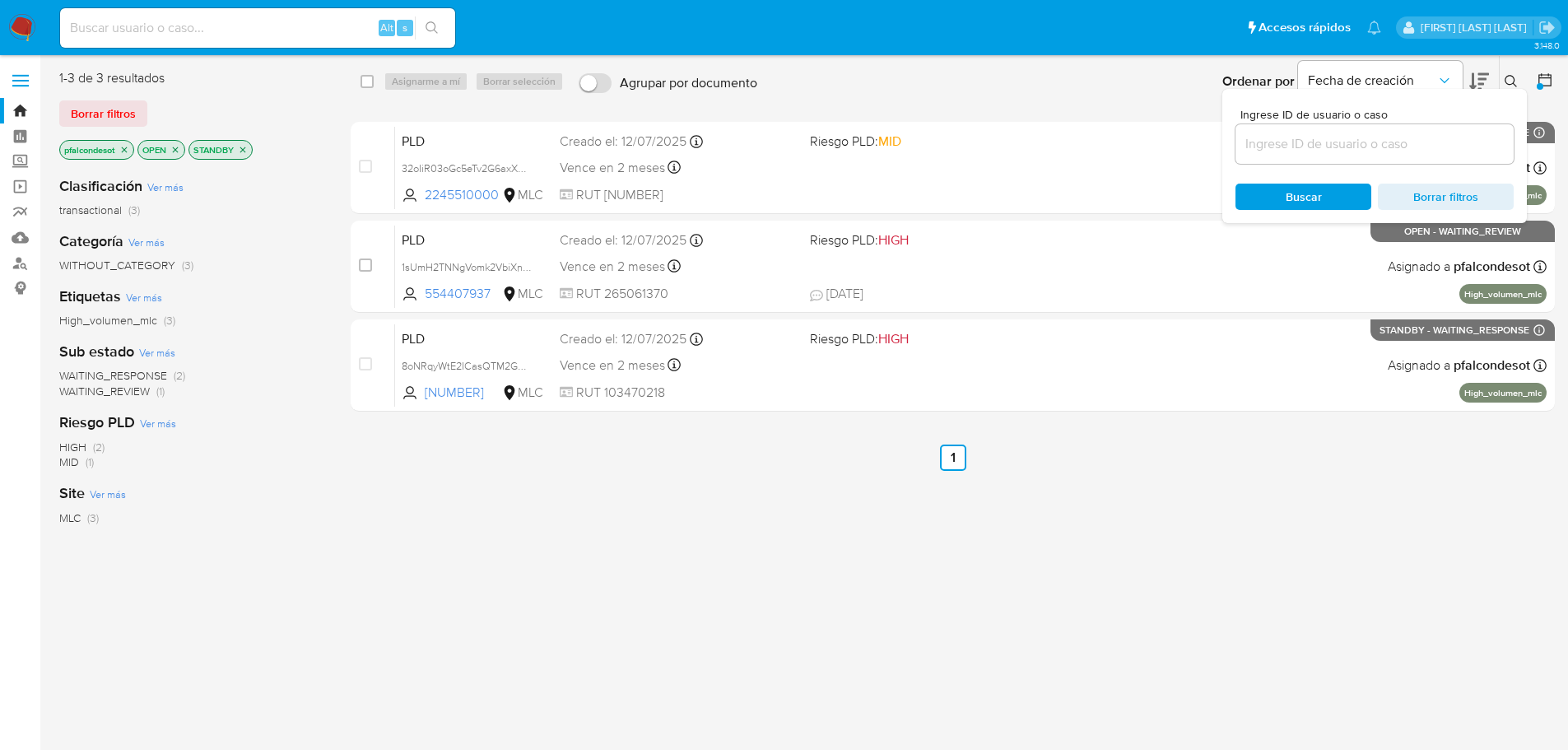 click on "select-all-cases-checkbox Asignarme a mí Borrar selección Agrupar por documento Ordenar por Fecha de creación   No es posible ordenar los resultados mientras se encuentren agrupados. Ingrese ID de usuario o caso Buscar Borrar filtros case-item-checkbox   No es posible asignar el caso PLD 32oIiR03oGc5eTv2G6axXmF9 2245510000 MLC Riesgo PLD:  MID Creado el: 12/07/2025   Creado el: 12/07/2025 15:08:54 Vence en 2 meses   Vence el 10/10/2025 16:08:54 RUT   778930188 Asignado a   pfalcondesot   Asignado el: 17/07/2025 17:30:20 High_volumen_mlc STANDBY - WAITING_RESPONSE    Expiración: 01/08/2025 19:59:59 (en 2 horas) case-item-checkbox   No es posible asignar el caso PLD 1sUmH2TNNgVomk2VbiXnPV4m 554407937 MLC Riesgo PLD:  HIGH Creado el: 12/07/2025   Creado el: 12/07/2025 15:08:36 Vence en 2 meses   Vence el 10/10/2025 16:08:37 RUT   265061370 25/07/2025   25/07/2025 17:36 Asignado a   pfalcondesot   Asignado el: 17/07/2025 17:30:20 High_volumen_mlc OPEN - WAITING_REVIEW  case-item-checkbox   PLD 1921431876 MLC" at bounding box center [952, 436] 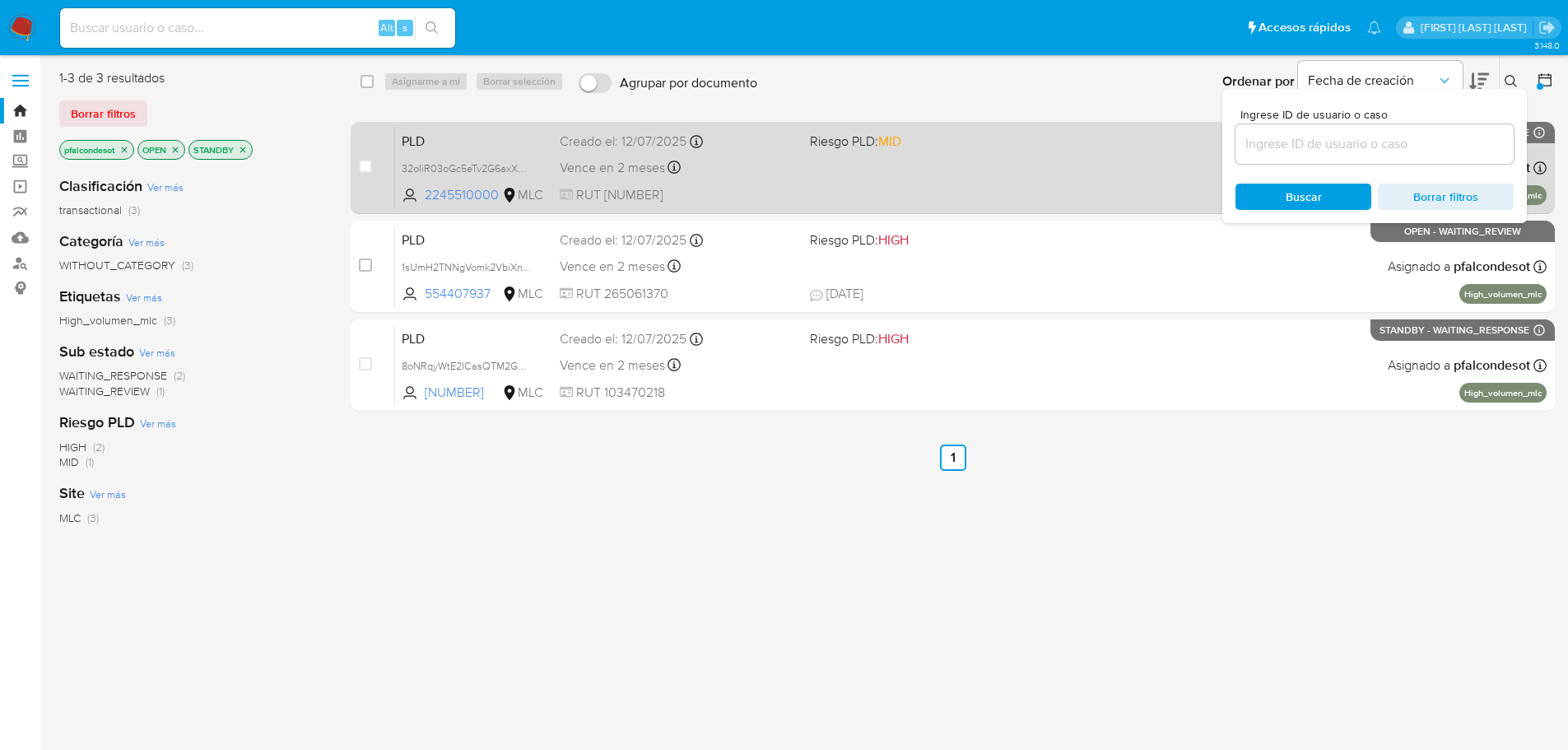 click on "Creado el: 12/07/2025   Creado el: 12/07/2025 15:08:54" at bounding box center [678, 142] 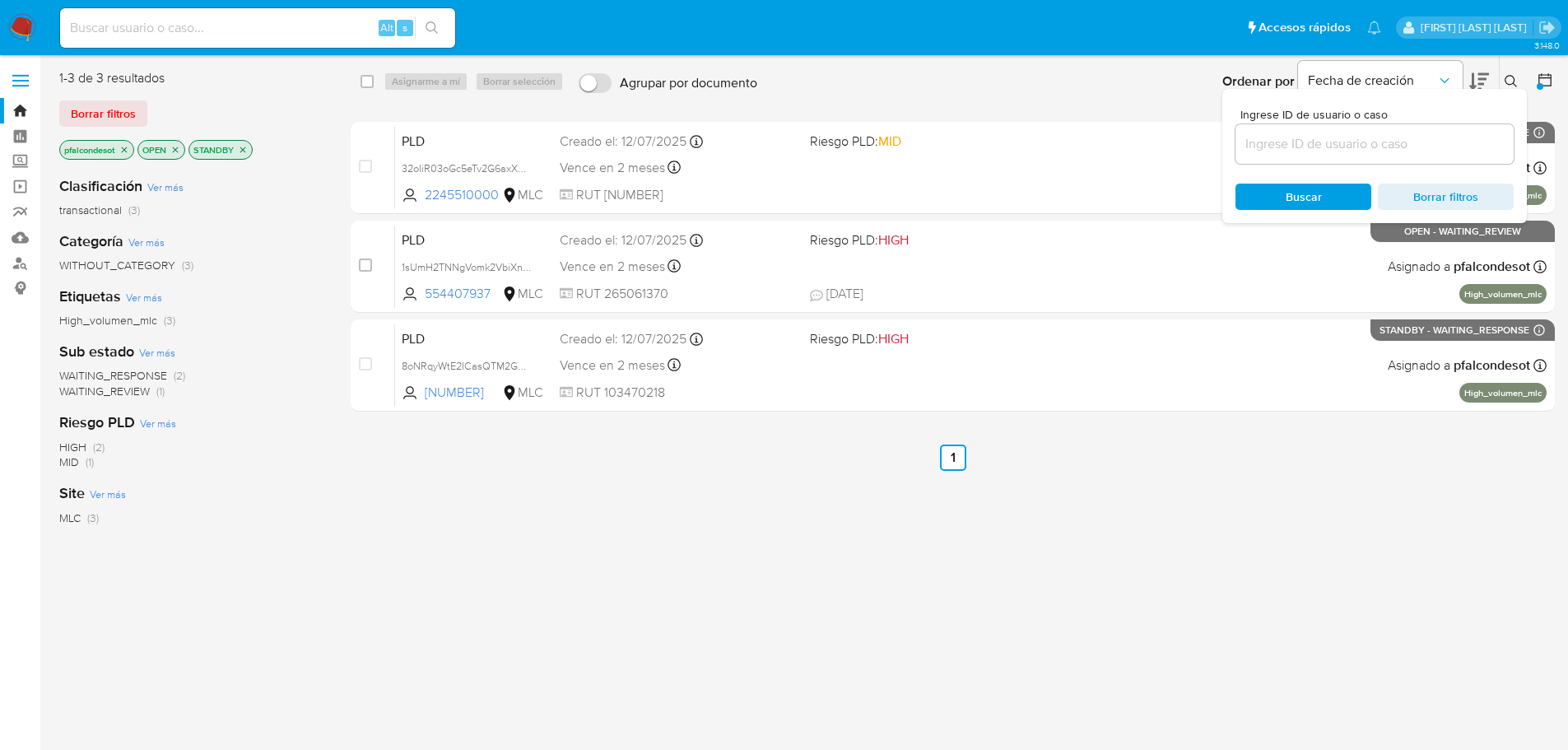 click on "Ingrese ID de usuario o caso Buscar Borrar filtros" at bounding box center [1375, 156] 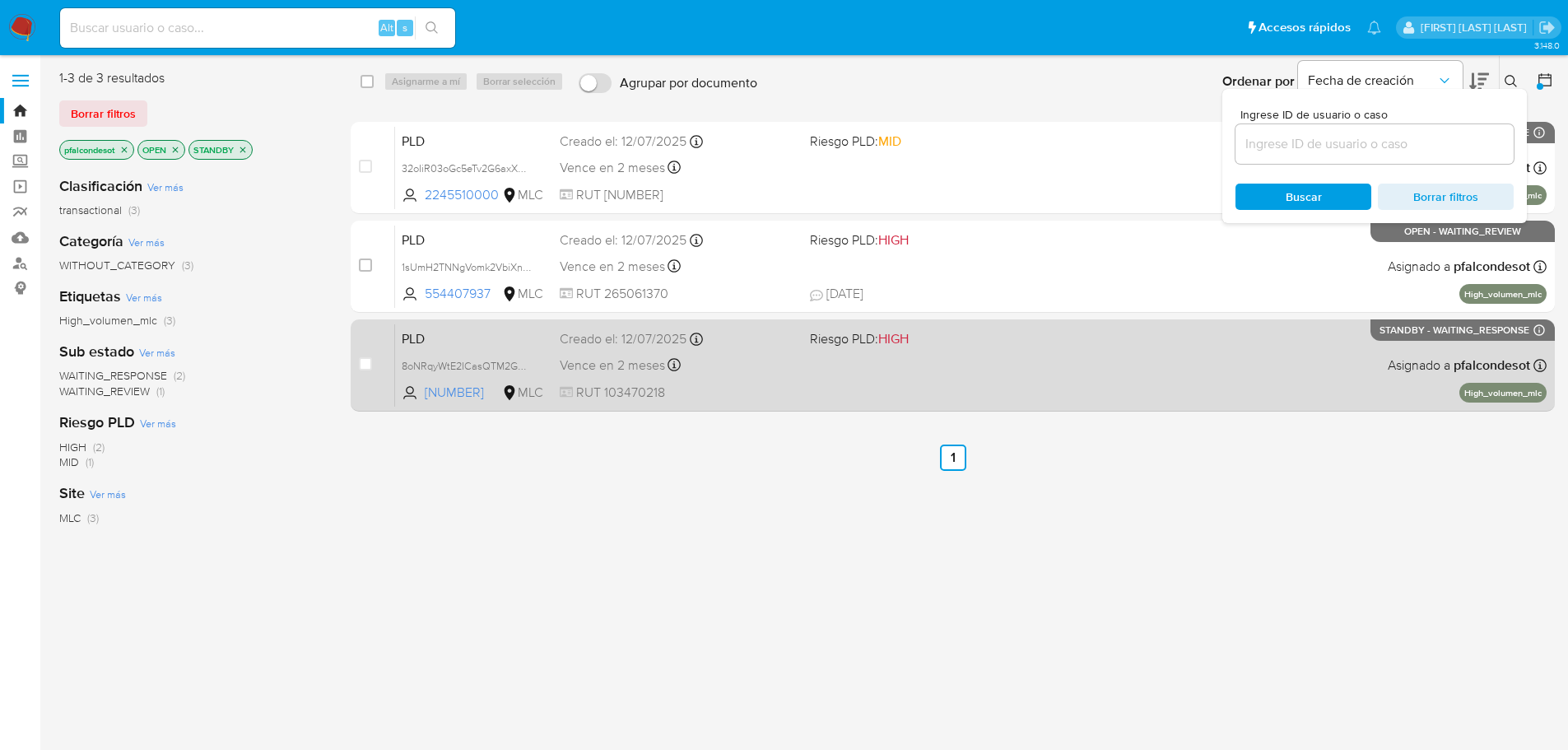 drag, startPoint x: 1314, startPoint y: 505, endPoint x: 1338, endPoint y: 328, distance: 178.61971 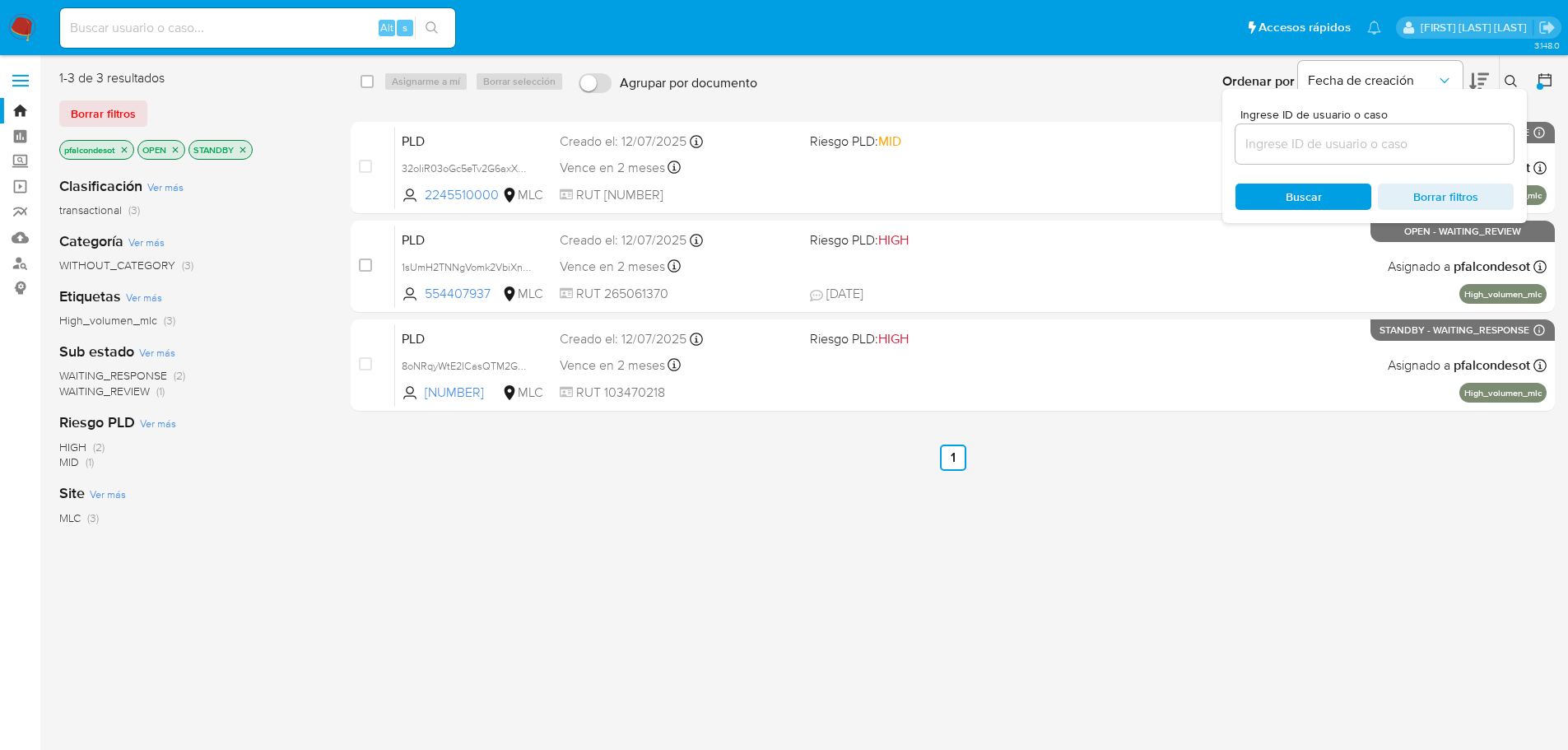 click on "Buscar" at bounding box center (1303, 197) 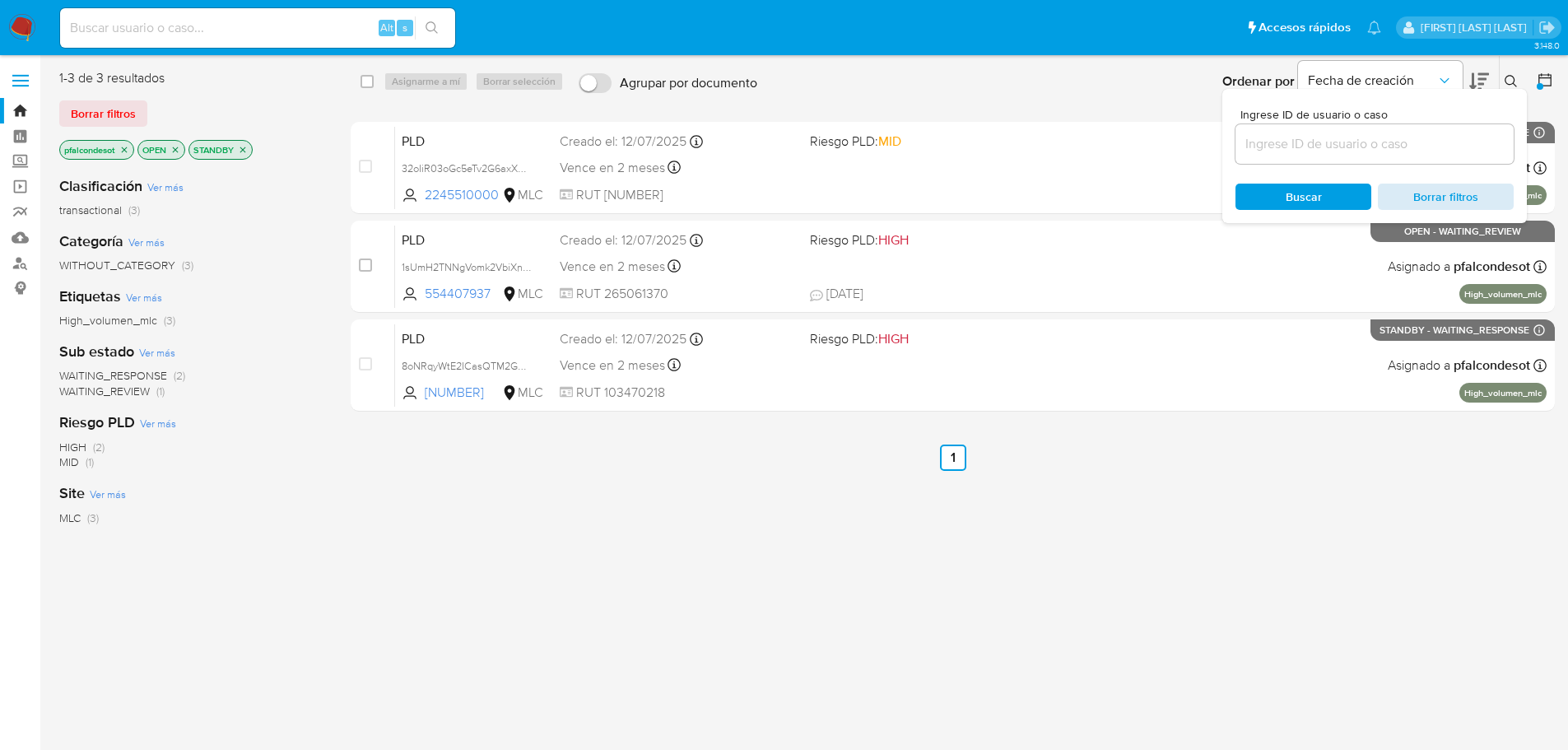 click on "Buscar Borrar filtros" at bounding box center (1375, 197) 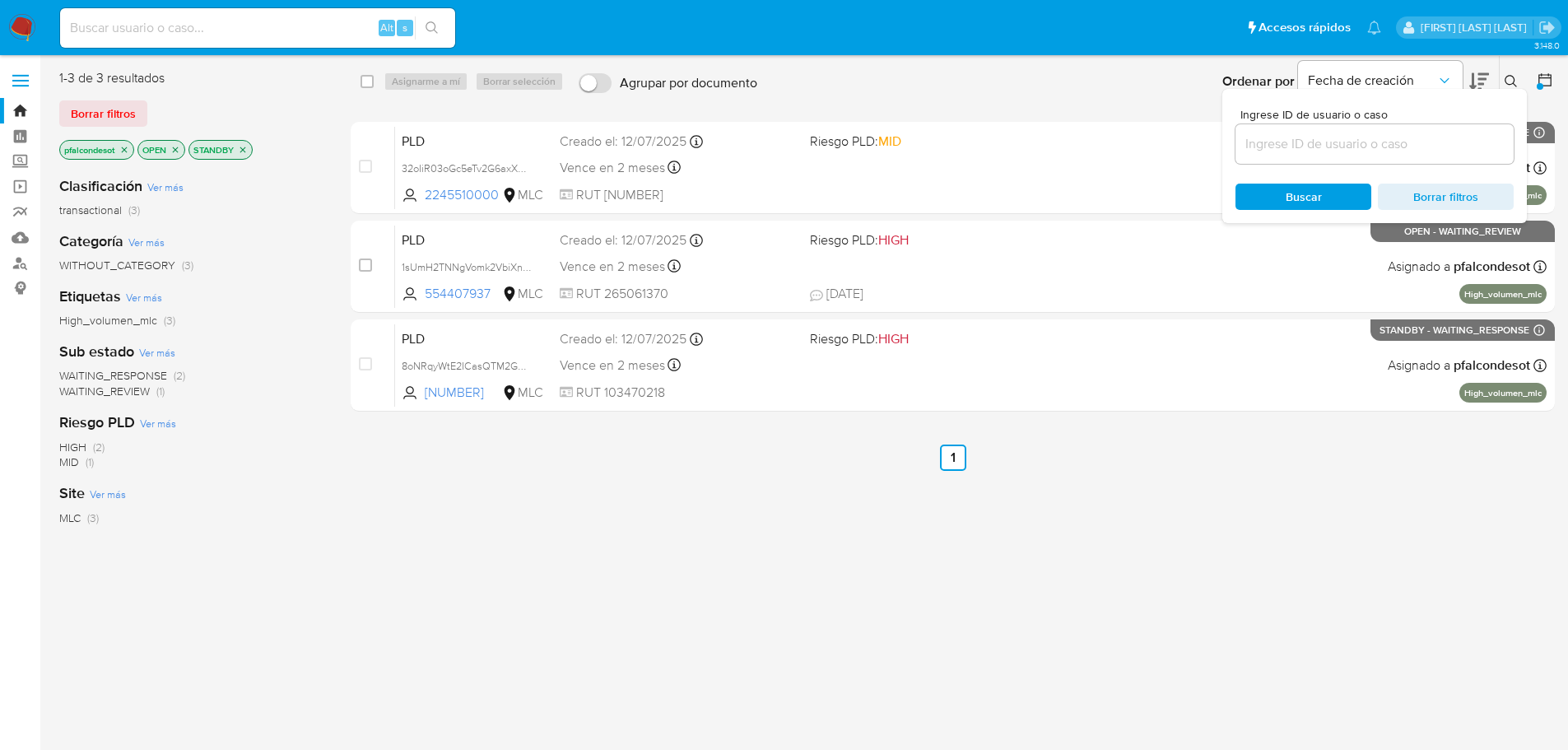 click on "select-all-cases-checkbox Asignarme a mí Borrar selección Agrupar por documento Ordenar por Fecha de creación   No es posible ordenar los resultados mientras se encuentren agrupados. Ingrese ID de usuario o caso Buscar Borrar filtros case-item-checkbox   No es posible asignar el caso PLD 32oIiR03oGc5eTv2G6axXmF9 2245510000 MLC Riesgo PLD:  MID Creado el: 12/07/2025   Creado el: 12/07/2025 15:08:54 Vence en 2 meses   Vence el 10/10/2025 16:08:54 RUT   778930188 Asignado a   pfalcondesot   Asignado el: 17/07/2025 17:30:20 High_volumen_mlc STANDBY - WAITING_RESPONSE    Expiración: 01/08/2025 19:59:59 (en 2 horas) case-item-checkbox   No es posible asignar el caso PLD 1sUmH2TNNgVomk2VbiXnPV4m 554407937 MLC Riesgo PLD:  HIGH Creado el: 12/07/2025   Creado el: 12/07/2025 15:08:36 Vence en 2 meses   Vence el 10/10/2025 16:08:37 RUT   265061370 25/07/2025   25/07/2025 17:36 Asignado a   pfalcondesot   Asignado el: 17/07/2025 17:30:20 High_volumen_mlc OPEN - WAITING_REVIEW  case-item-checkbox   PLD 1921431876 MLC" at bounding box center [952, 436] 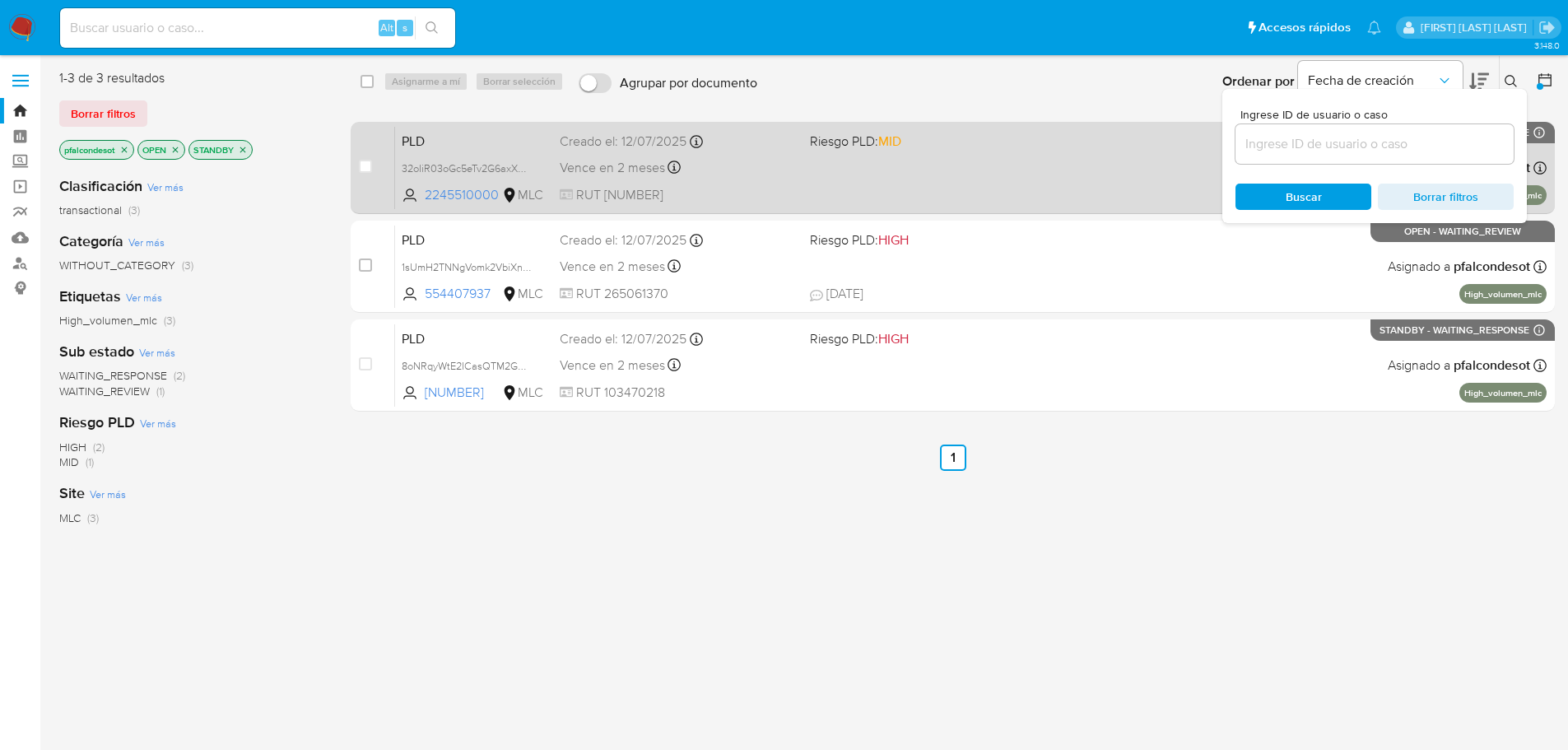click on "PLD 32oIiR03oGc5eTv2G6axXmF9 2245510000 MLC Riesgo PLD:  MID Creado el: 12/07/2025   Creado el: 12/07/2025 15:08:54 Vence en 2 meses   Vence el 10/10/2025 16:08:54 RUT   778930188 Asignado a   pfalcondesot   Asignado el: 17/07/2025 17:30:20 High_volumen_mlc STANDBY - WAITING_RESPONSE    Expiración: 01/08/2025 19:59:59 (en 2 horas)" at bounding box center [970, 167] 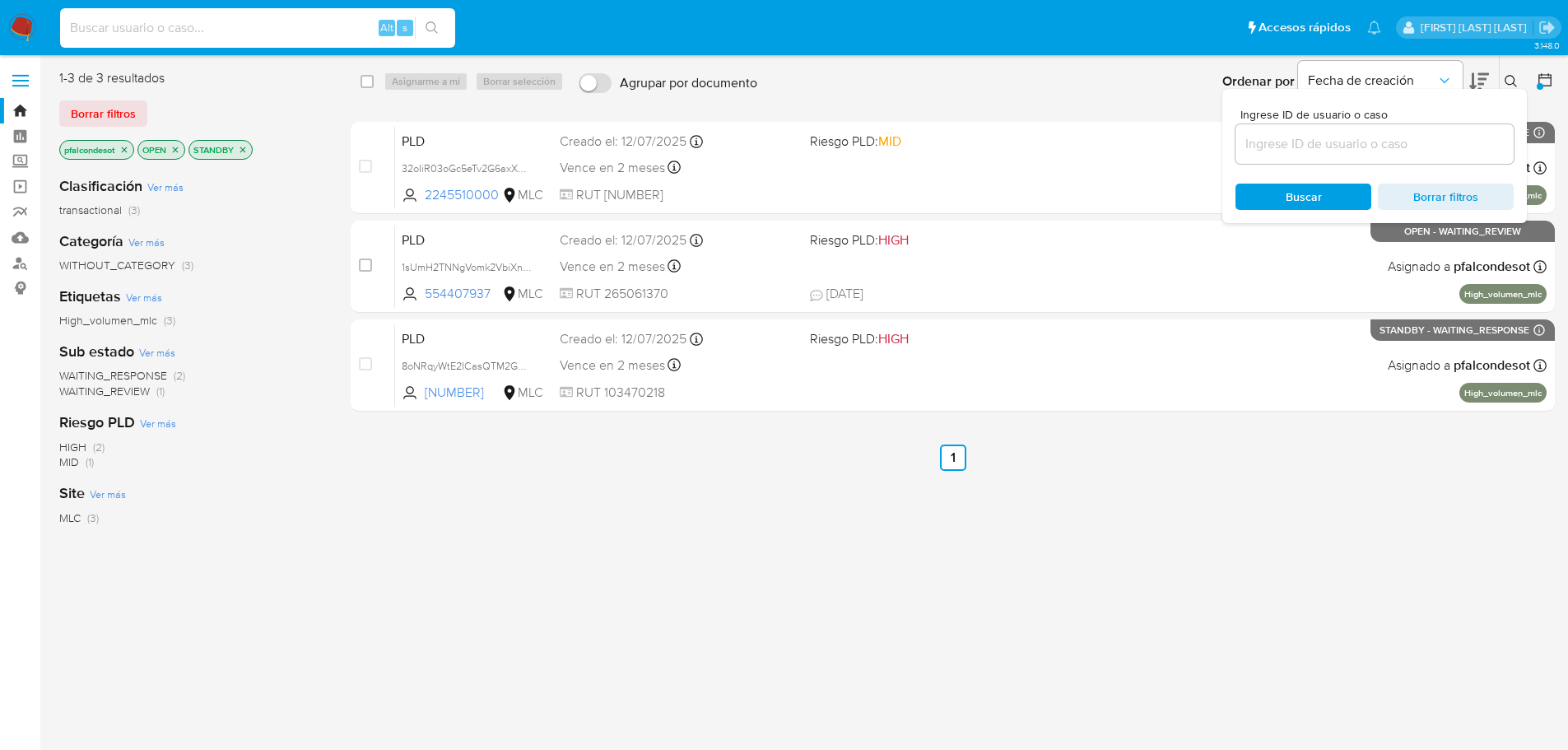 click at bounding box center [258, 28] 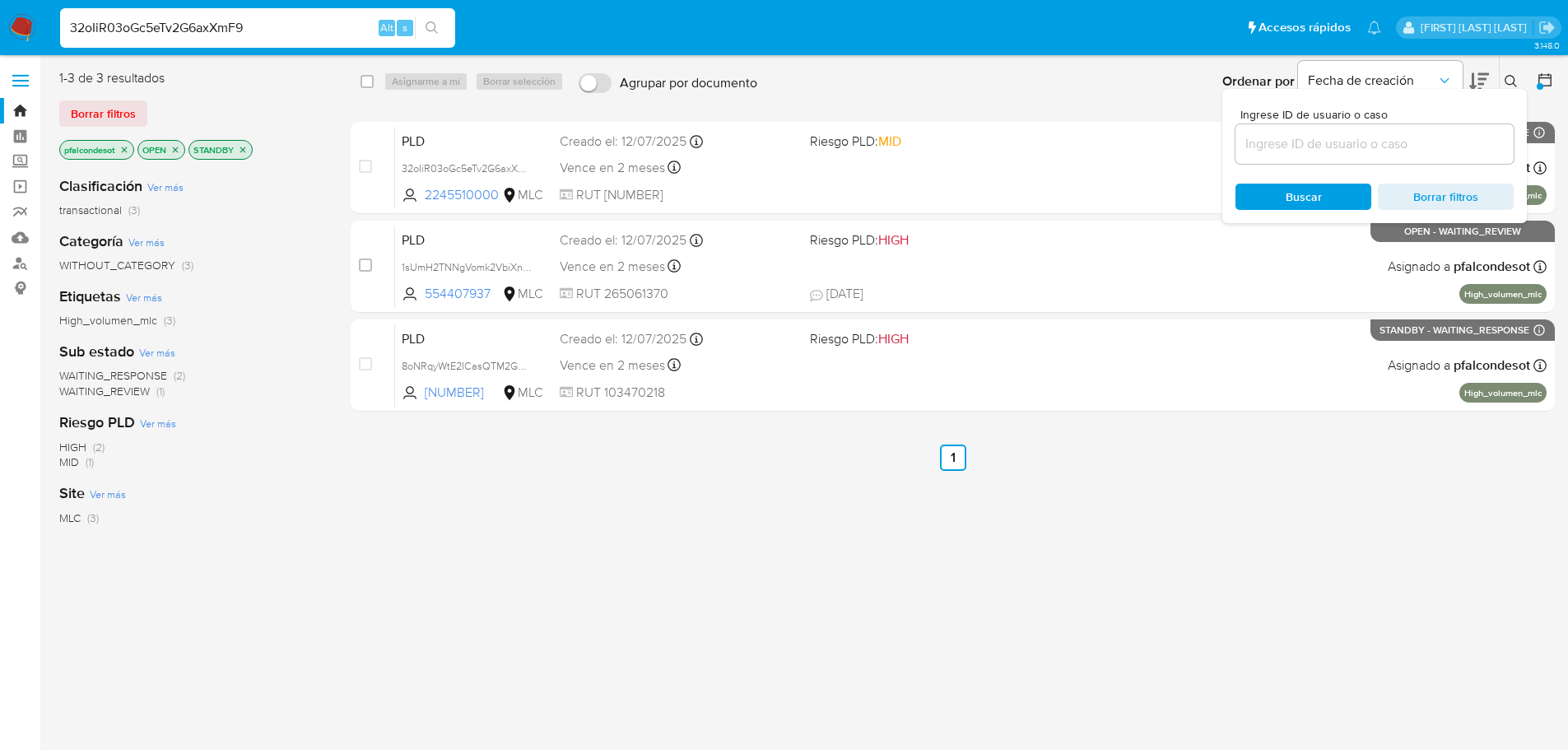 type on "32oIiR03oGc5eTv2G6axXmF9" 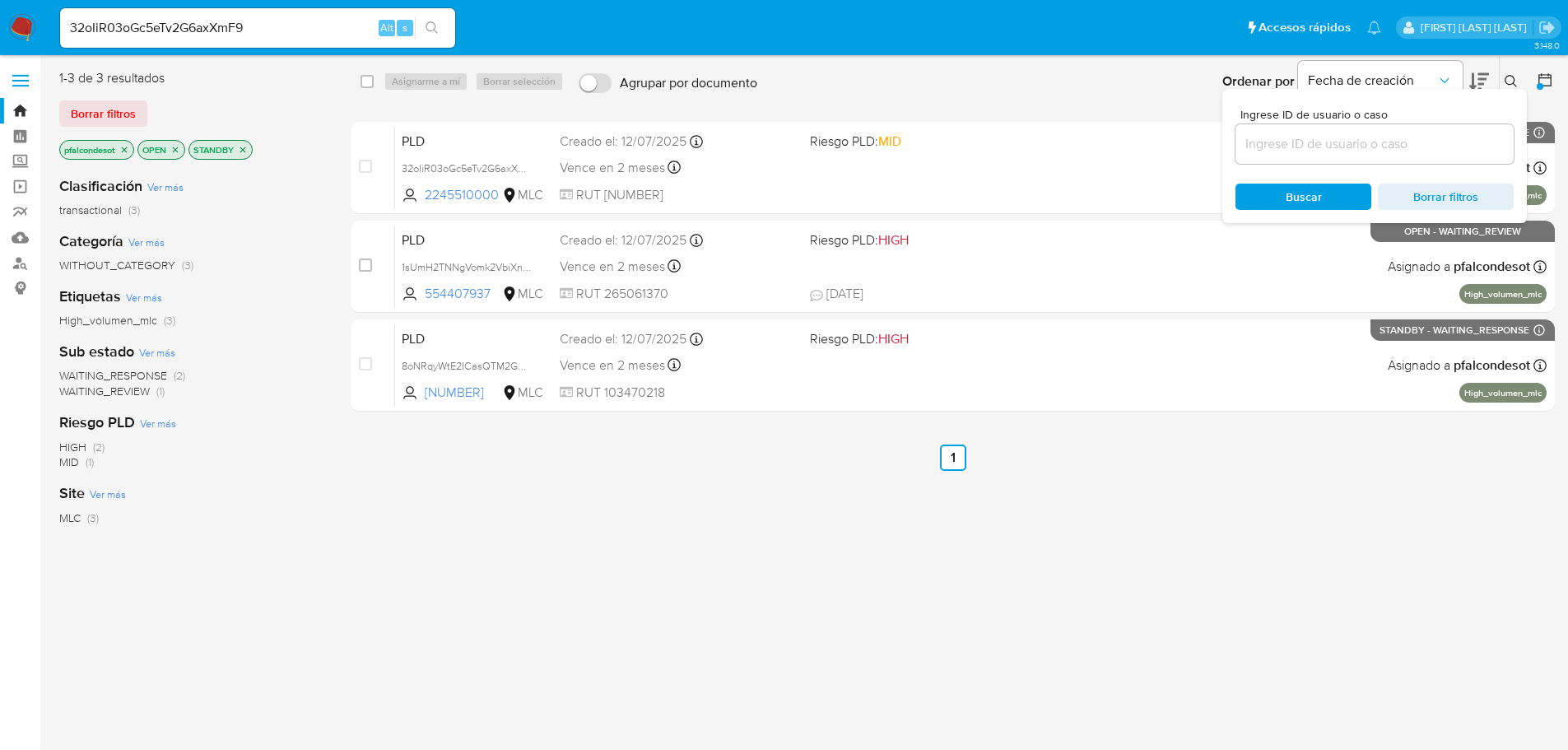click 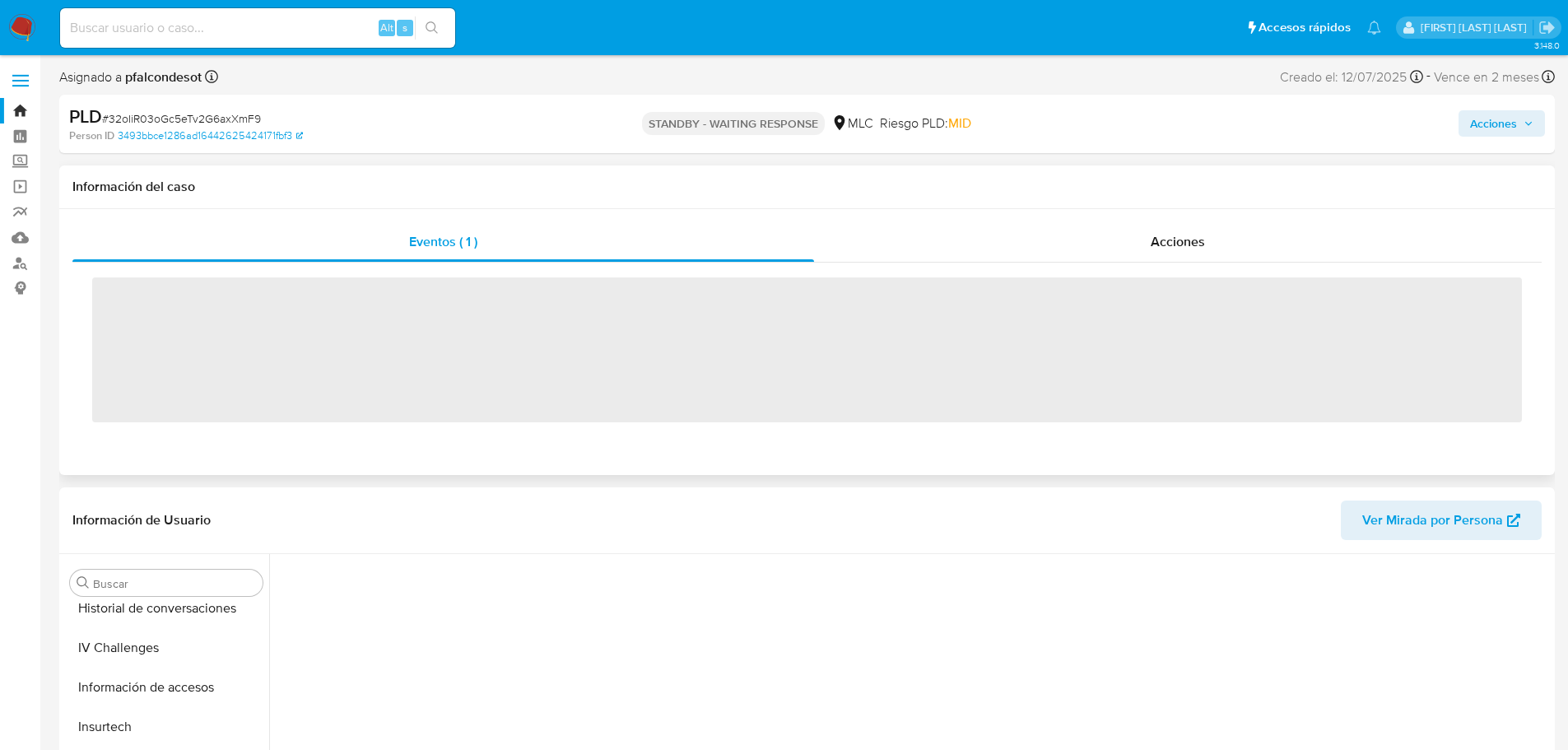 scroll, scrollTop: 656, scrollLeft: 0, axis: vertical 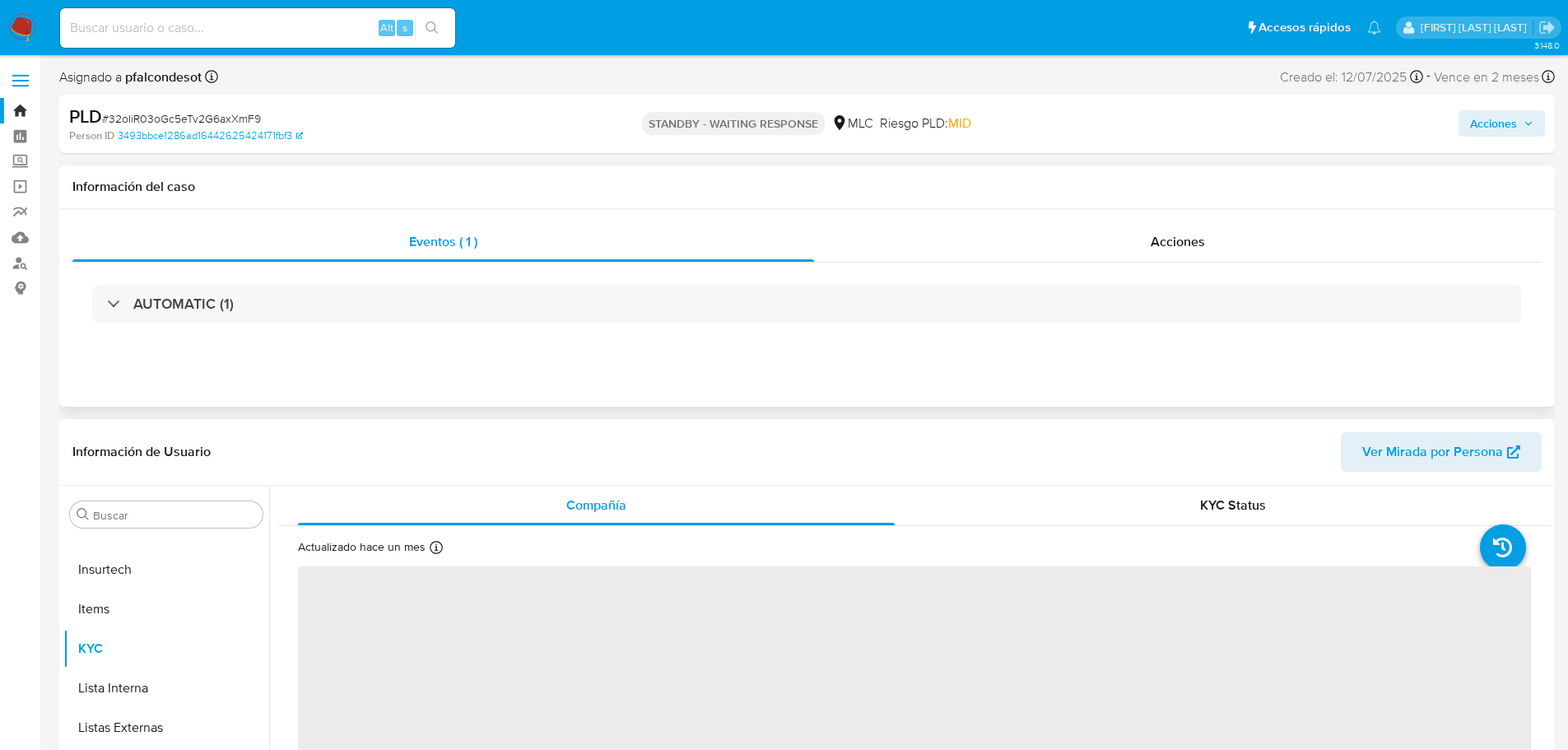 select on "10" 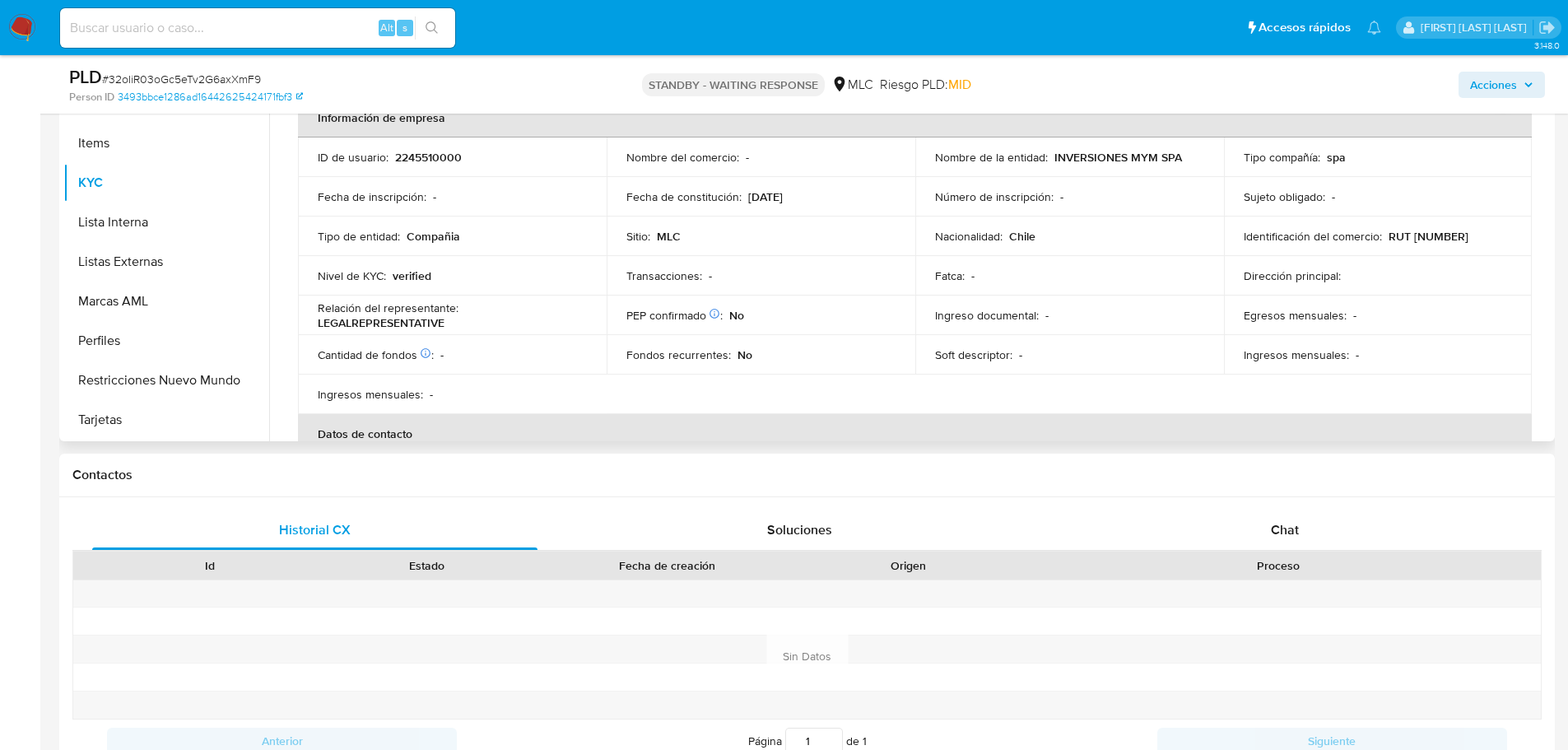 scroll, scrollTop: 412, scrollLeft: 0, axis: vertical 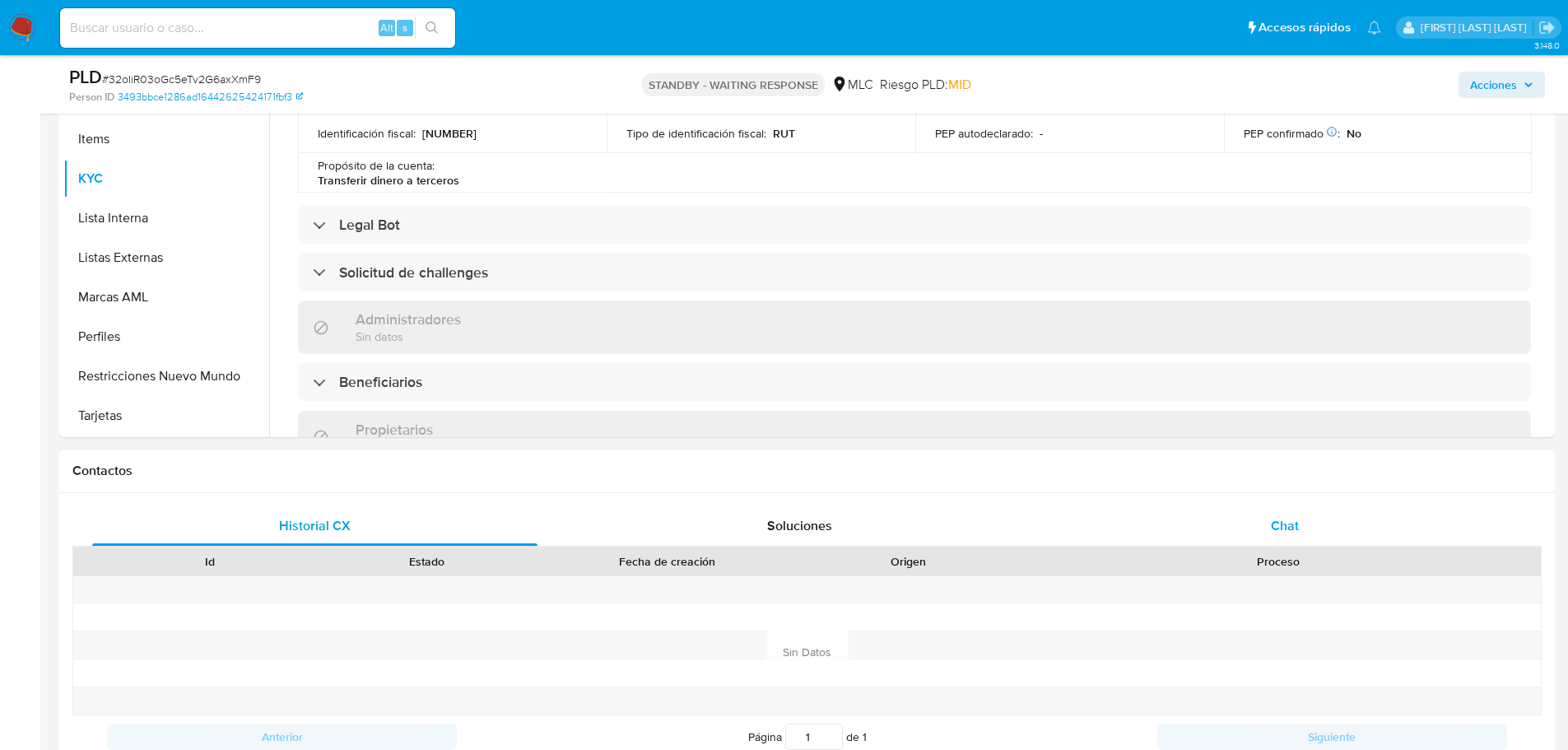 click on "Chat" at bounding box center (1285, 525) 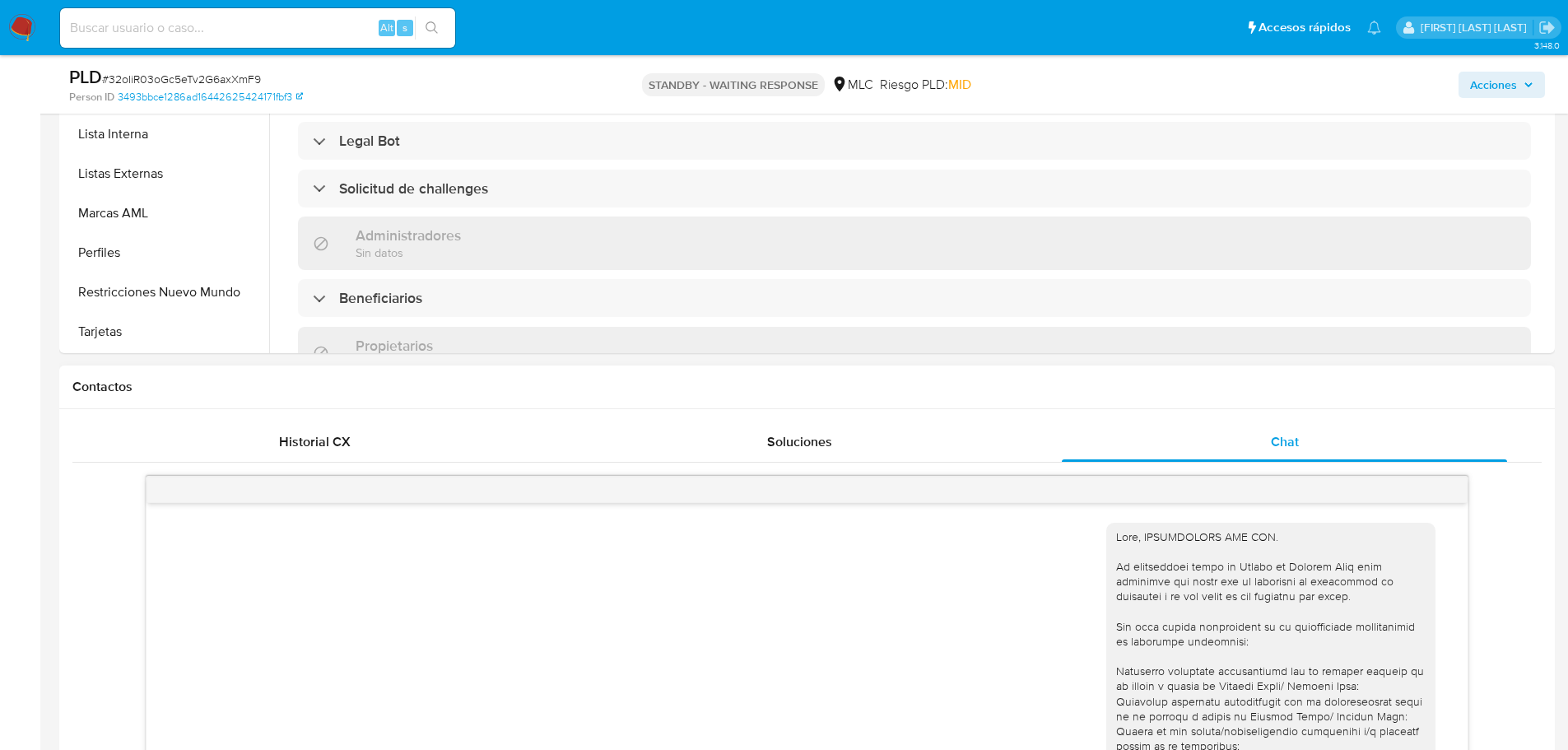 scroll, scrollTop: 659, scrollLeft: 0, axis: vertical 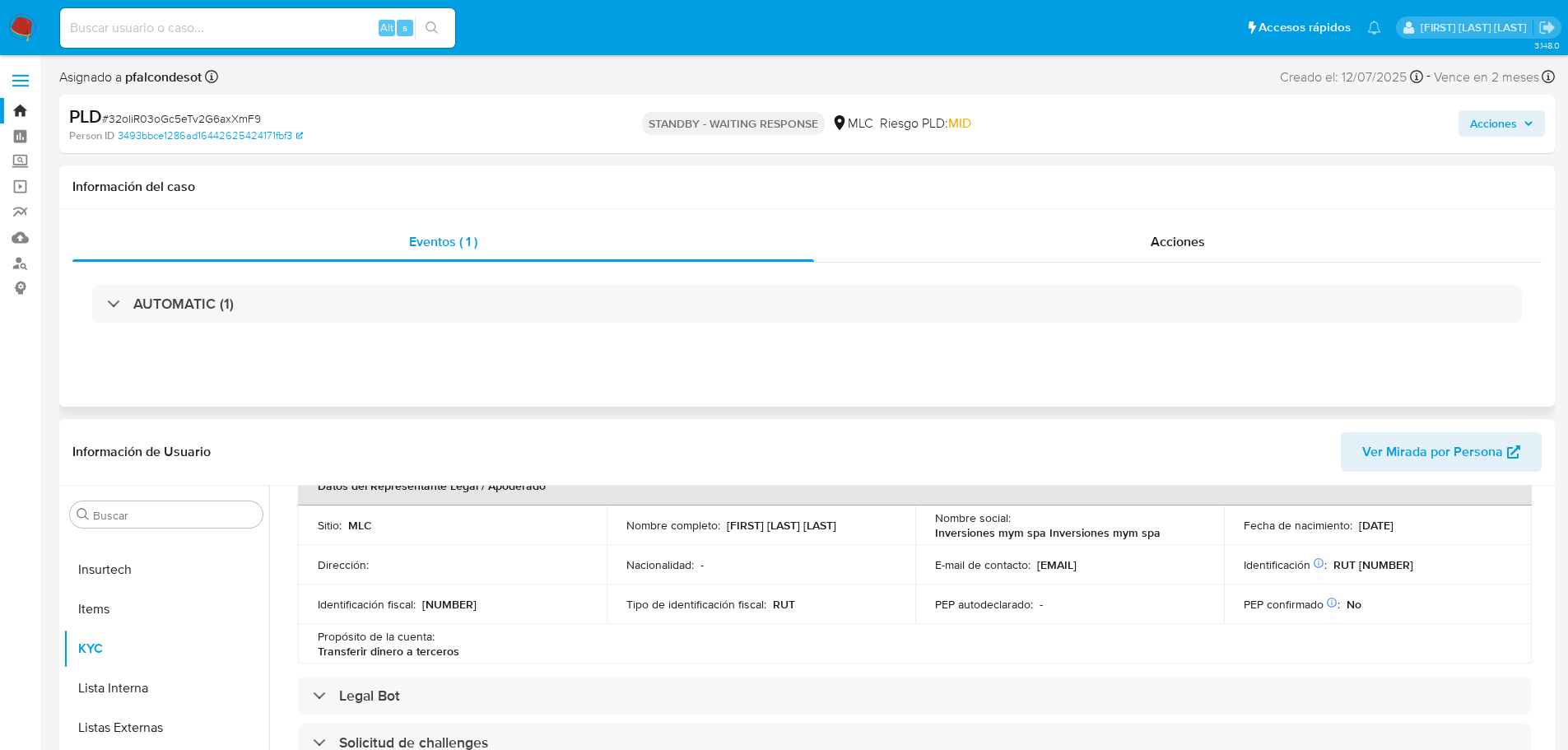 click at bounding box center (22, 28) 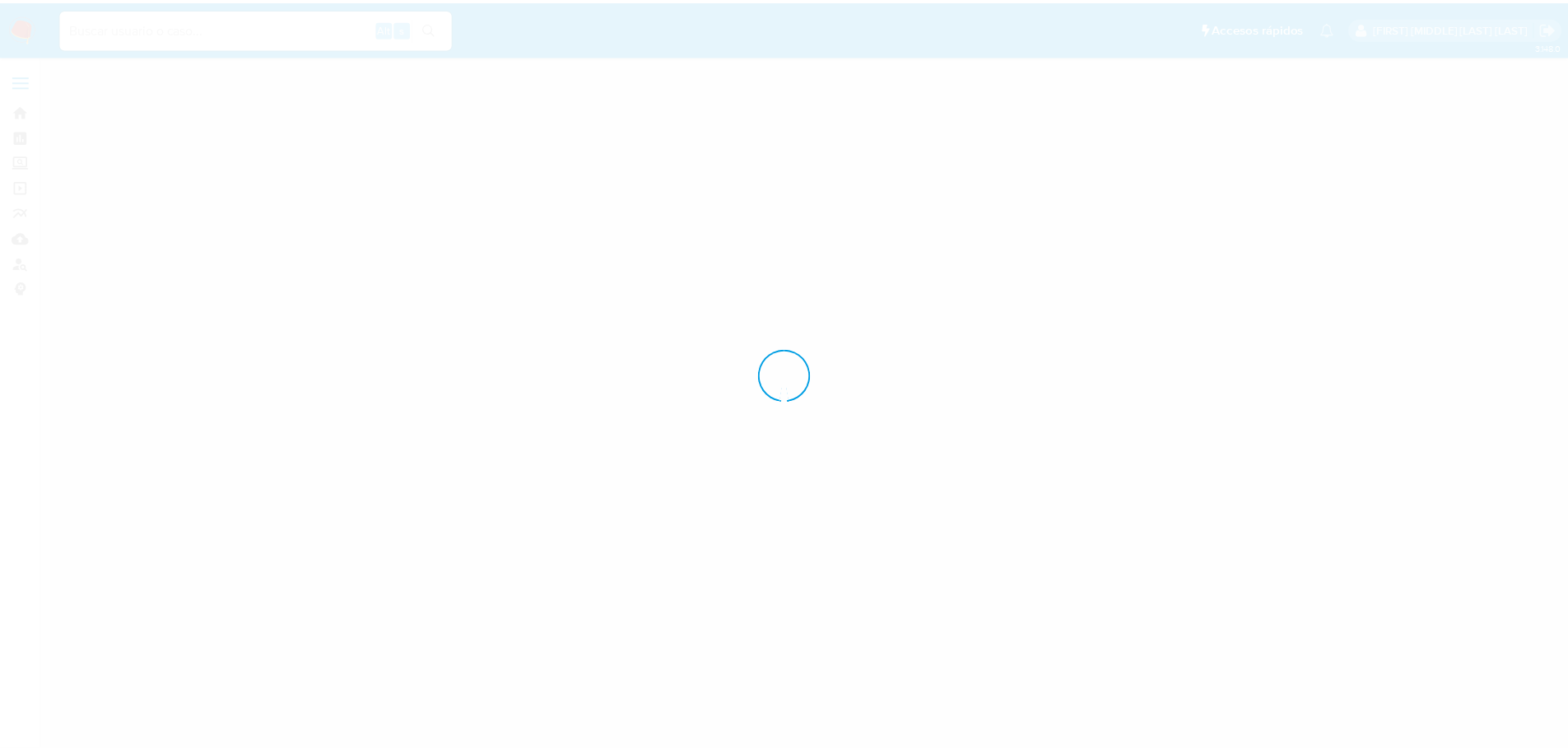scroll, scrollTop: 0, scrollLeft: 0, axis: both 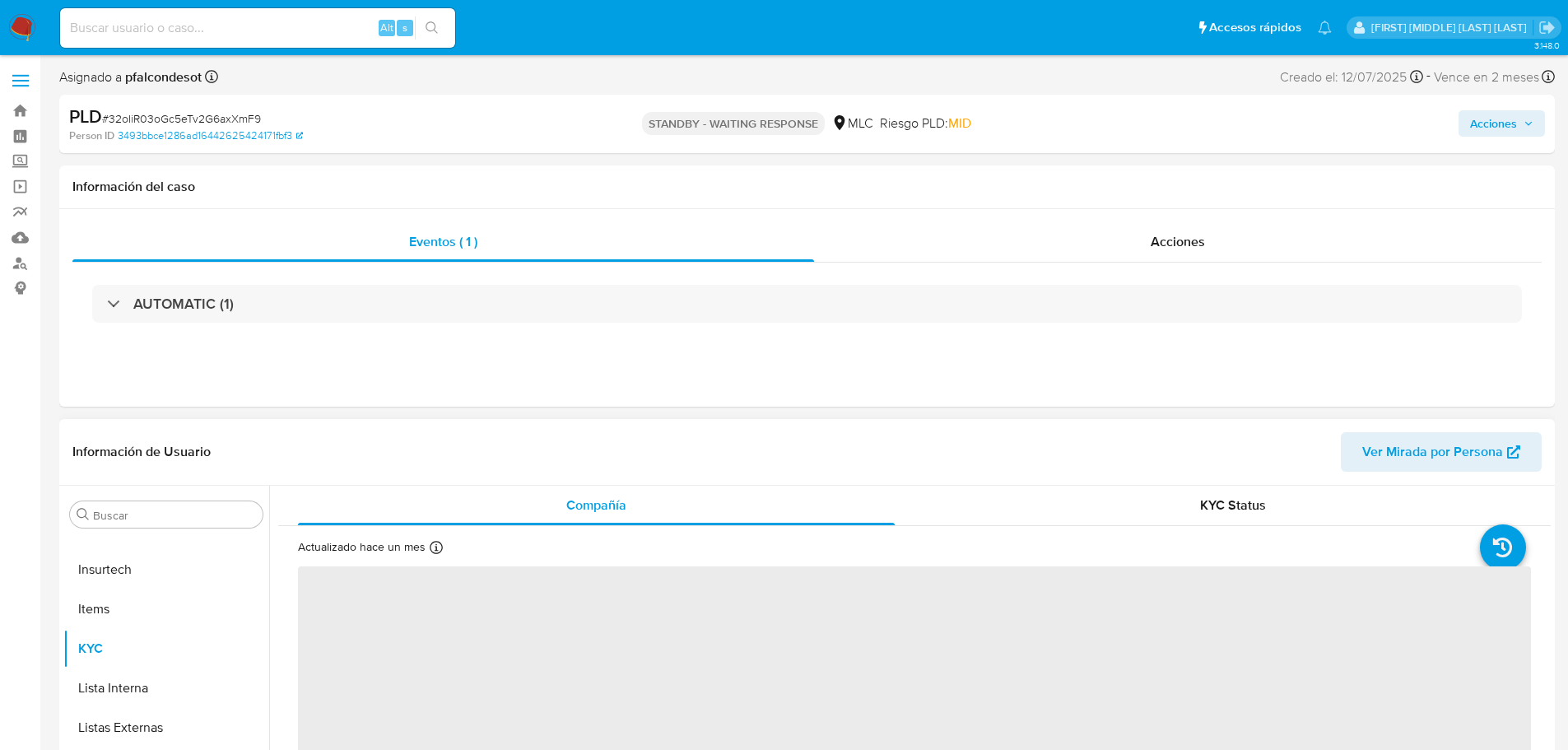 select on "10" 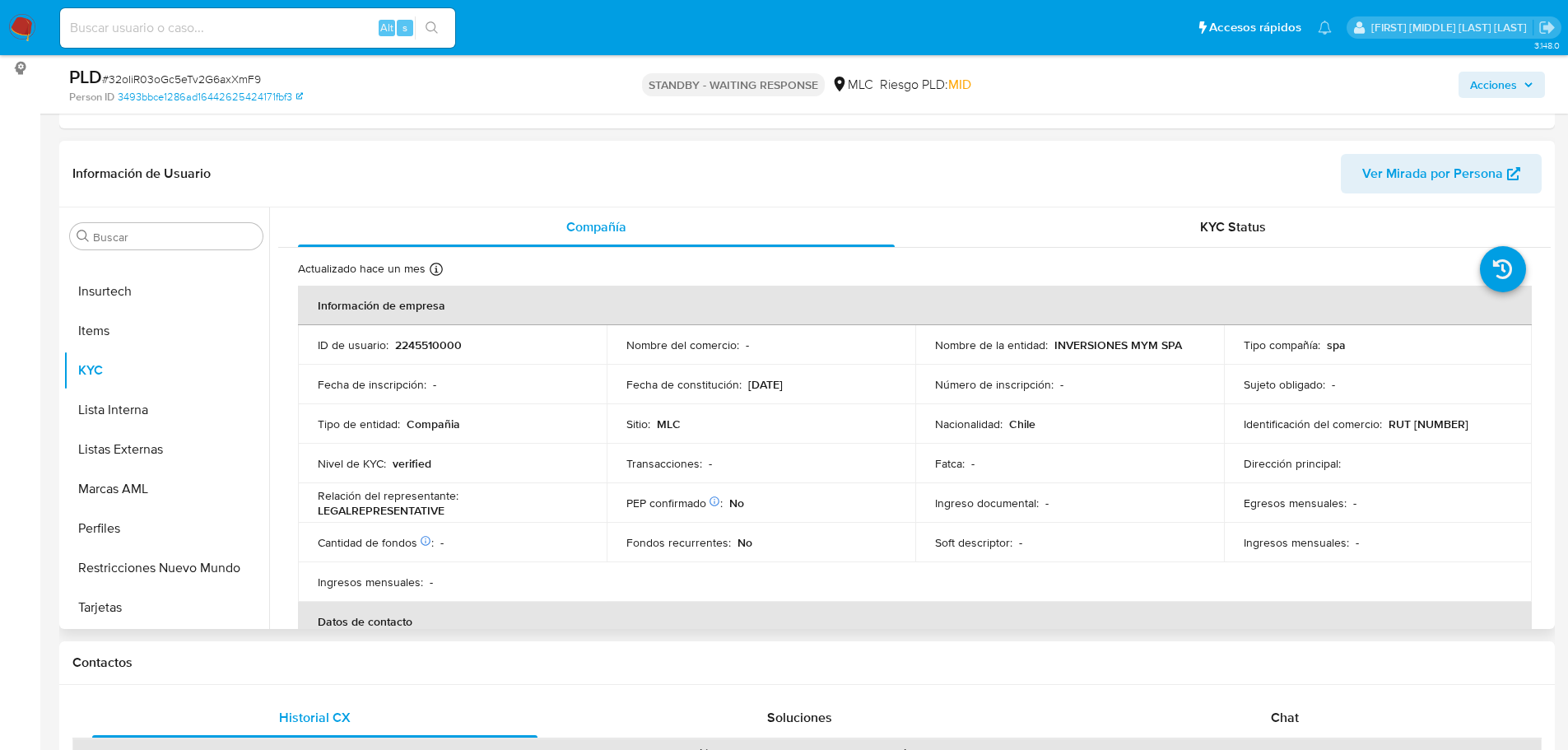 scroll, scrollTop: 247, scrollLeft: 0, axis: vertical 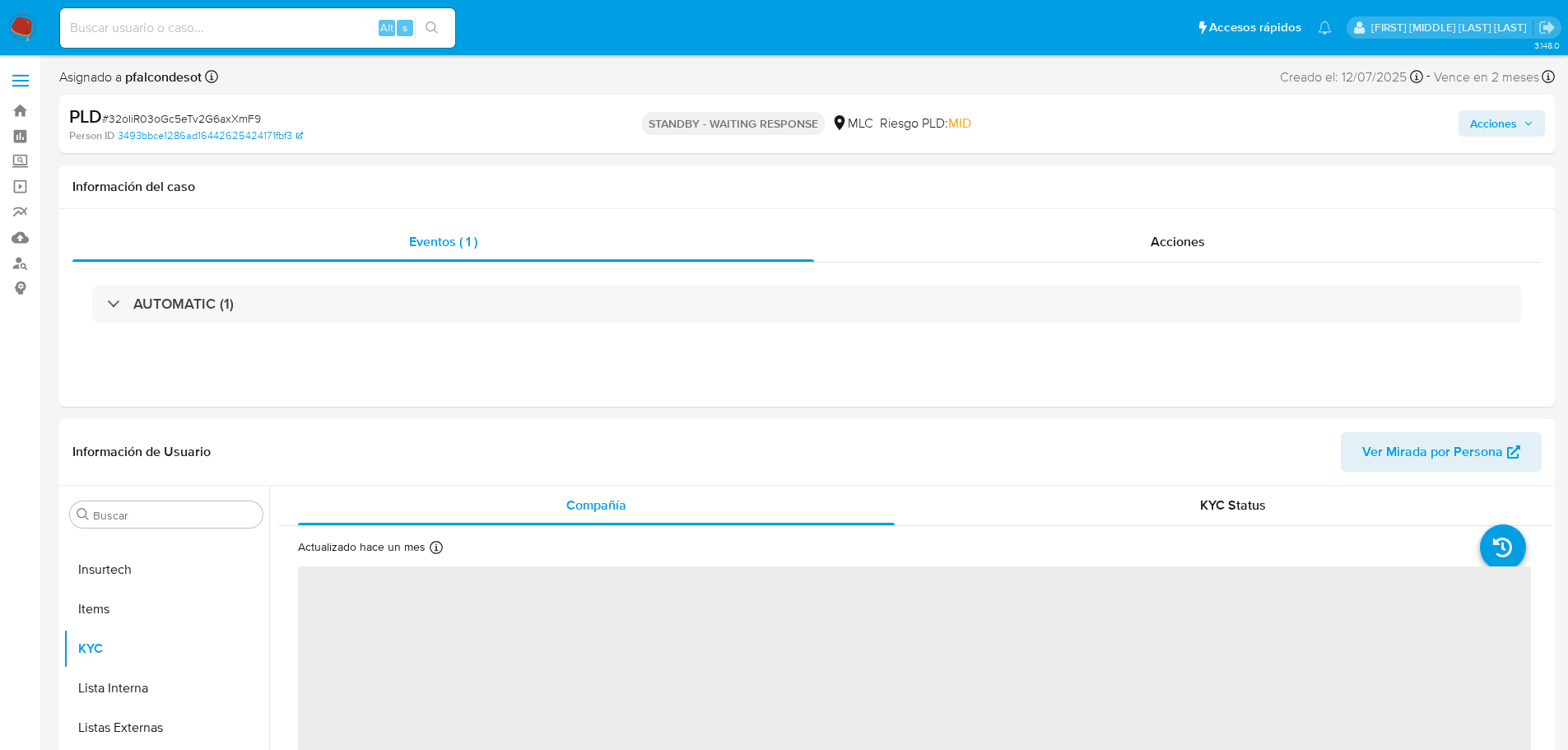 click on "Acciones" at bounding box center (1493, 123) 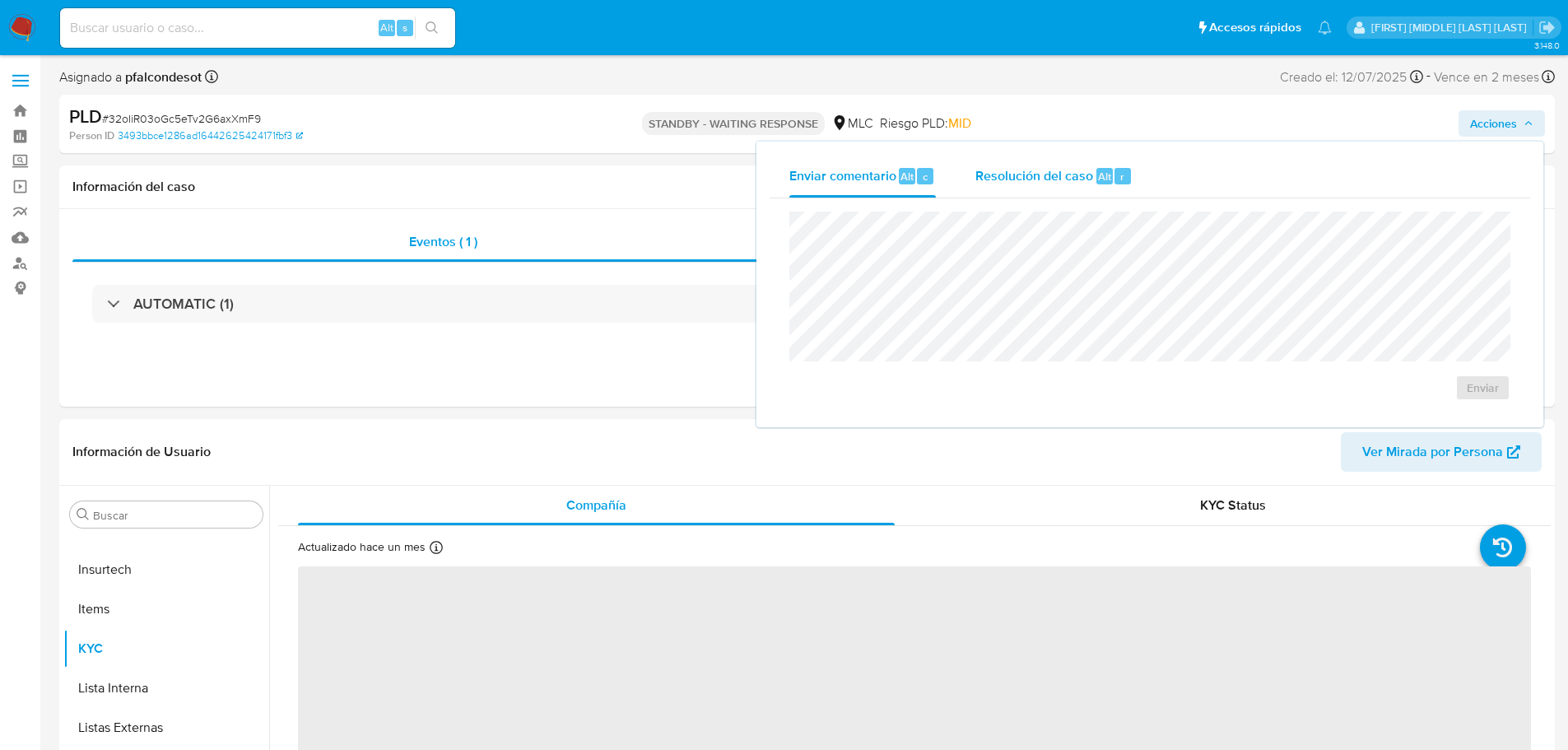 click on "Resolución del caso" at bounding box center [1034, 175] 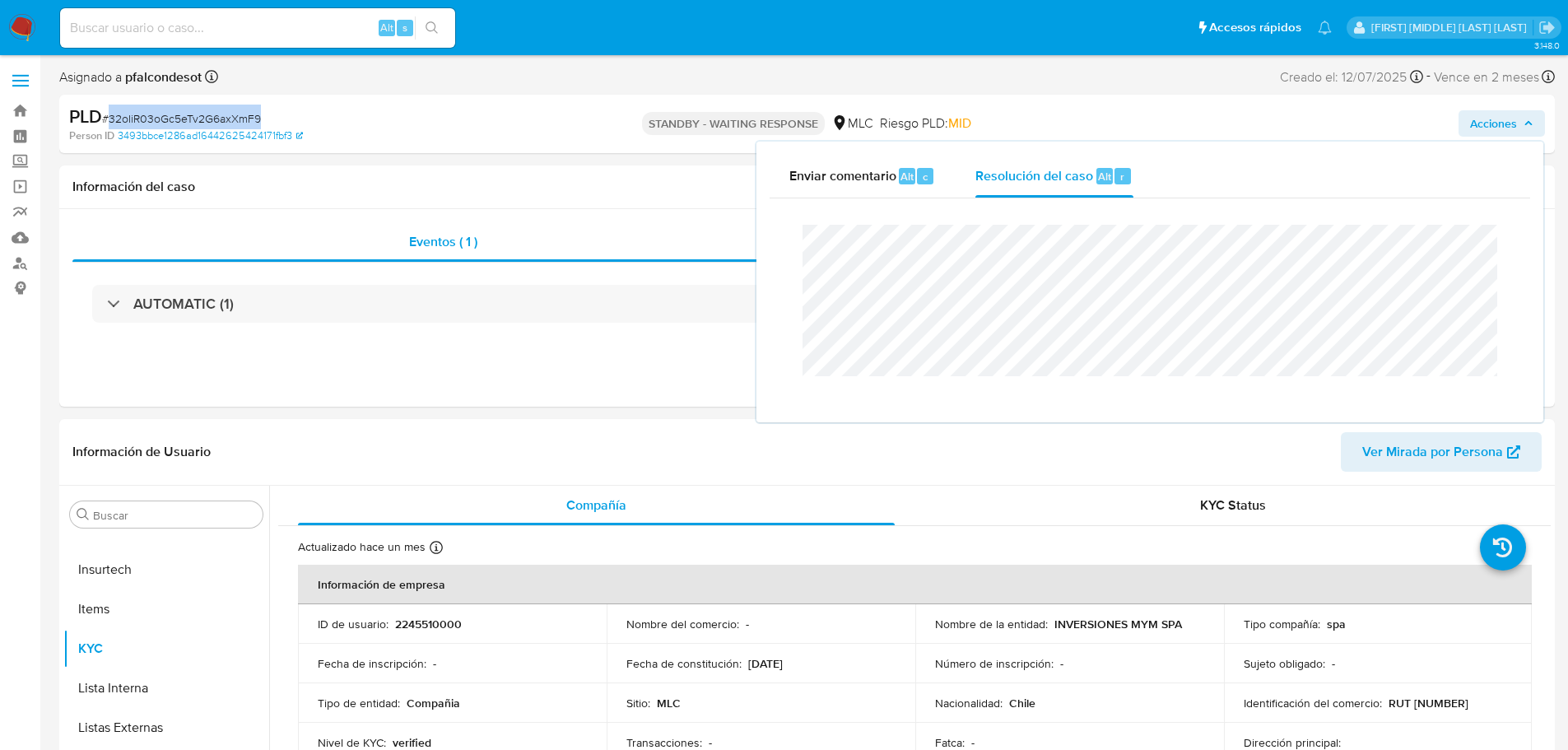 drag, startPoint x: 268, startPoint y: 119, endPoint x: 113, endPoint y: 121, distance: 155.0129 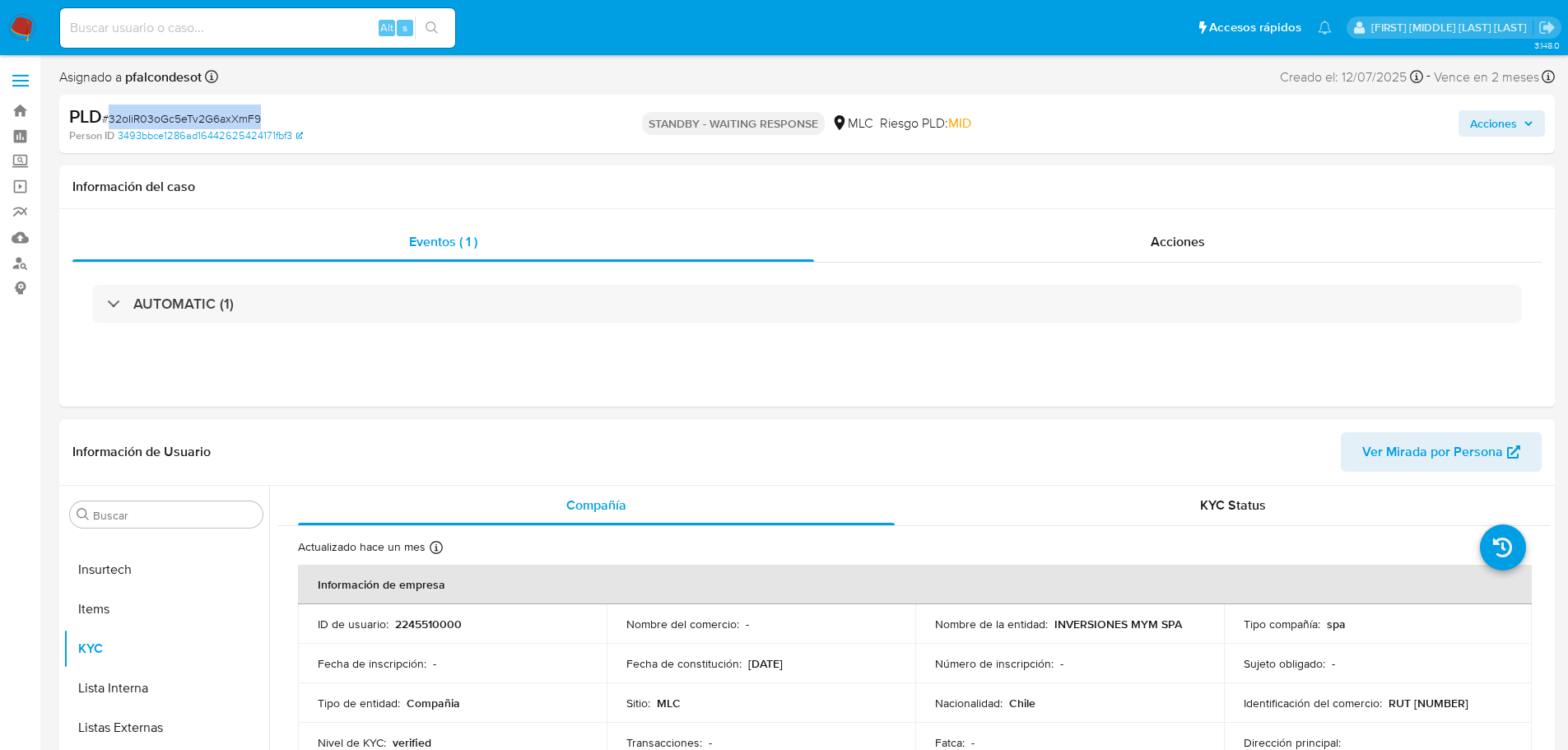 copy on "32oIiR03oGc5eTv2G6axXmF9" 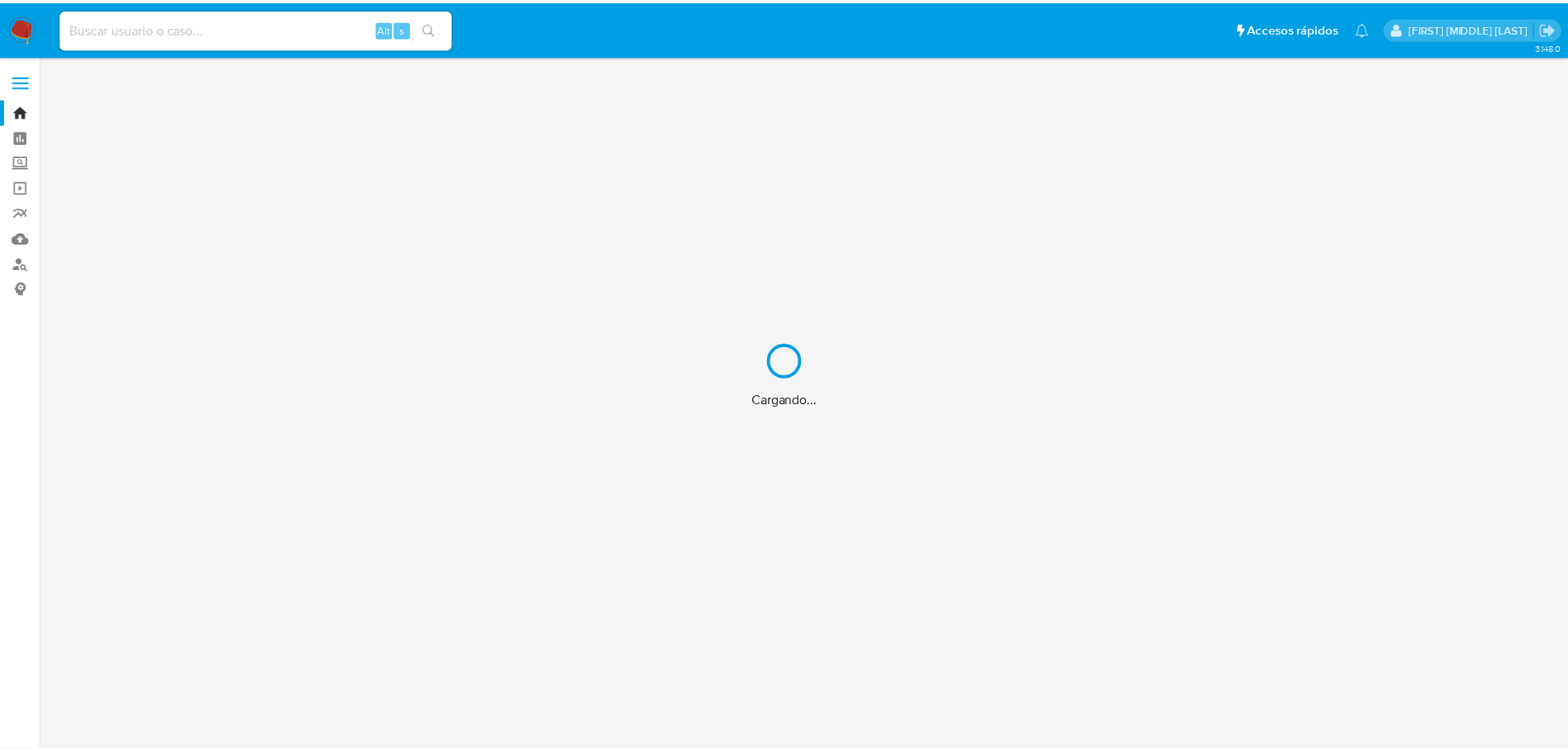 scroll, scrollTop: 0, scrollLeft: 0, axis: both 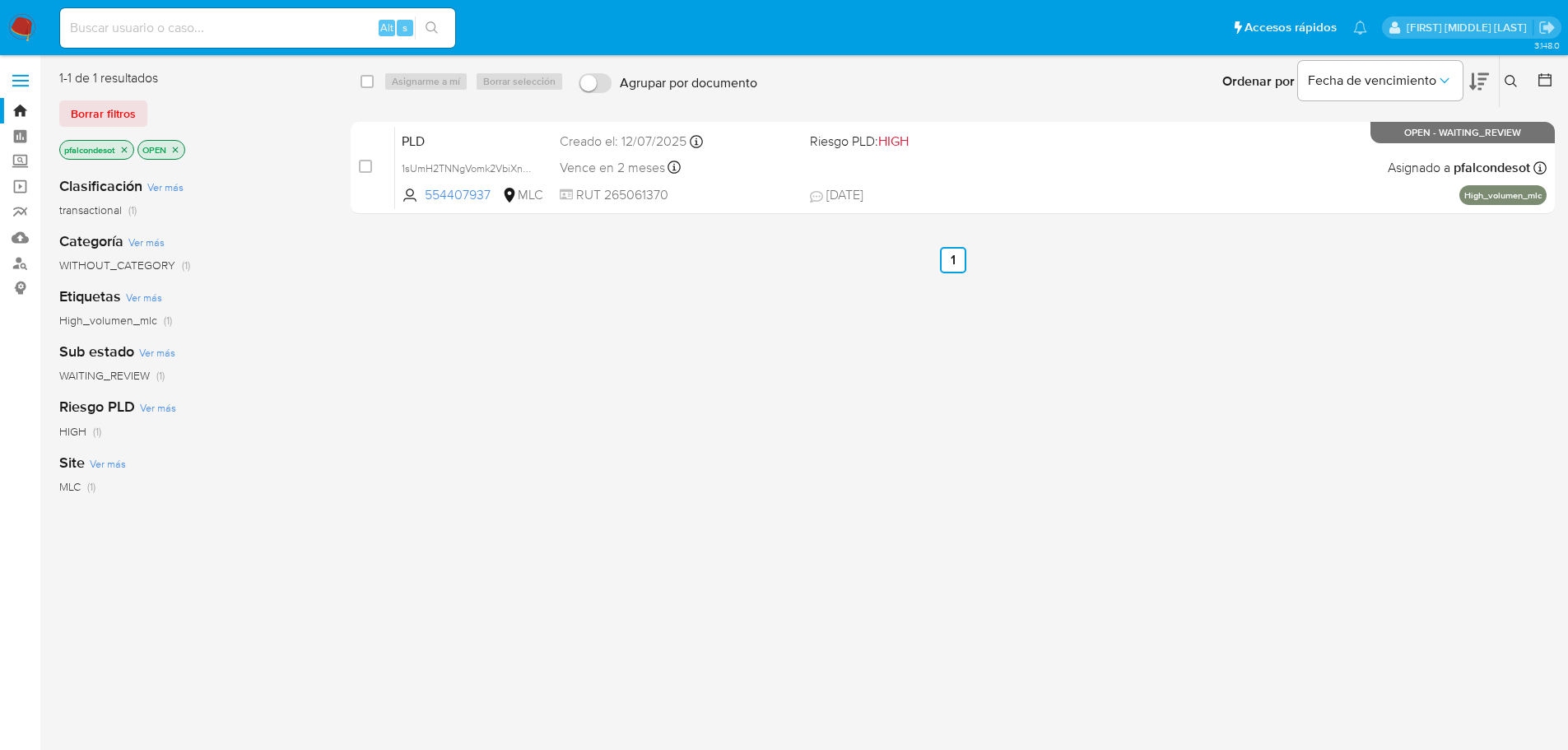 click 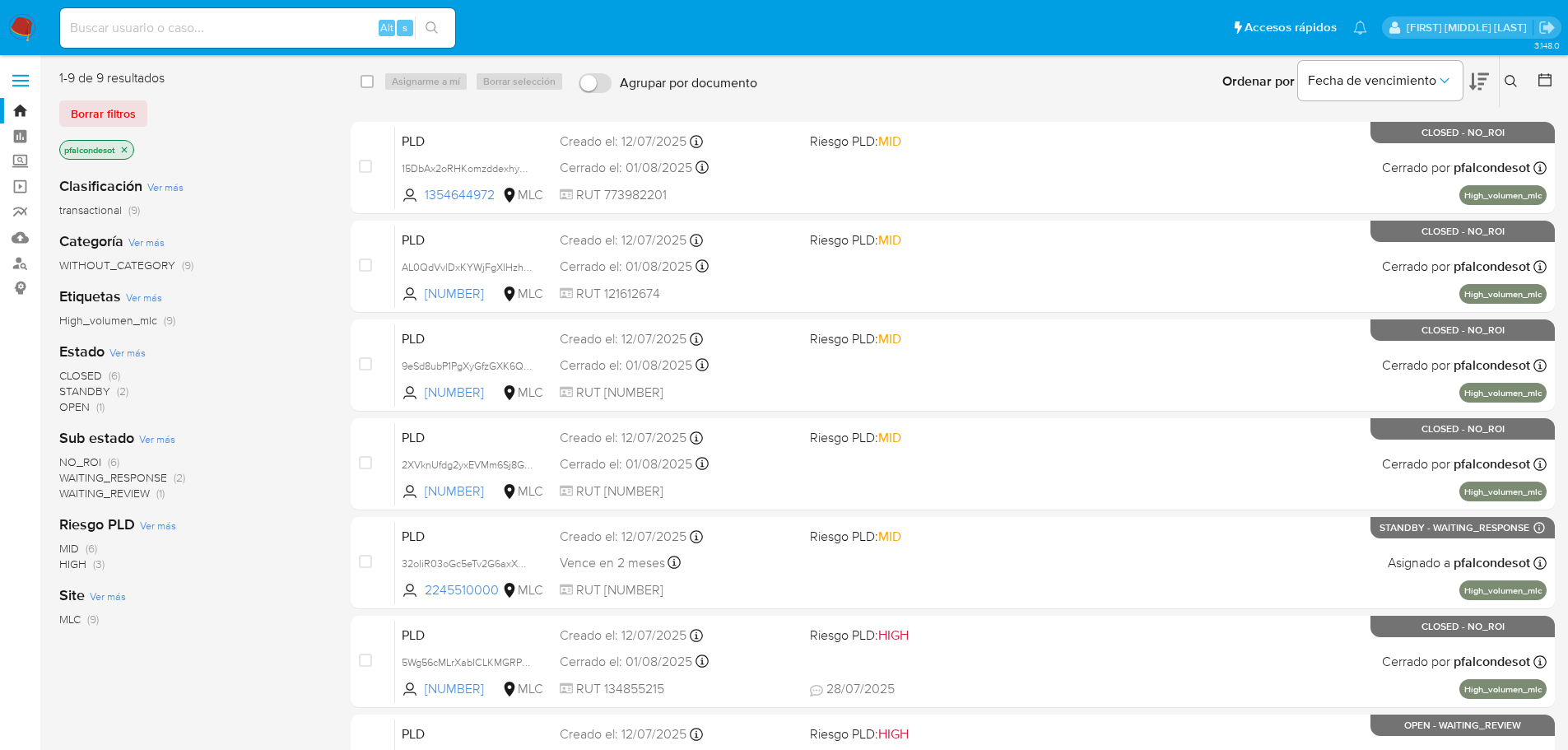 click on "STANDBY" at bounding box center [85, 391] 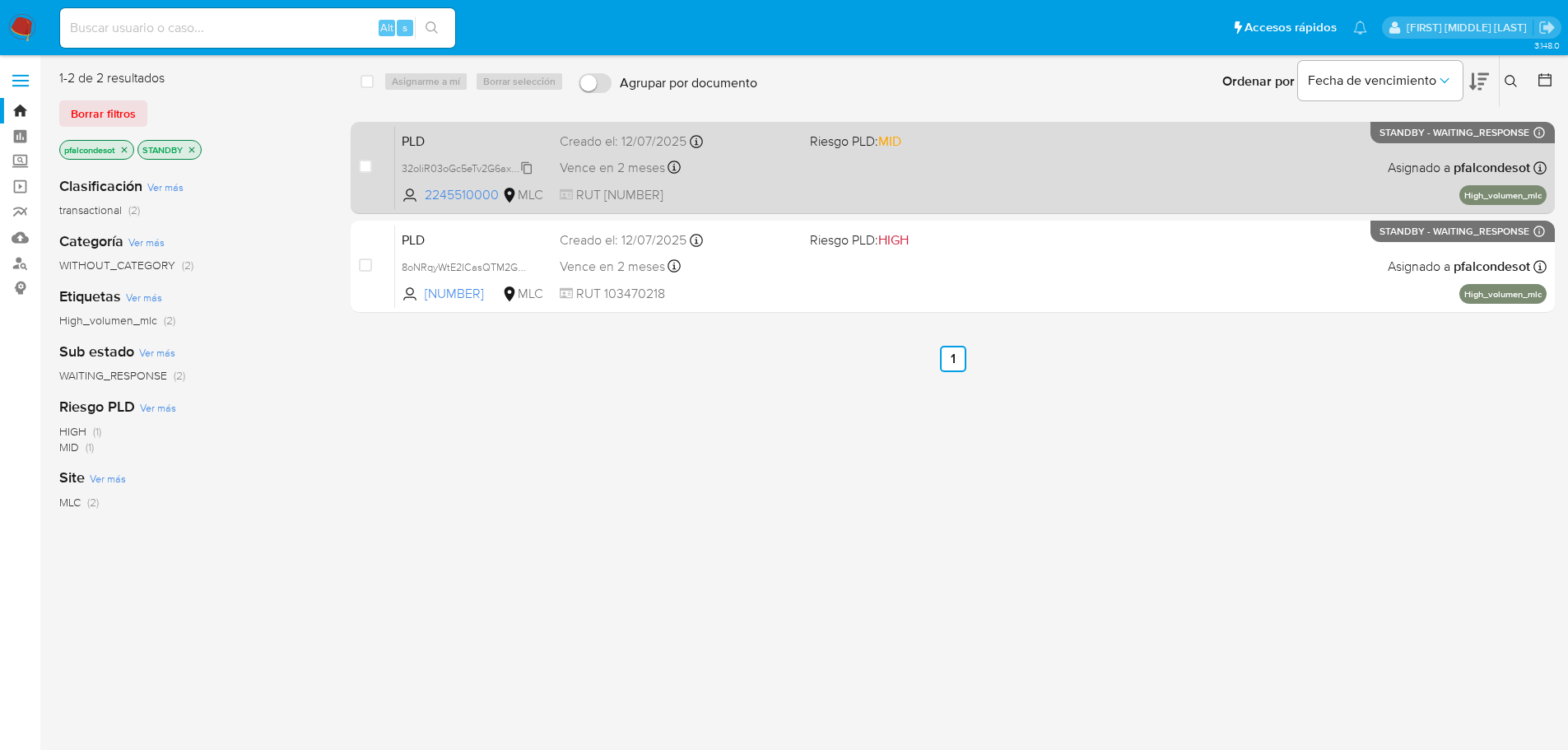 click on "32oIiR03oGc5eTv2G6axXmF9" at bounding box center [469, 167] 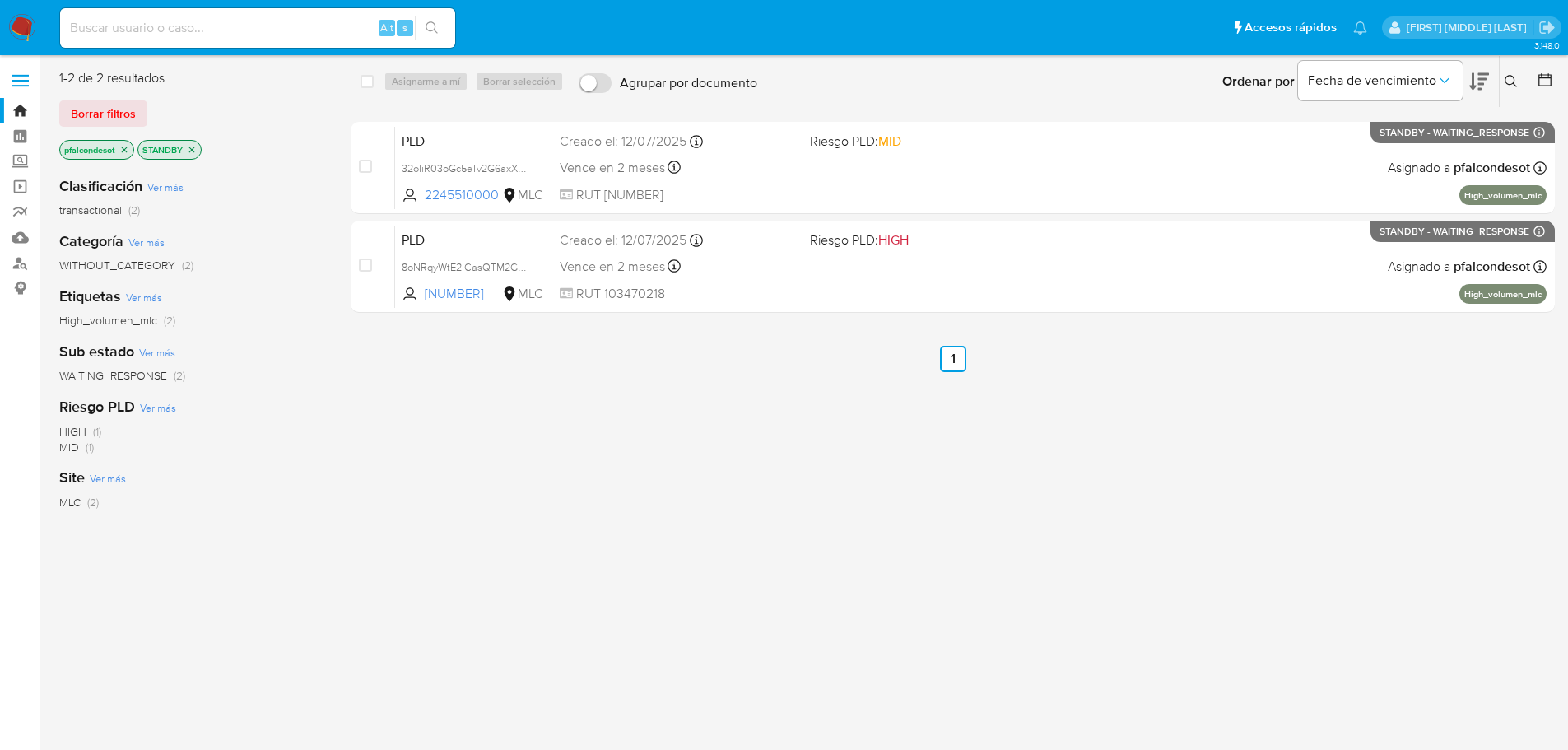 click 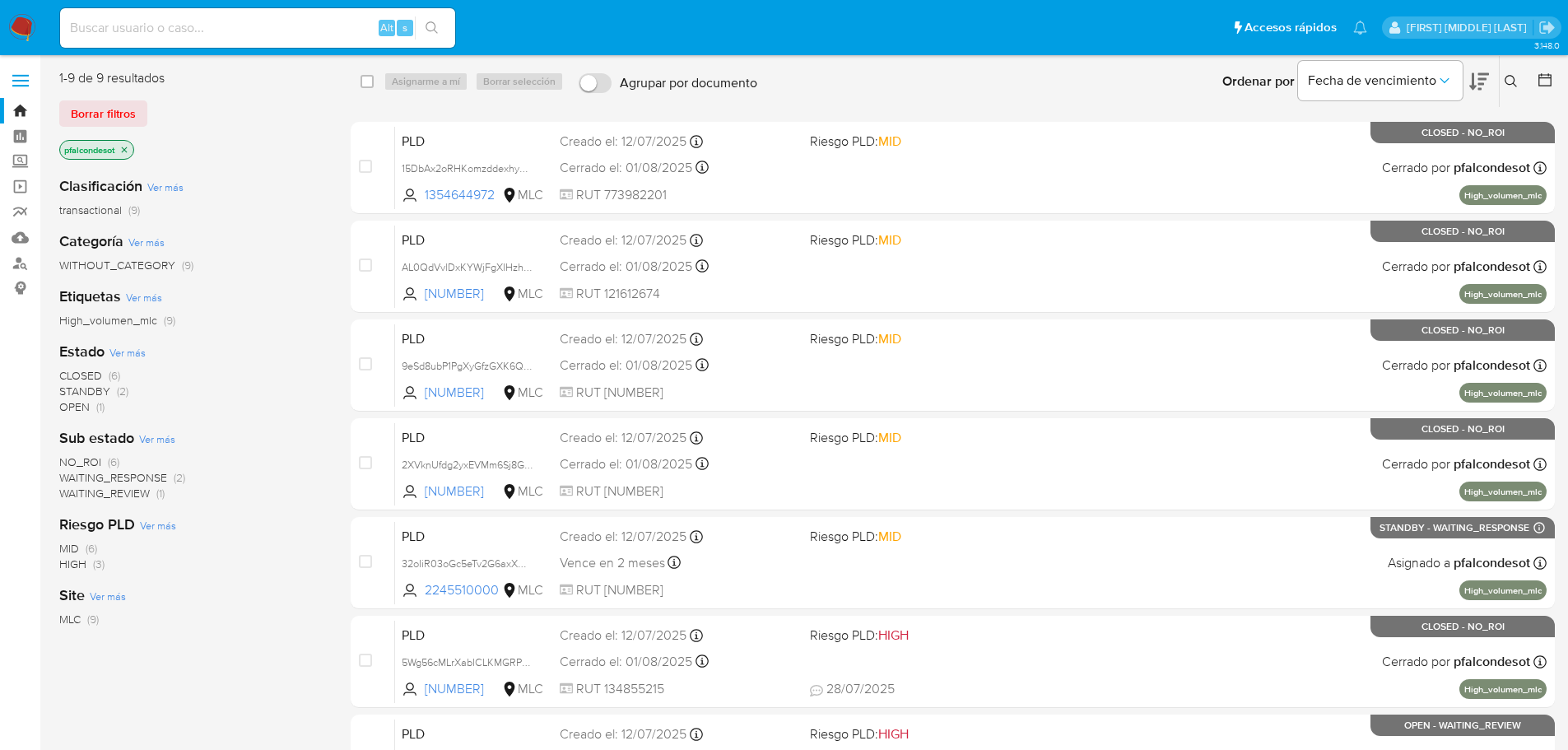 click 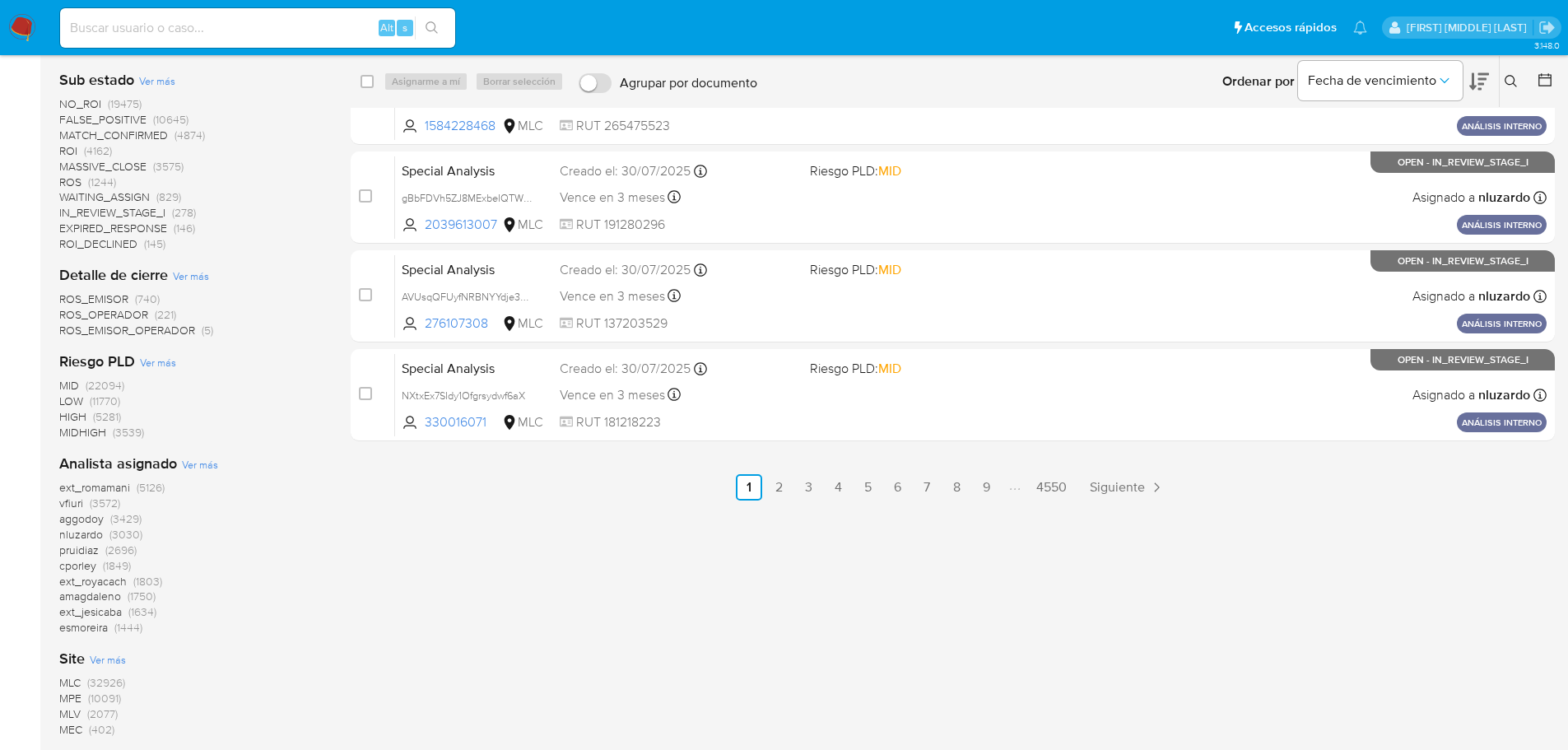 scroll, scrollTop: 739, scrollLeft: 0, axis: vertical 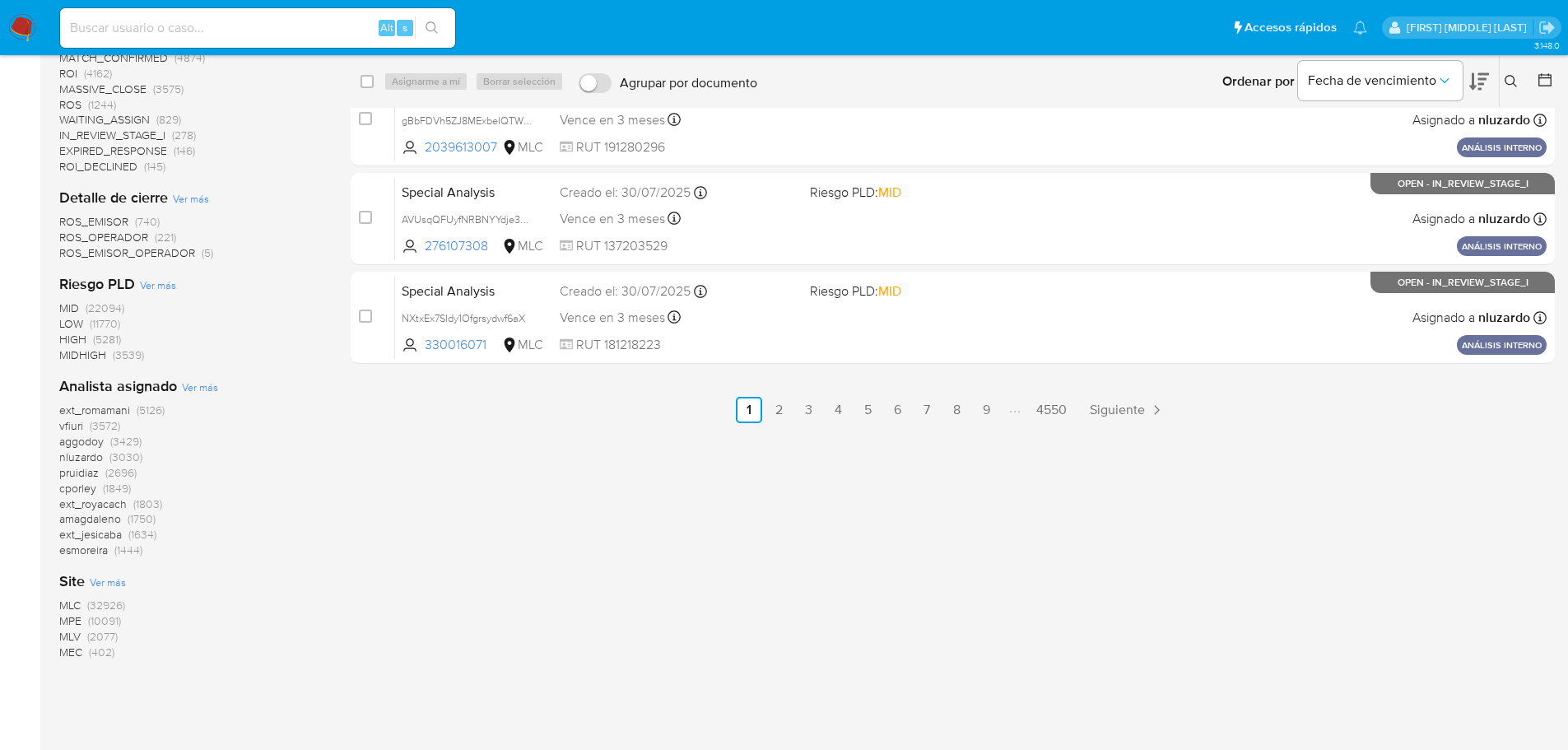 click on "MLC" at bounding box center (70, 605) 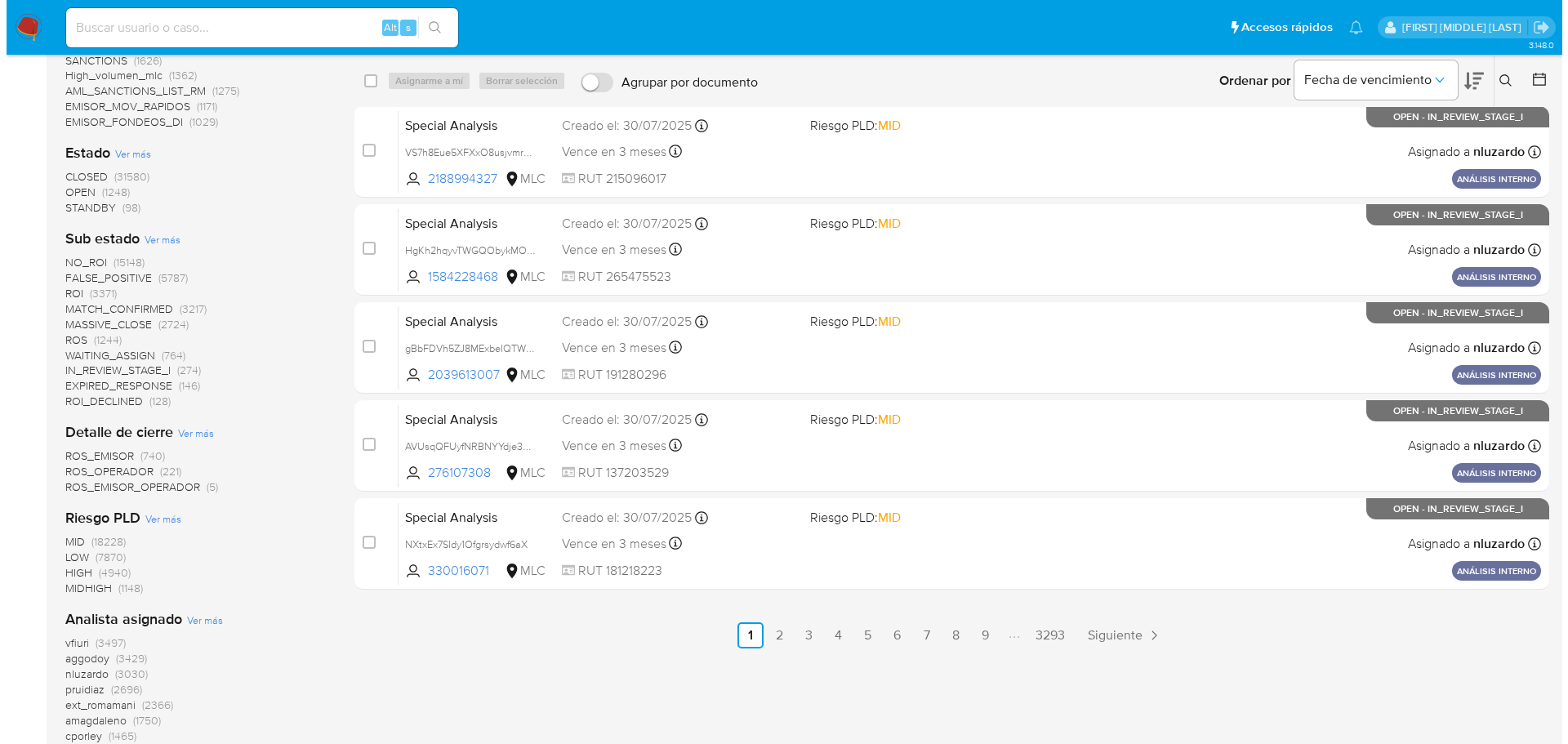 scroll, scrollTop: 394, scrollLeft: 0, axis: vertical 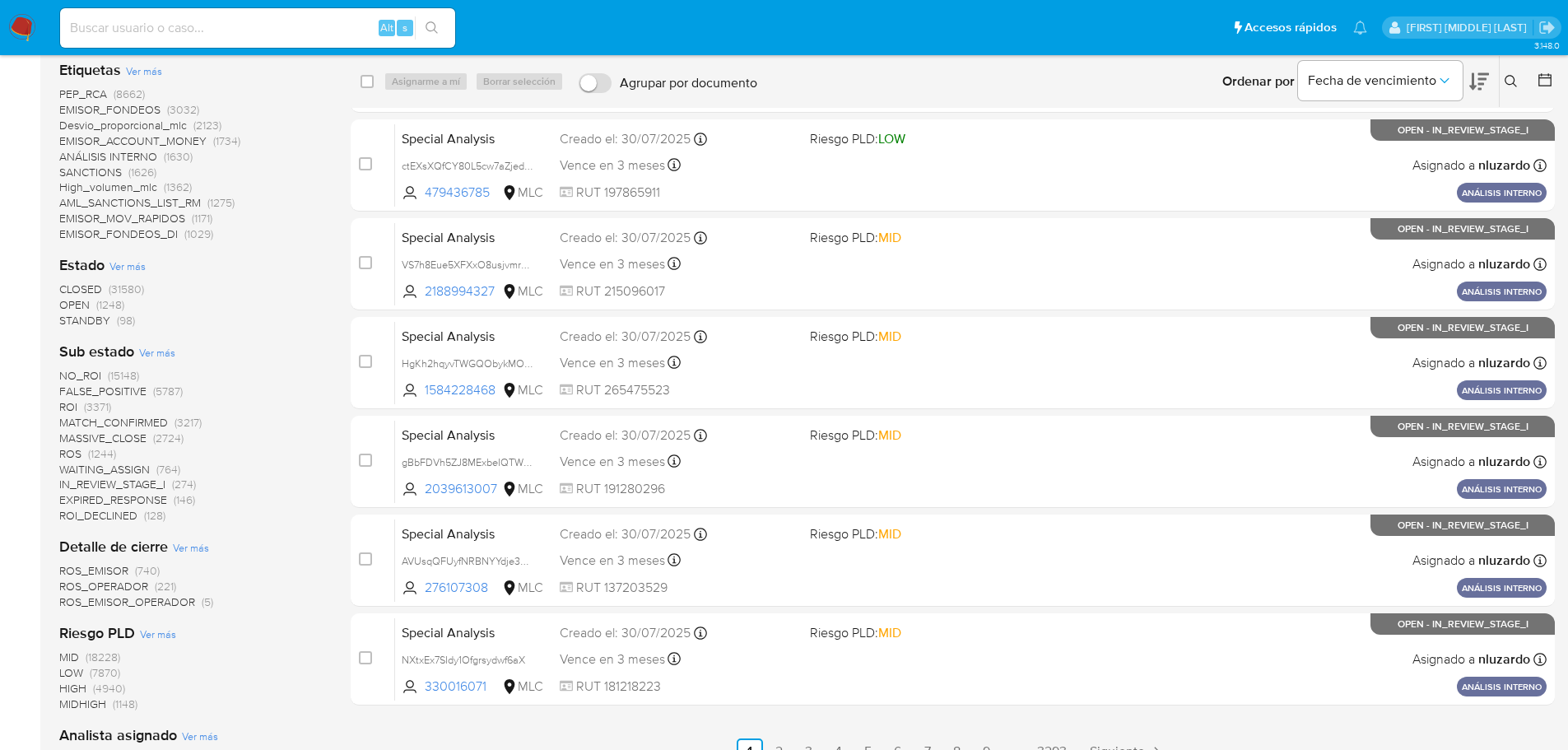 click on "Ver más" at bounding box center (157, 352) 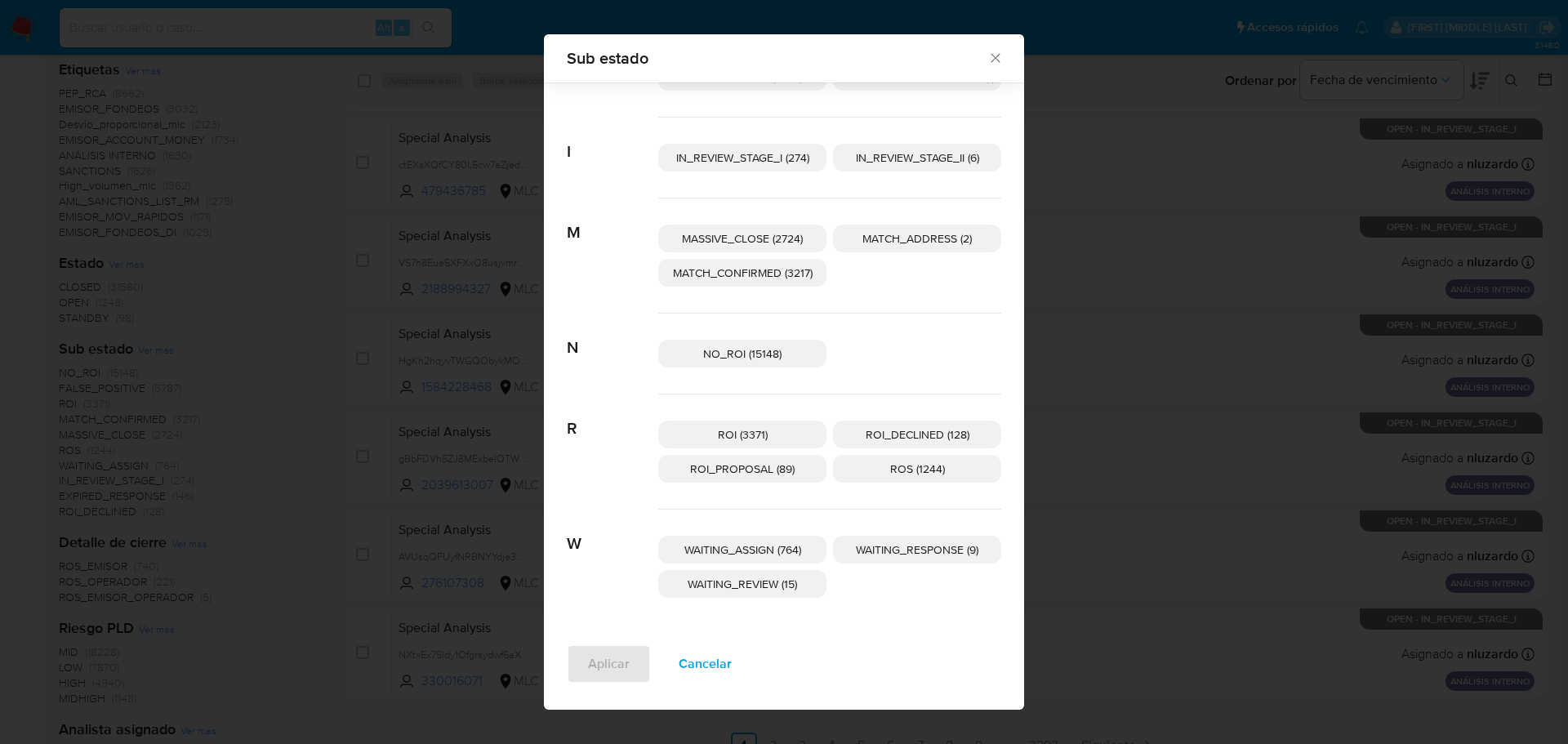 scroll, scrollTop: 238, scrollLeft: 0, axis: vertical 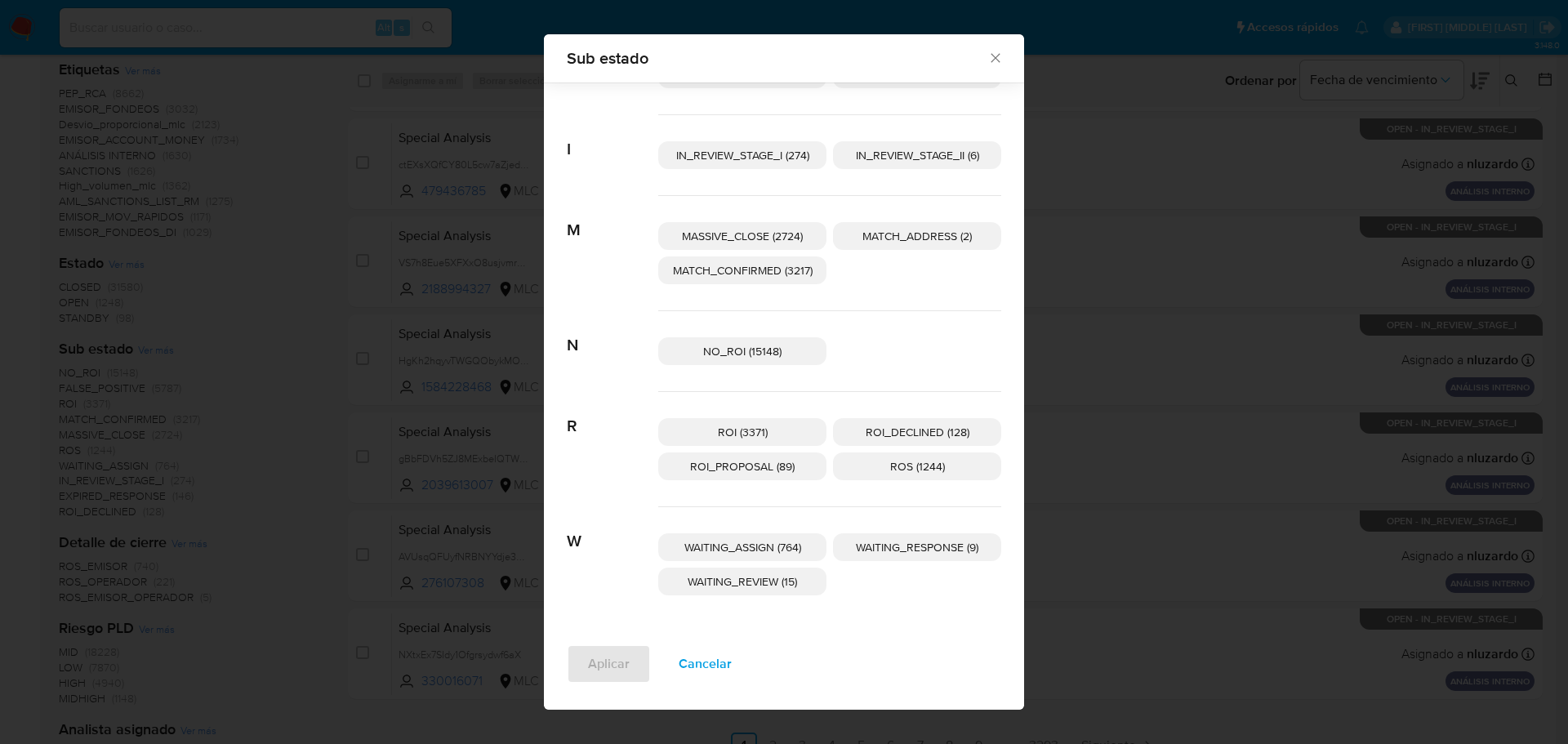 click on "Cancelar" at bounding box center [705, 664] 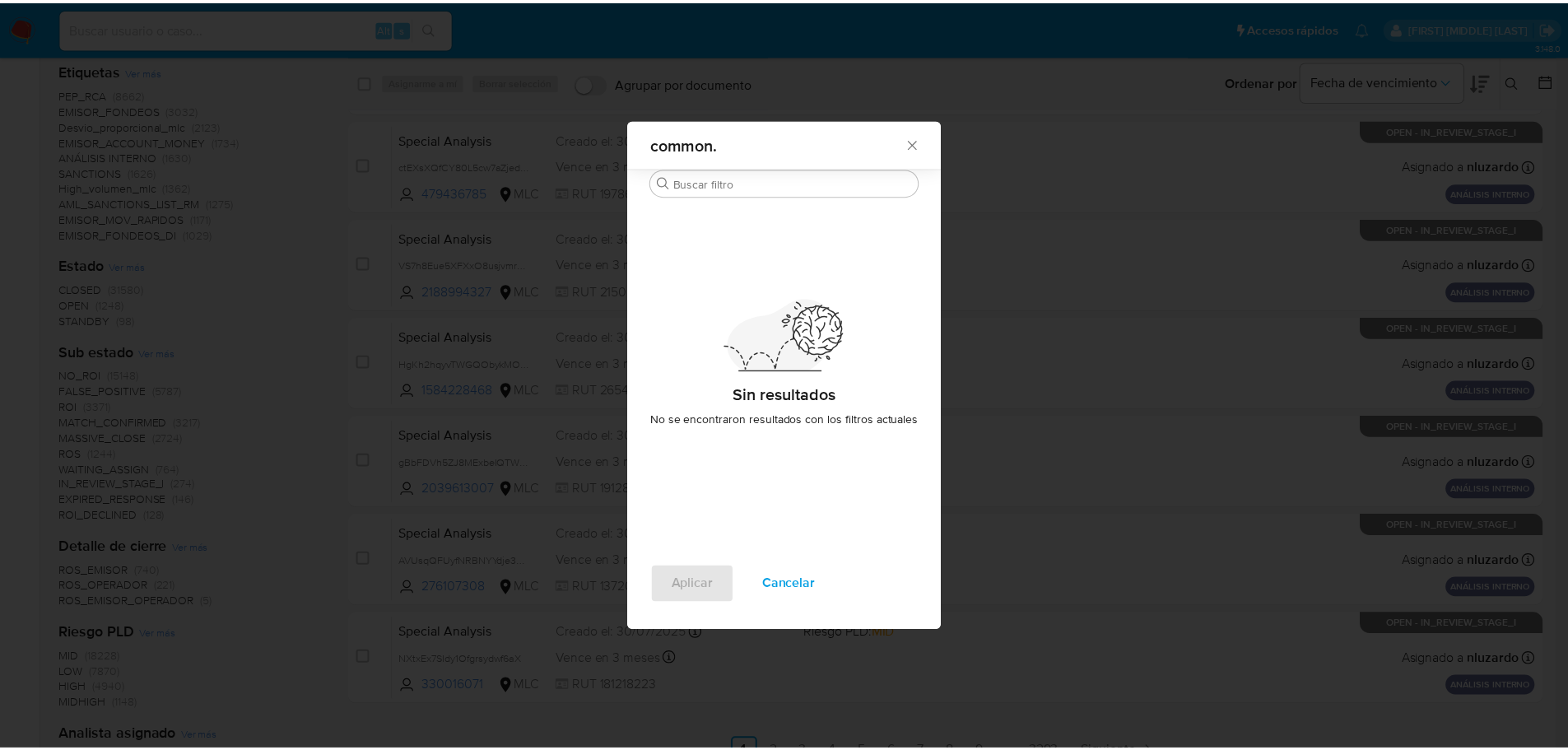 scroll, scrollTop: 0, scrollLeft: 0, axis: both 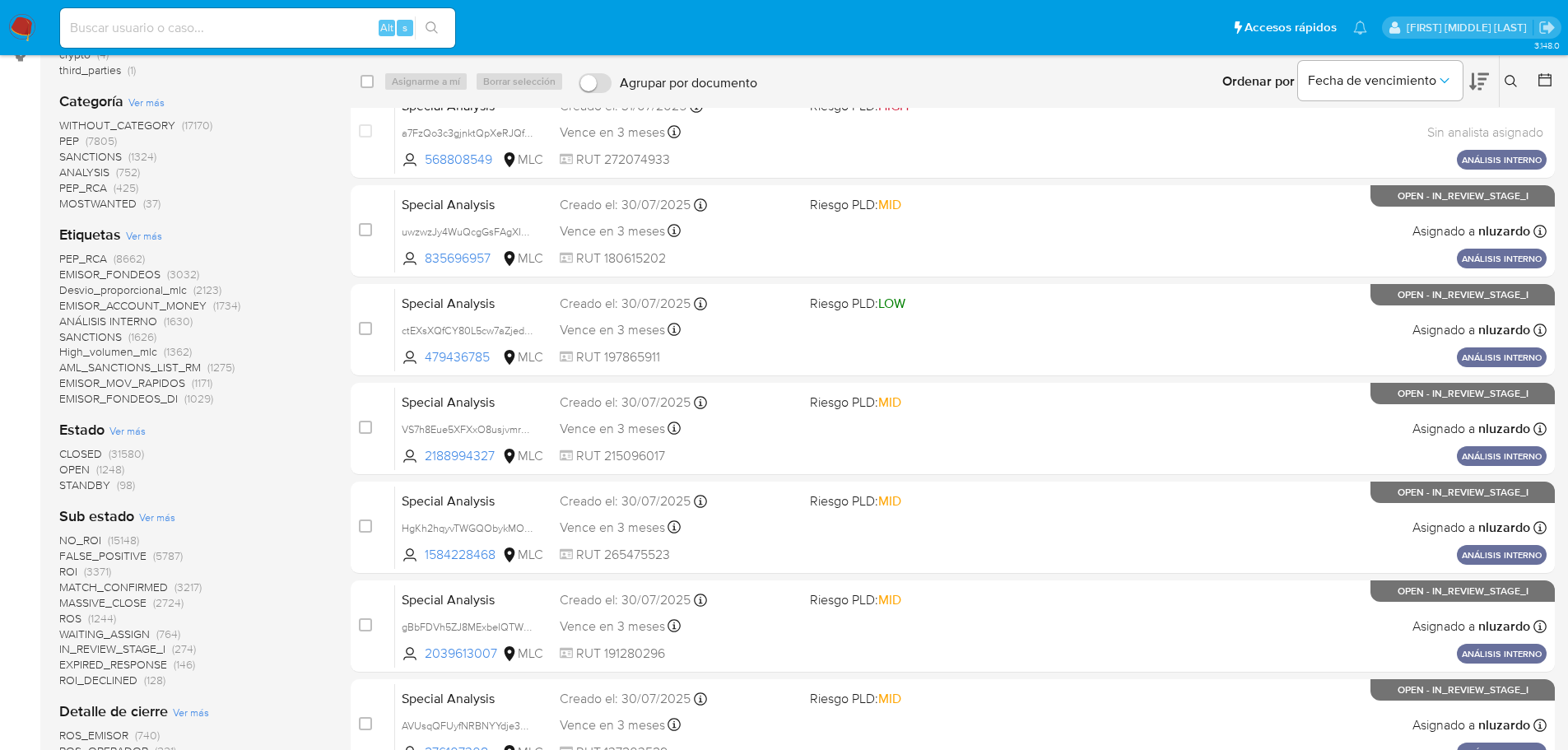 click on "Ver más" at bounding box center [144, 235] 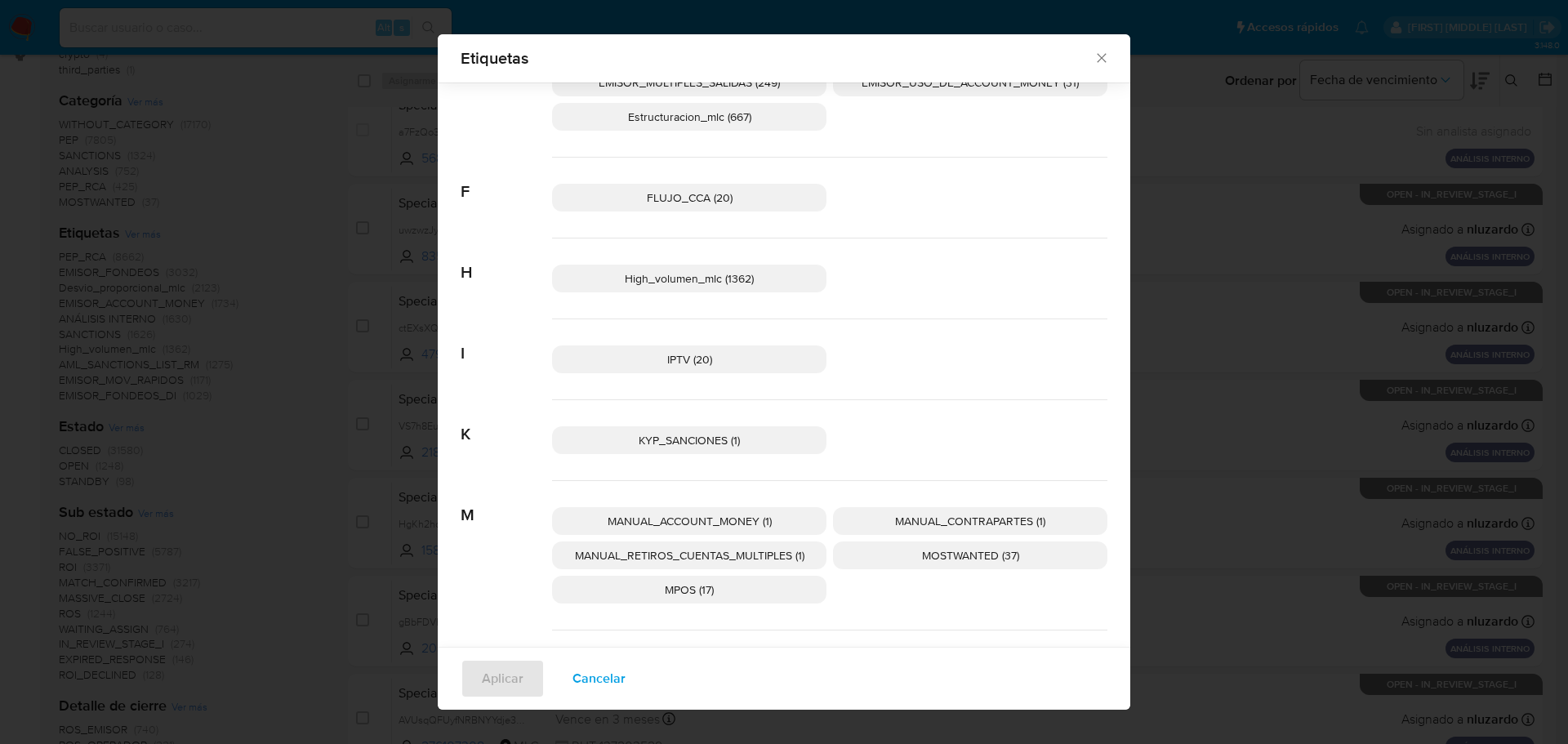 scroll, scrollTop: 724, scrollLeft: 0, axis: vertical 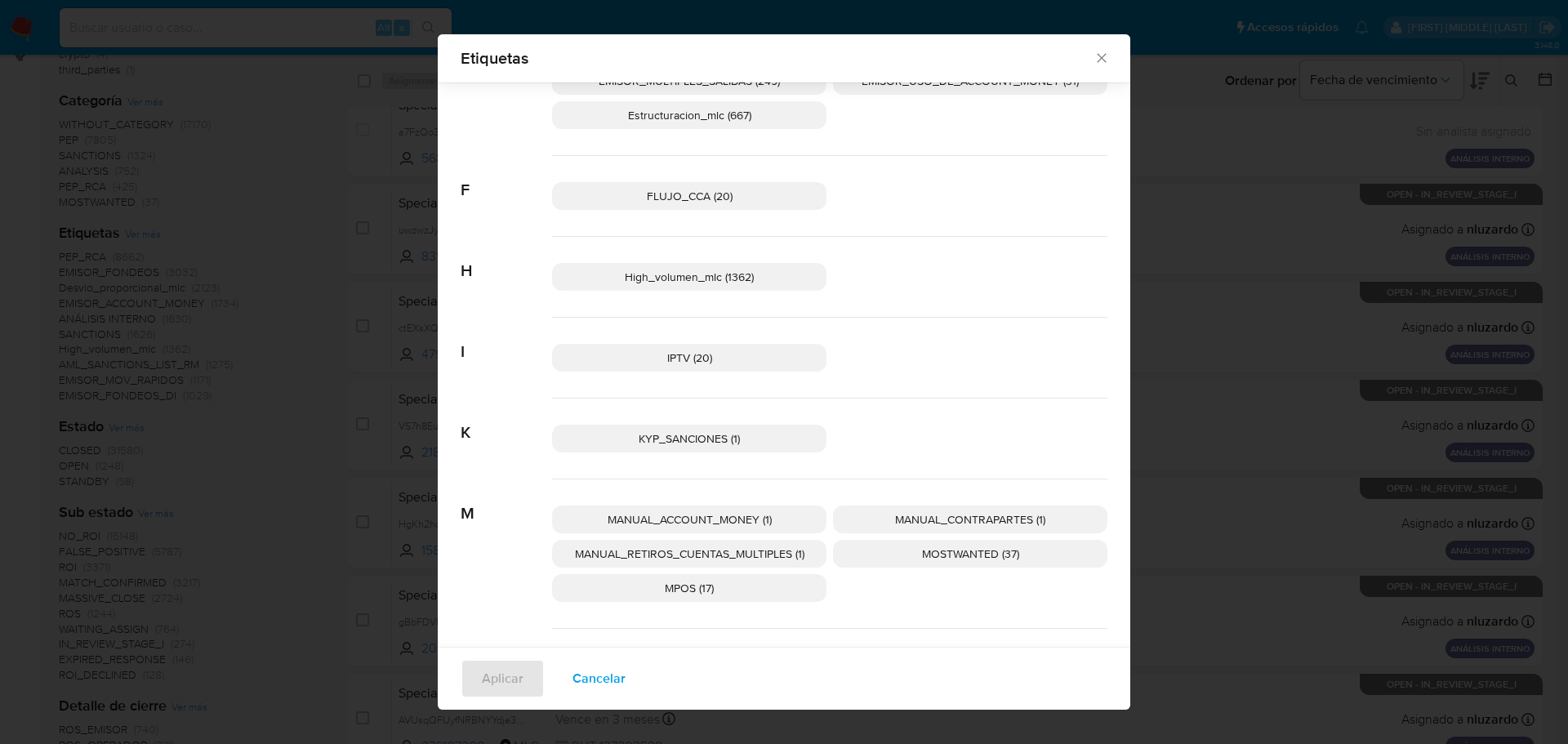click on "High_volumen_mlc (1362)" at bounding box center (689, 277) 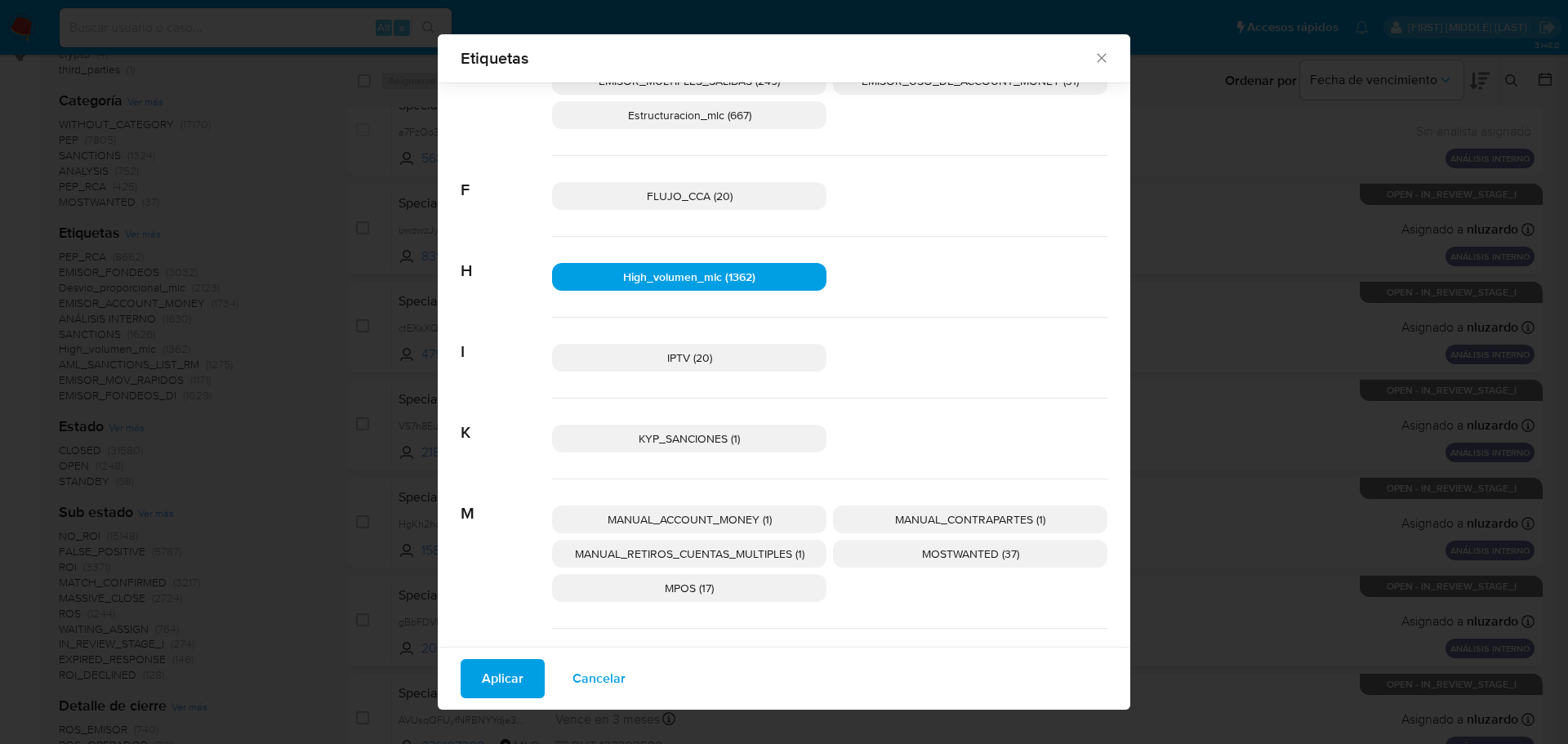 click on "Aplicar" at bounding box center [502, 679] 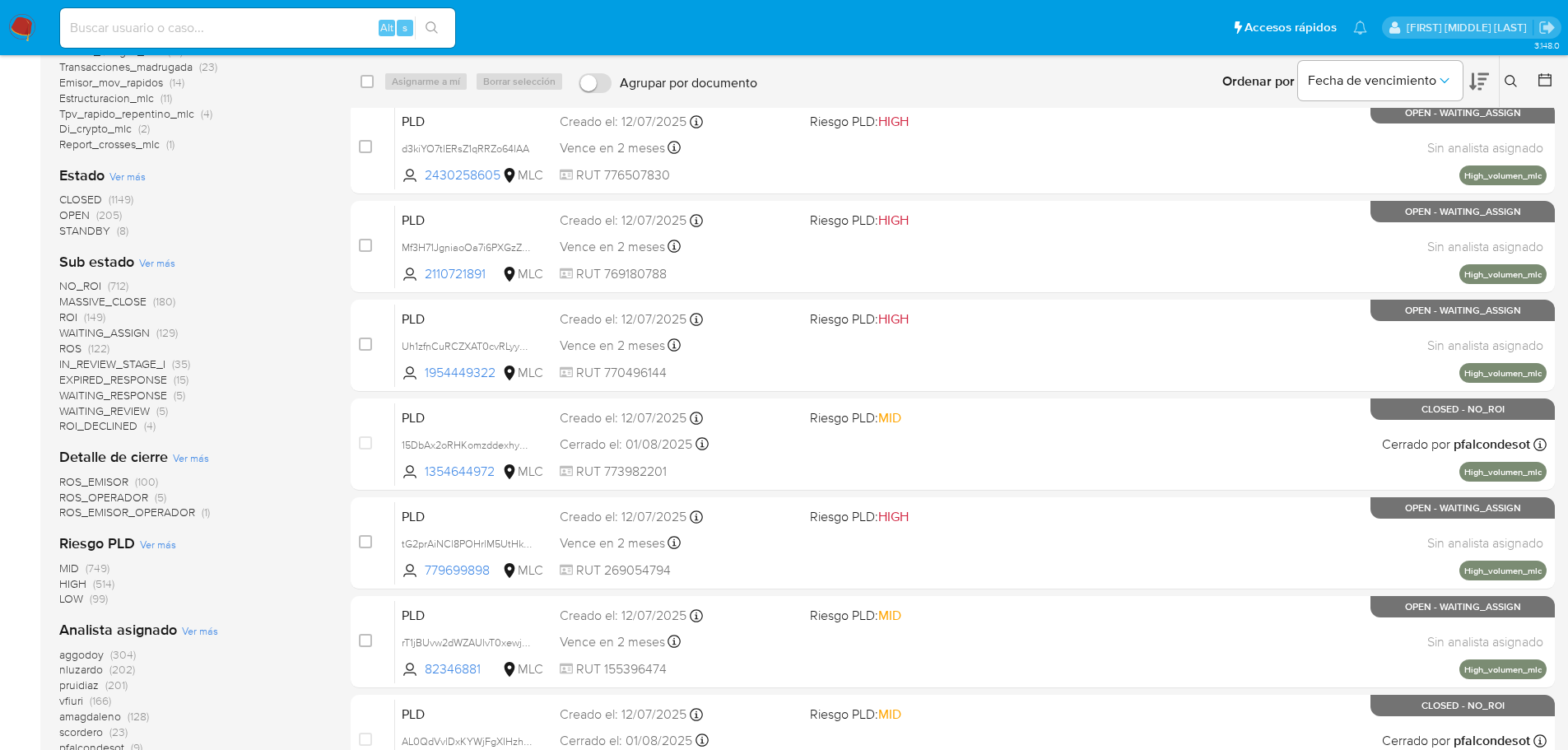 scroll, scrollTop: 458, scrollLeft: 0, axis: vertical 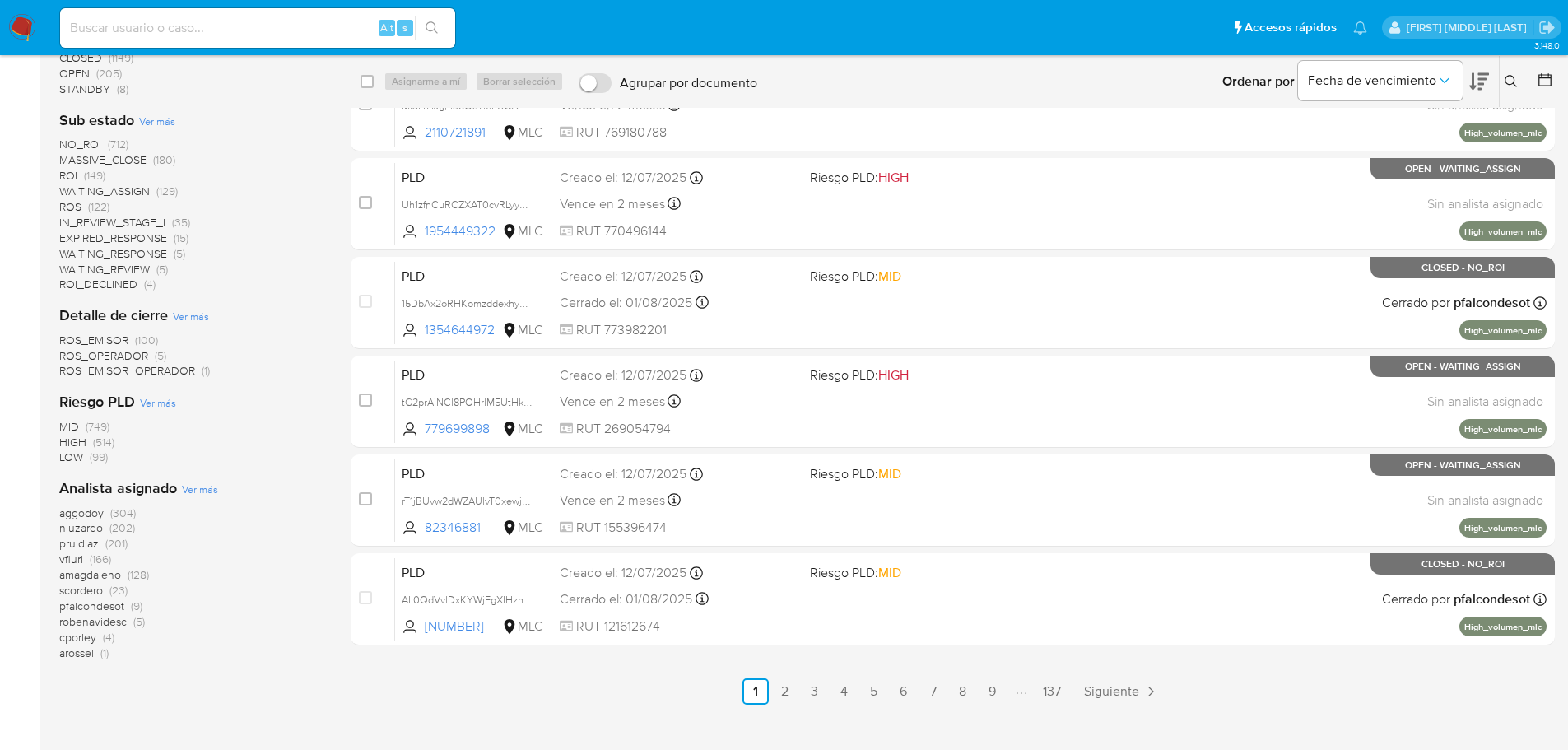 click on "pfalcondesot" at bounding box center [91, 606] 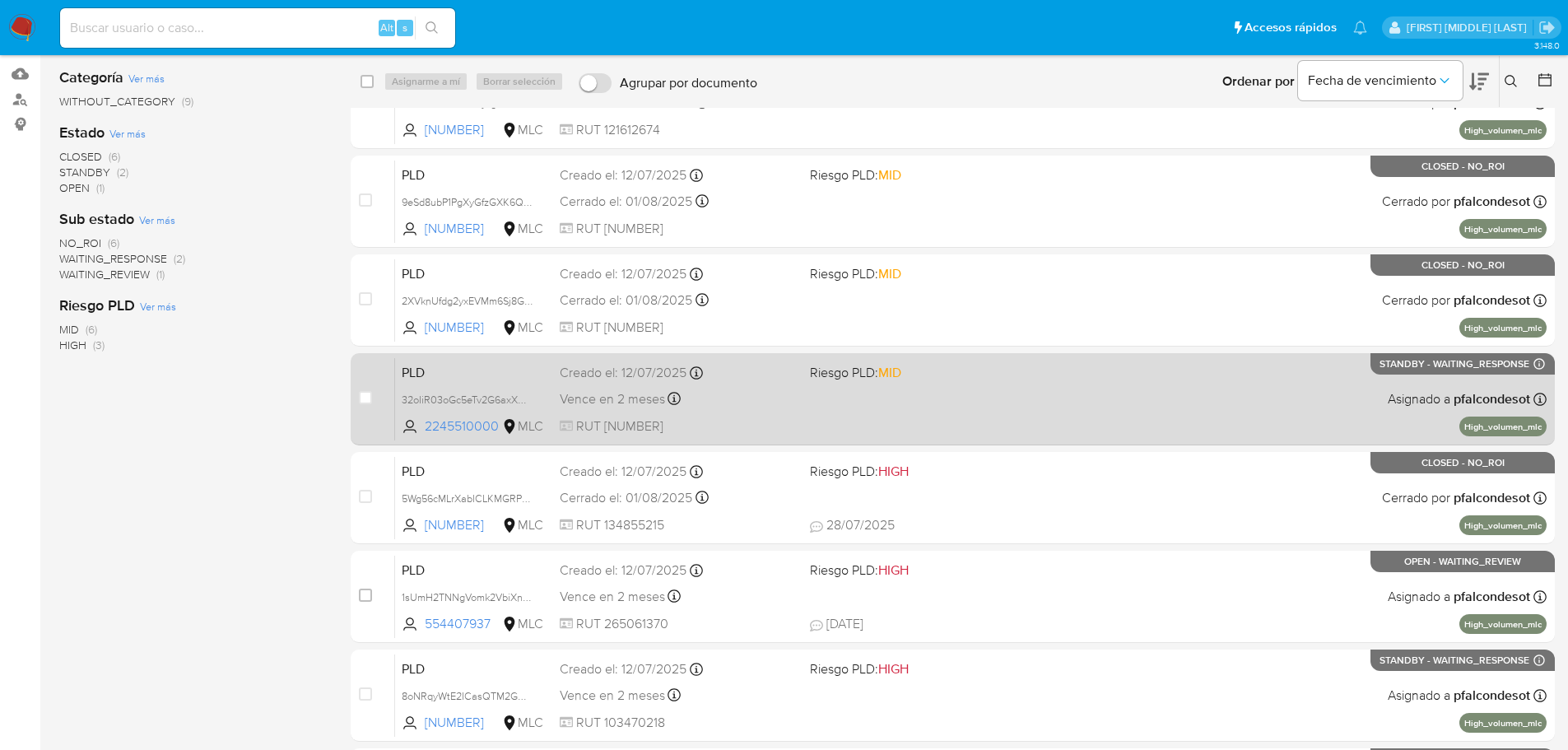 scroll, scrollTop: 165, scrollLeft: 0, axis: vertical 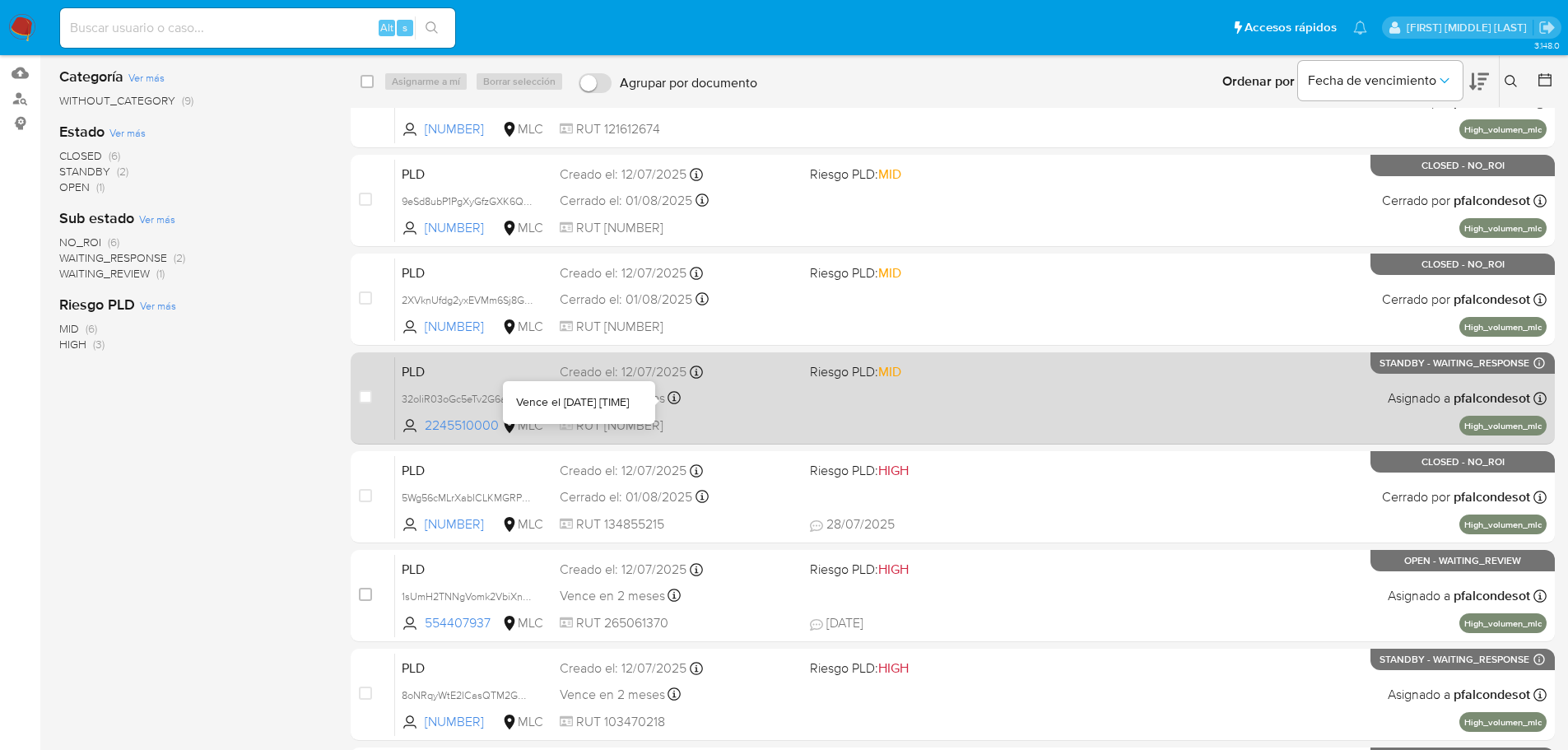 click 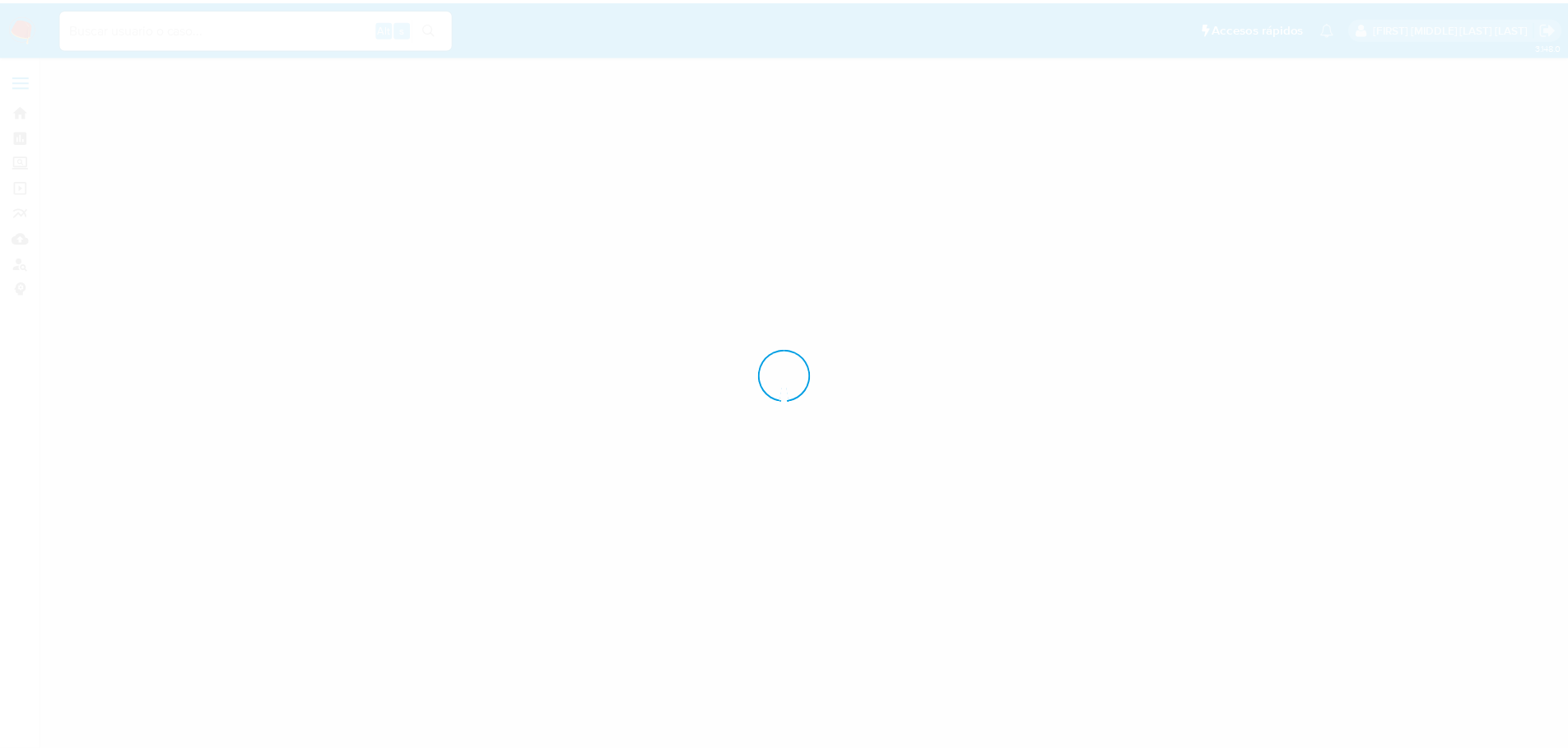 scroll, scrollTop: 0, scrollLeft: 0, axis: both 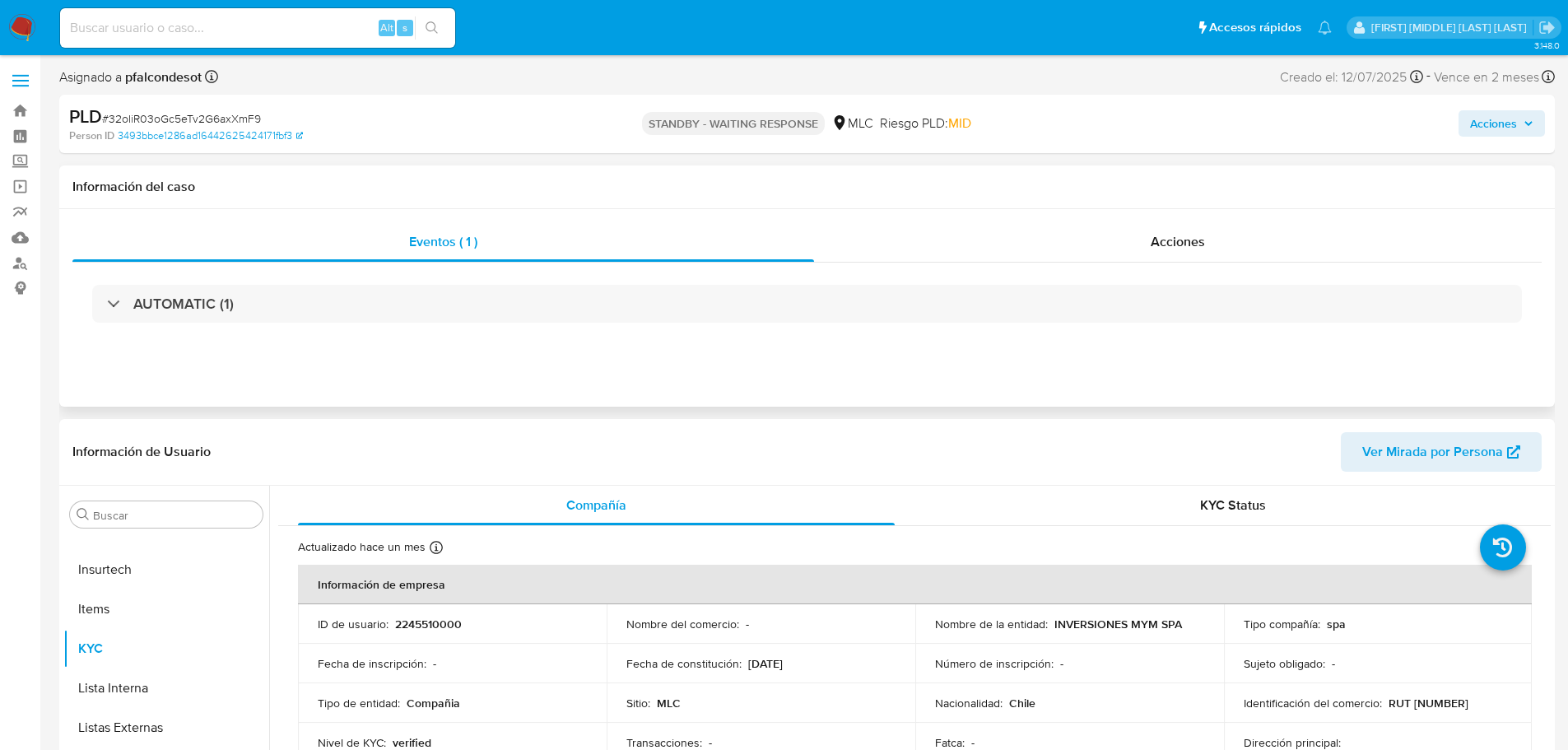 select on "10" 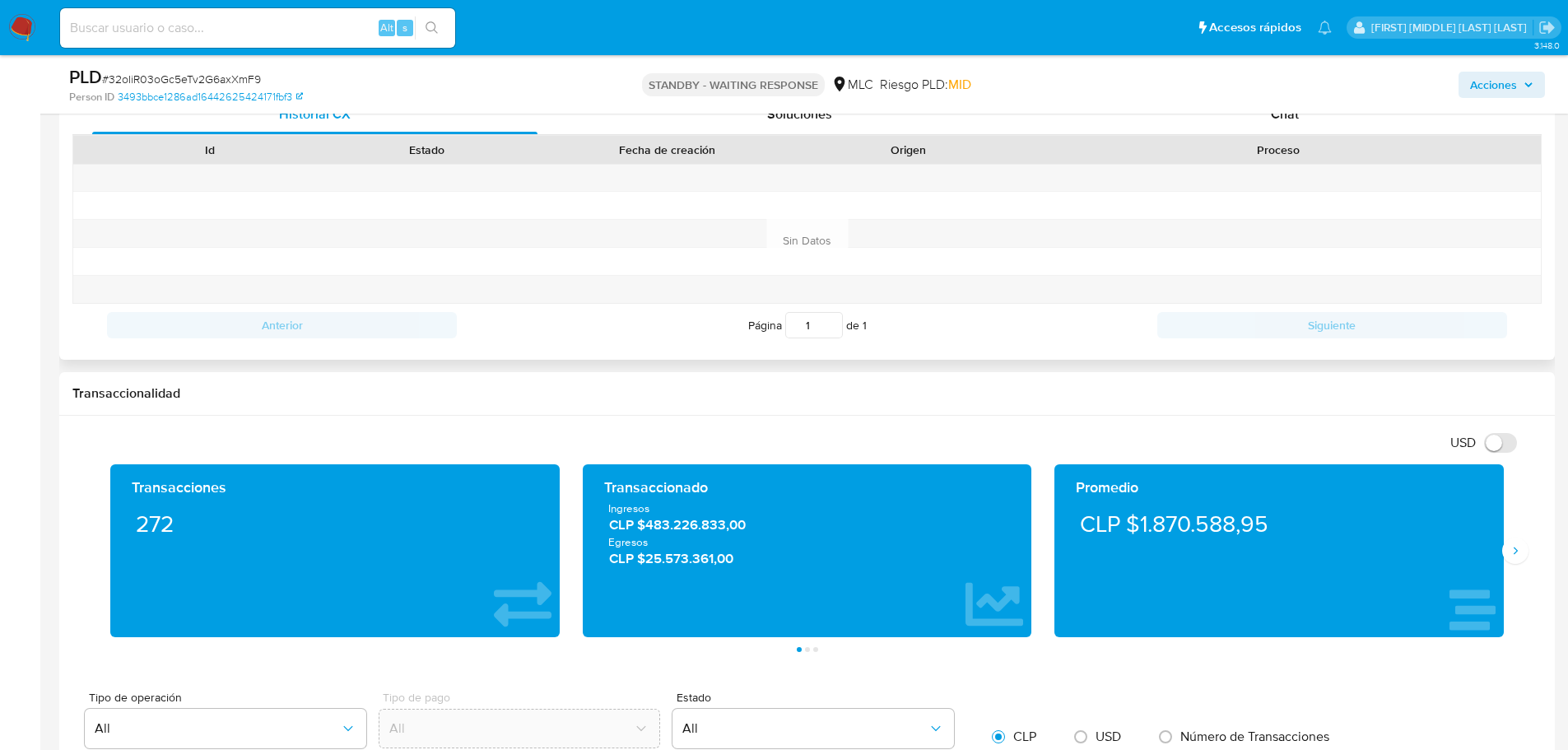 scroll, scrollTop: 741, scrollLeft: 0, axis: vertical 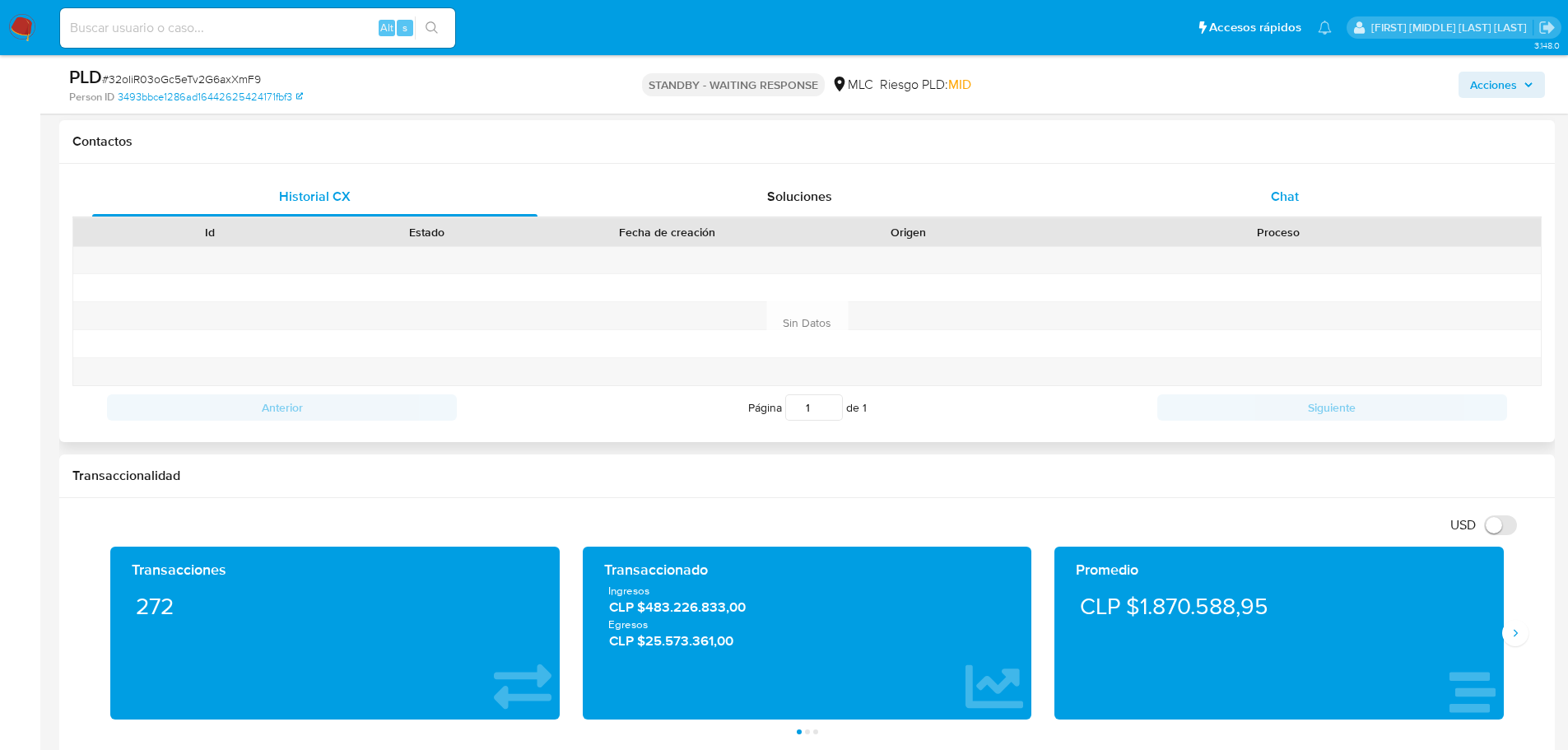 click on "Chat" at bounding box center (1285, 196) 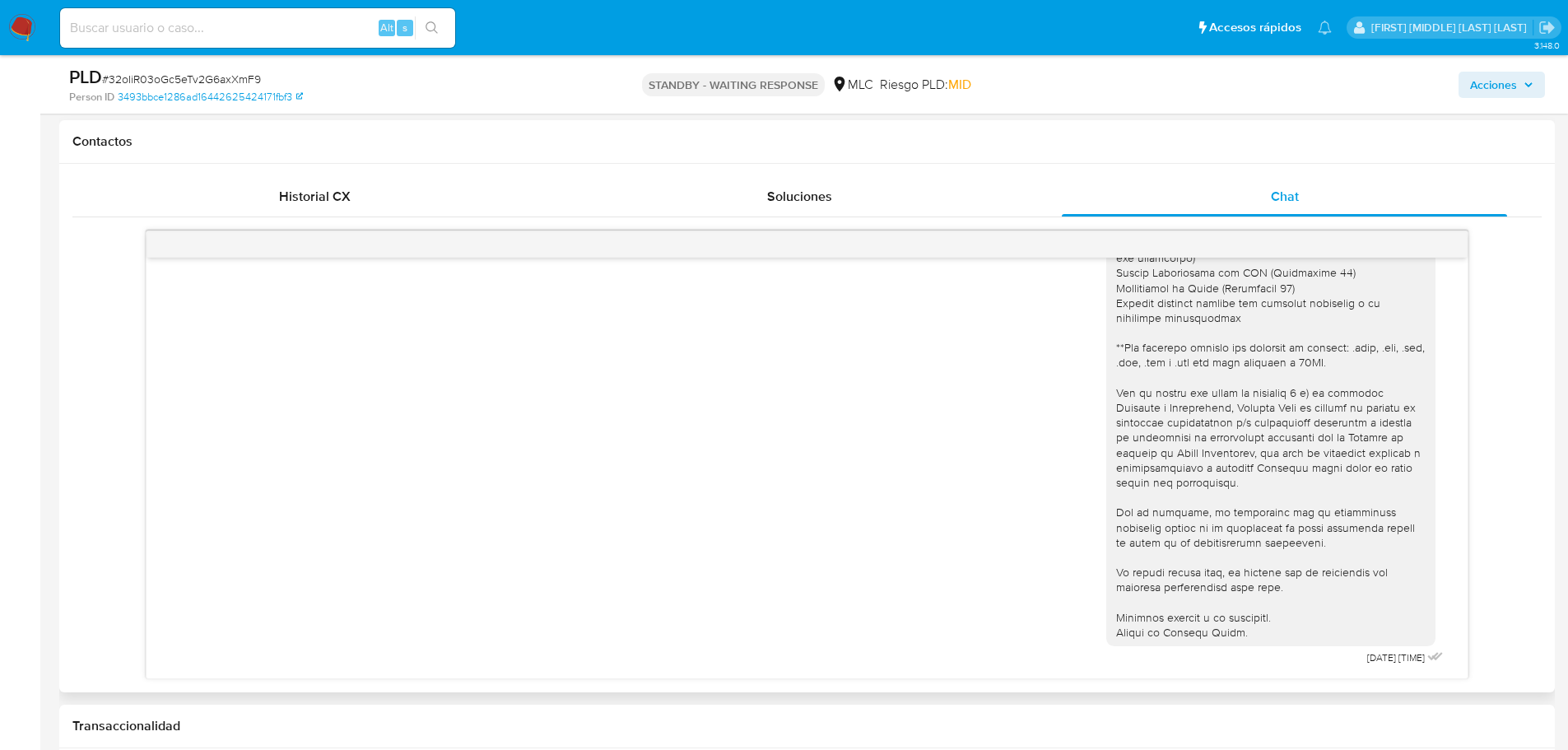 scroll, scrollTop: 317, scrollLeft: 0, axis: vertical 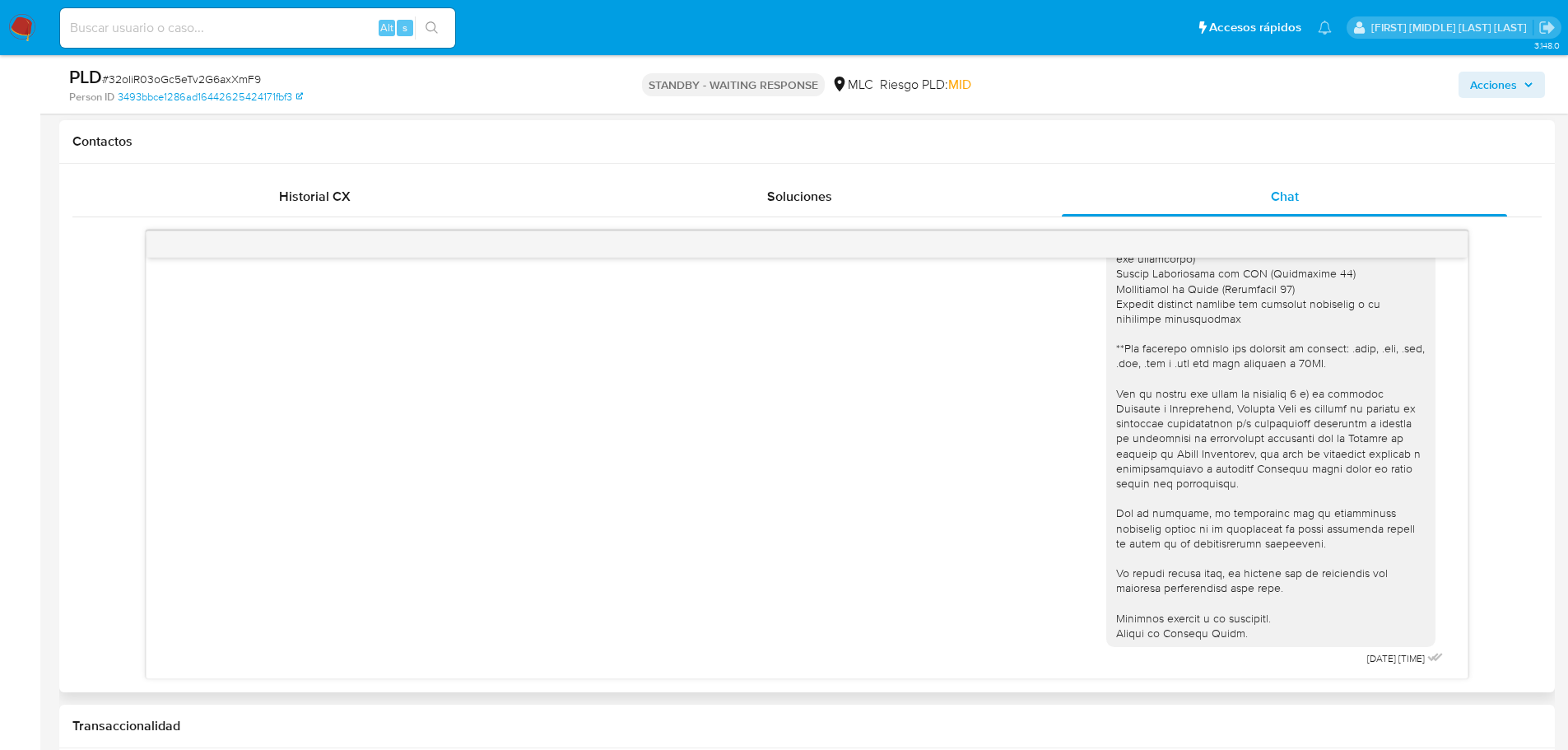 type 